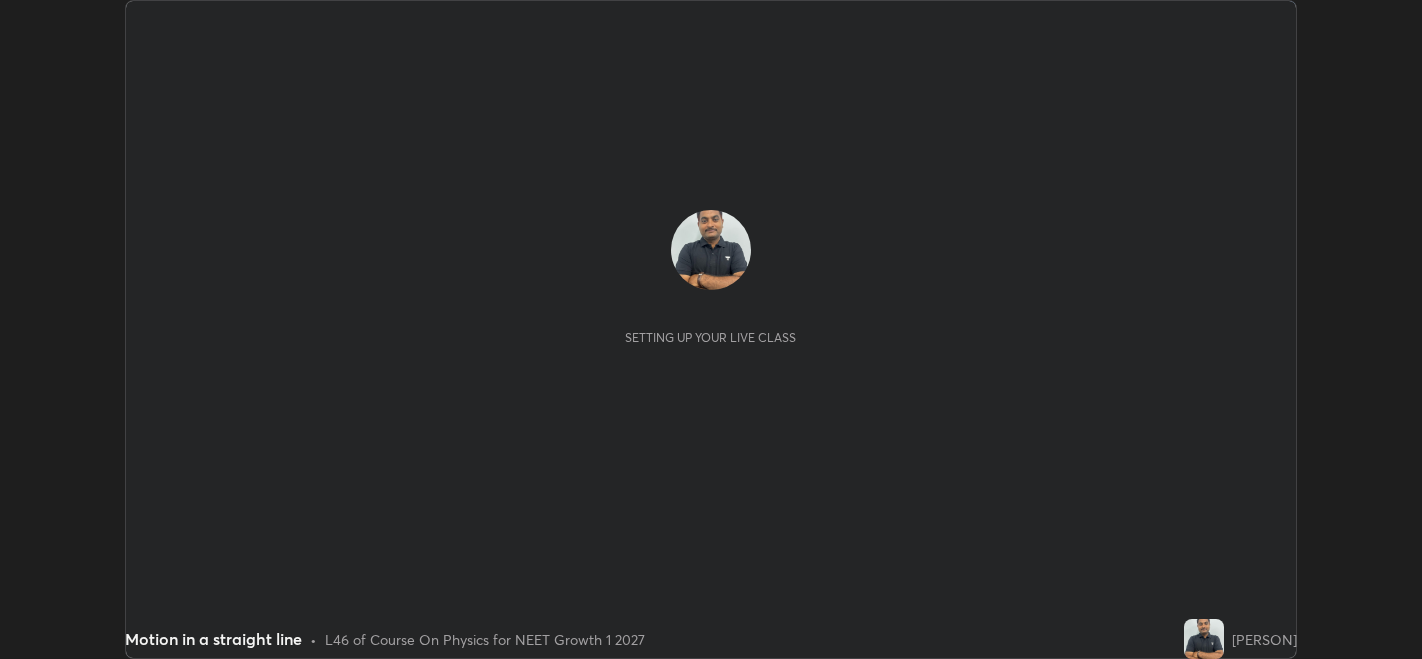 scroll, scrollTop: 0, scrollLeft: 0, axis: both 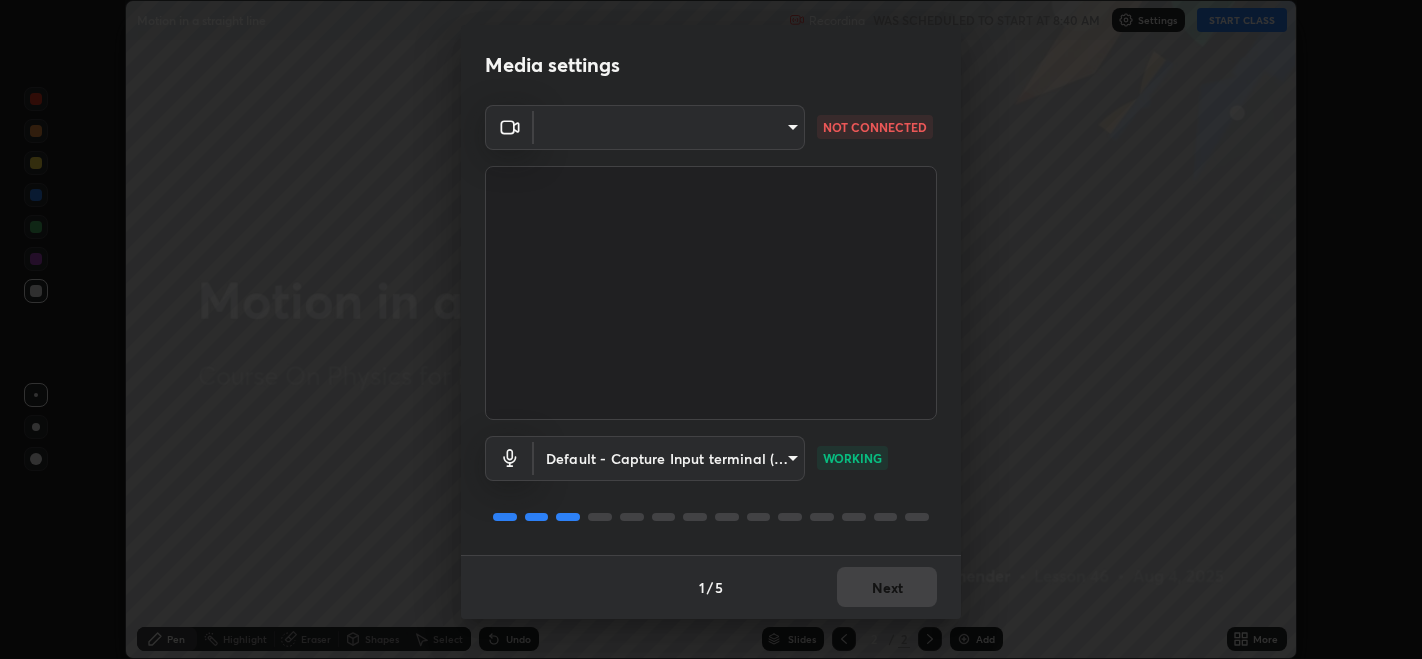 click on "Erase all Motion in a straight line Recording WAS SCHEDULED TO START AT  8:40 AM Settings START CLASS Setting up your live class Motion in a straight line • L46 of Course On Physics for NEET Growth 1 2027 [PERSON] Pen Highlight Eraser Shapes Select Undo Slides 2 / 2 Add More Enable hand raising Enable raise hand to speak to learners. Once enabled, chat will be turned off temporarily. Enable x   No doubts shared Encourage your learners to ask a doubt for better clarity Report an issue Reason for reporting Buffering Chat not working Audio - Video sync issue Educator video quality low ​ Attach an image Report Media settings ​ NOT CONNECTED Default - Capture Input terminal (Digital Array MIC) default WORKING 1 / 5 Next" at bounding box center [711, 329] 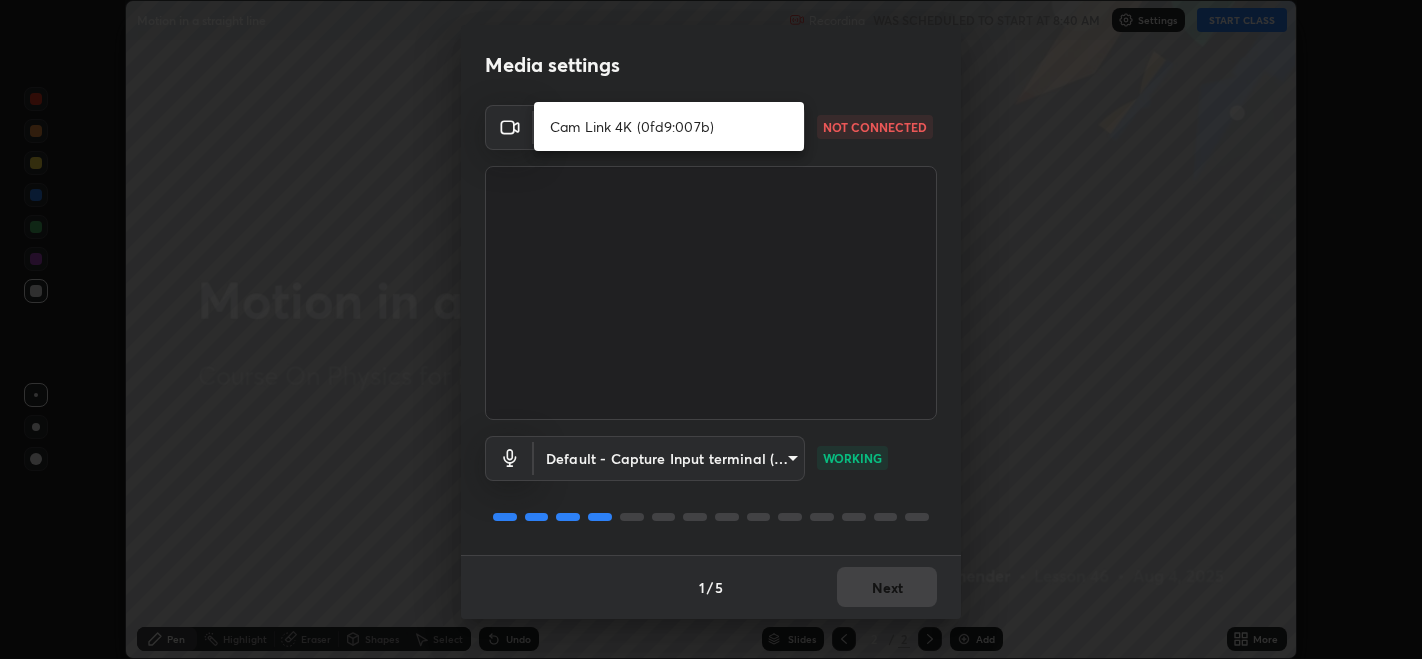 click on "Cam Link 4K (0fd9:007b)" at bounding box center [669, 126] 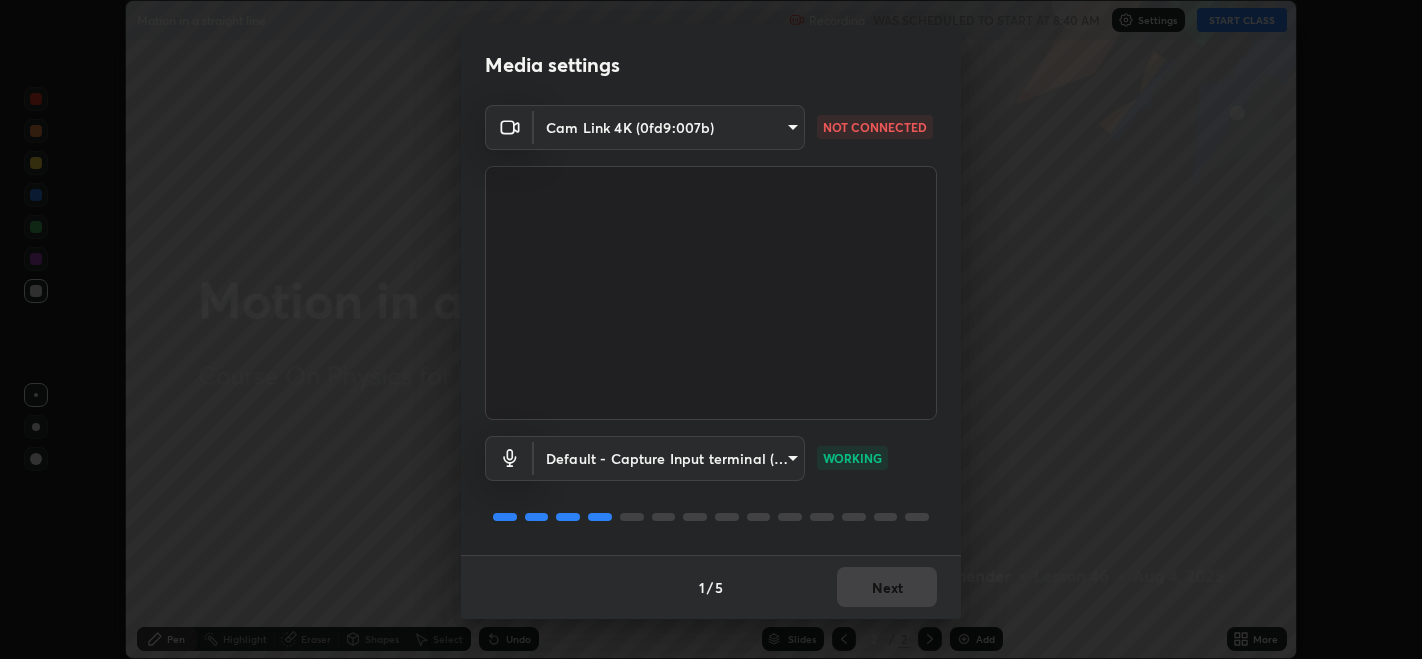 type on "882bdc08f51f60d7a5c608f1381fa6dd4a4e1ee33e1c7adfc7522aa6de68488a" 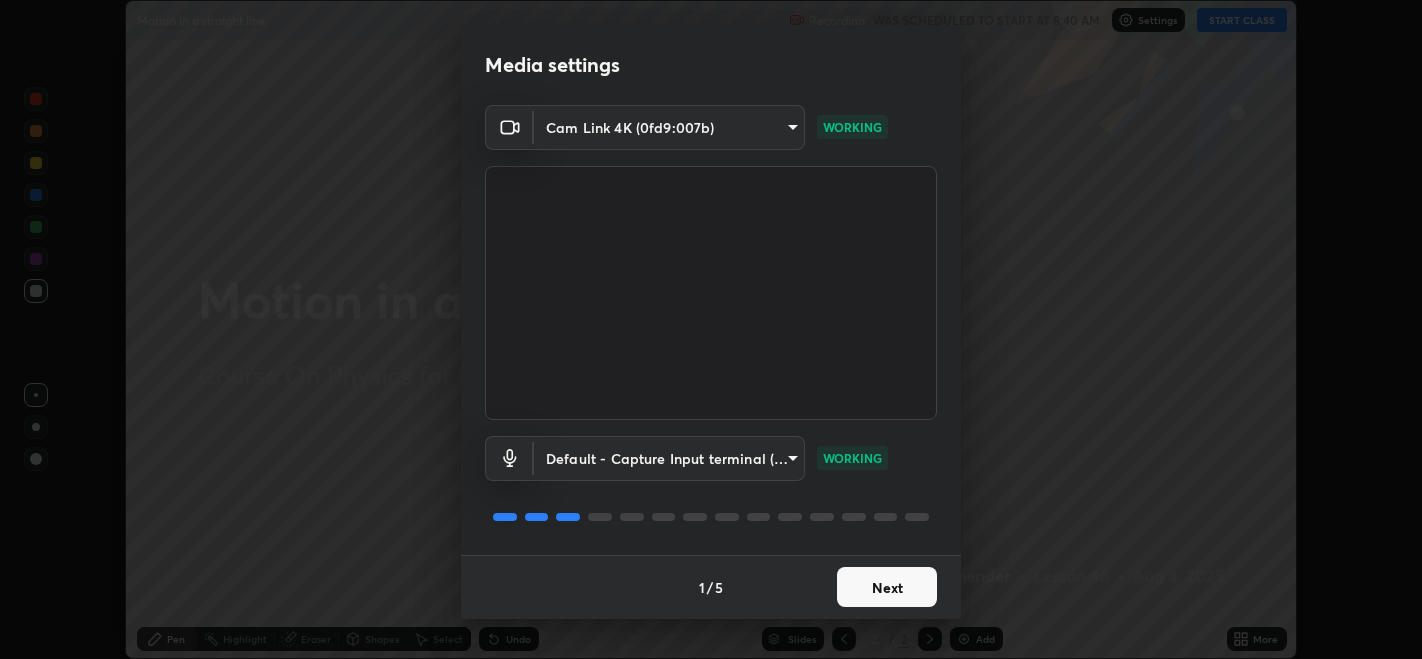 click on "Next" at bounding box center (887, 587) 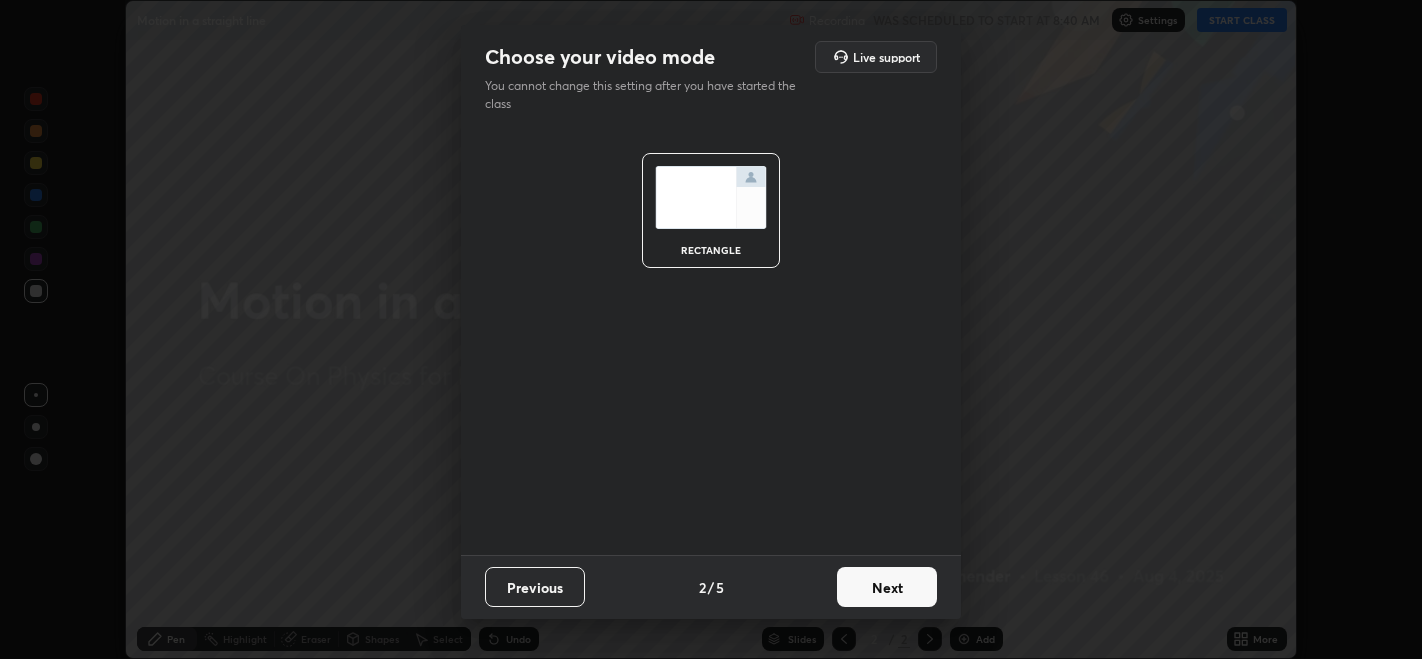 click on "Next" at bounding box center [887, 587] 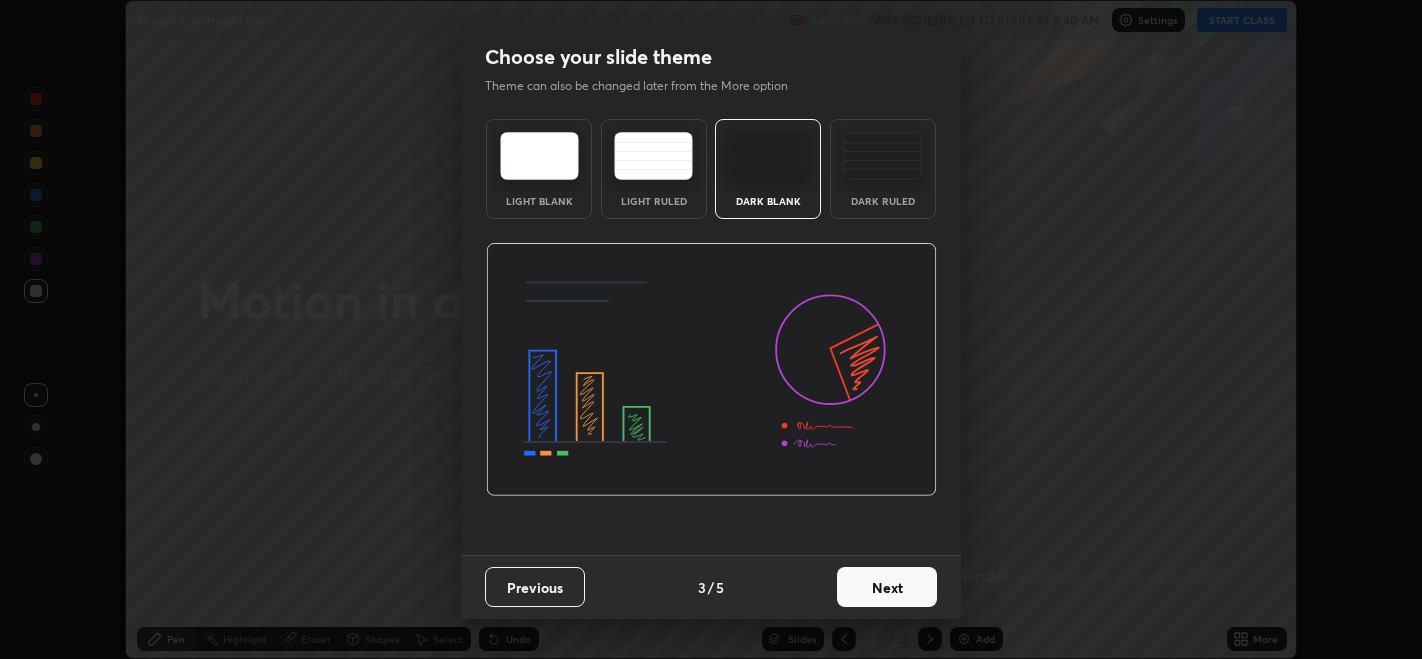 click on "Next" at bounding box center [887, 587] 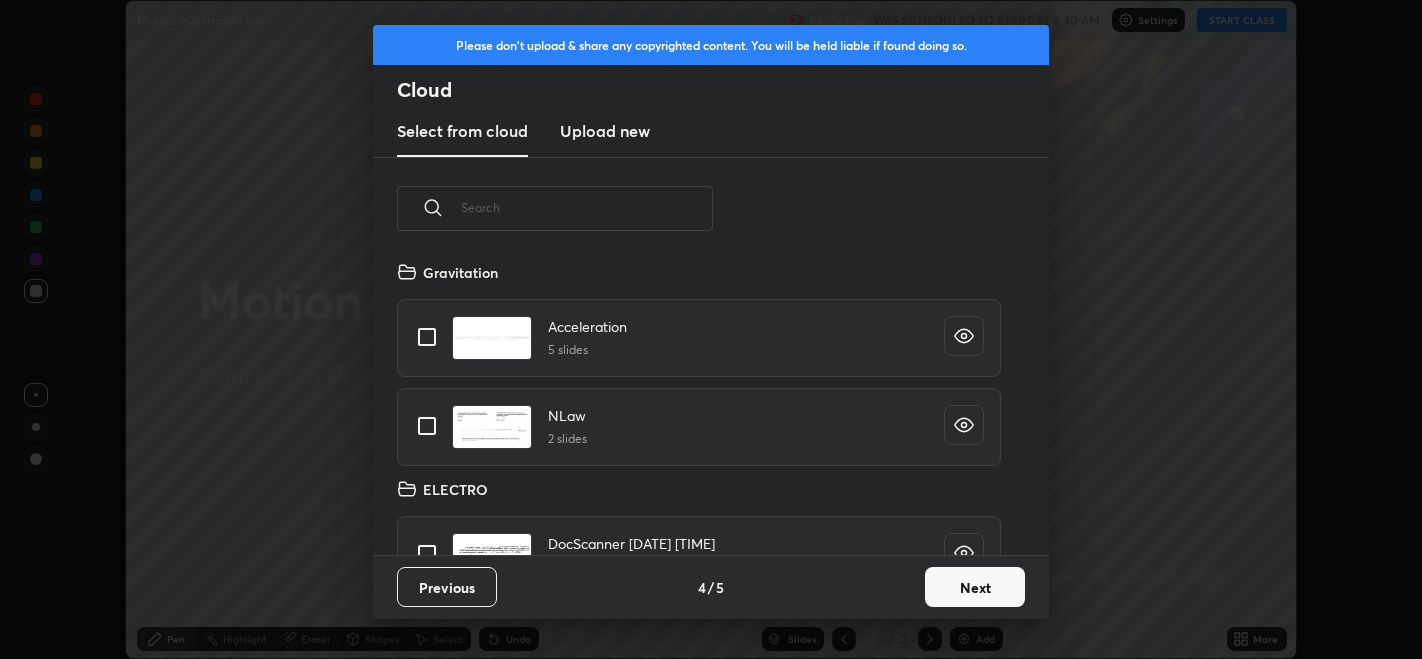 click on "Next" at bounding box center [975, 587] 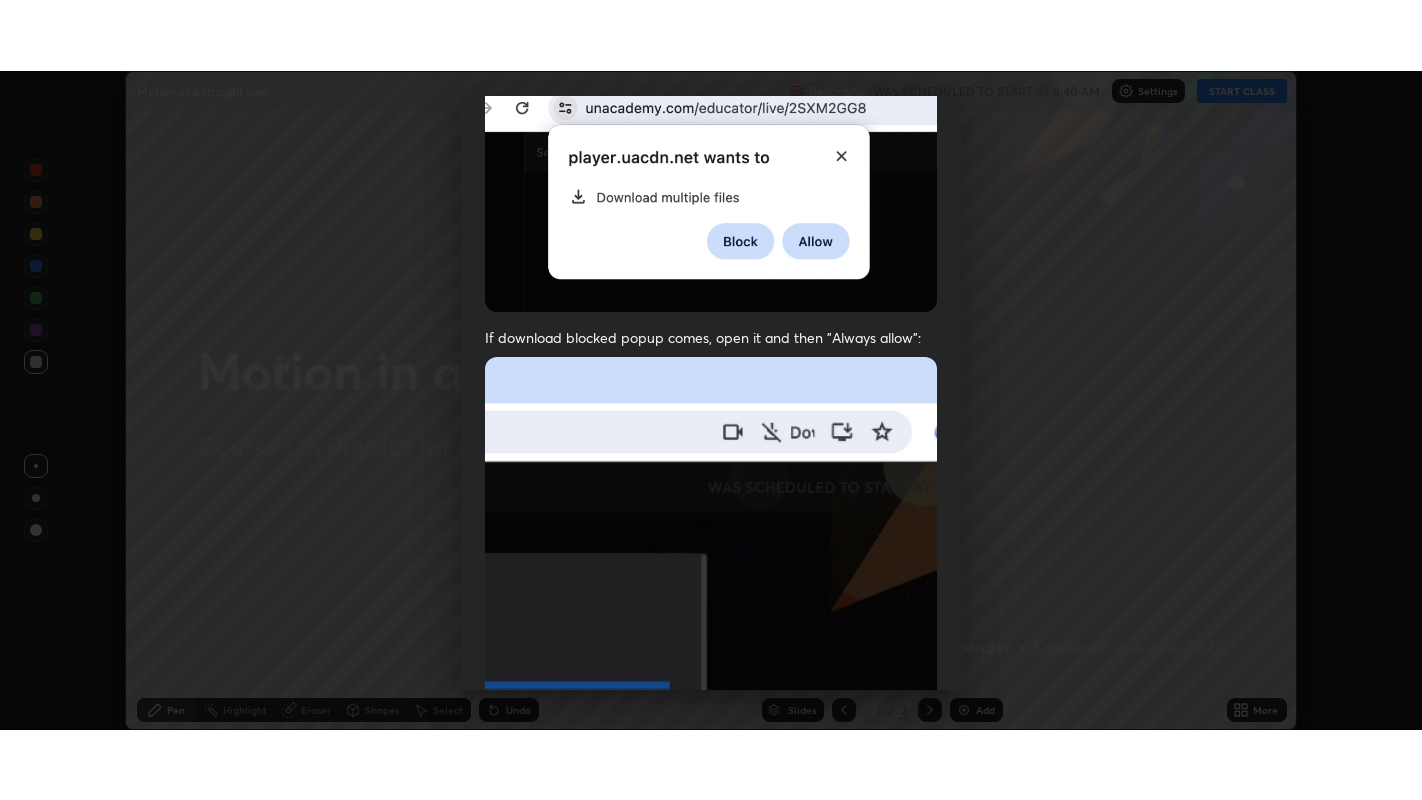 scroll, scrollTop: 405, scrollLeft: 0, axis: vertical 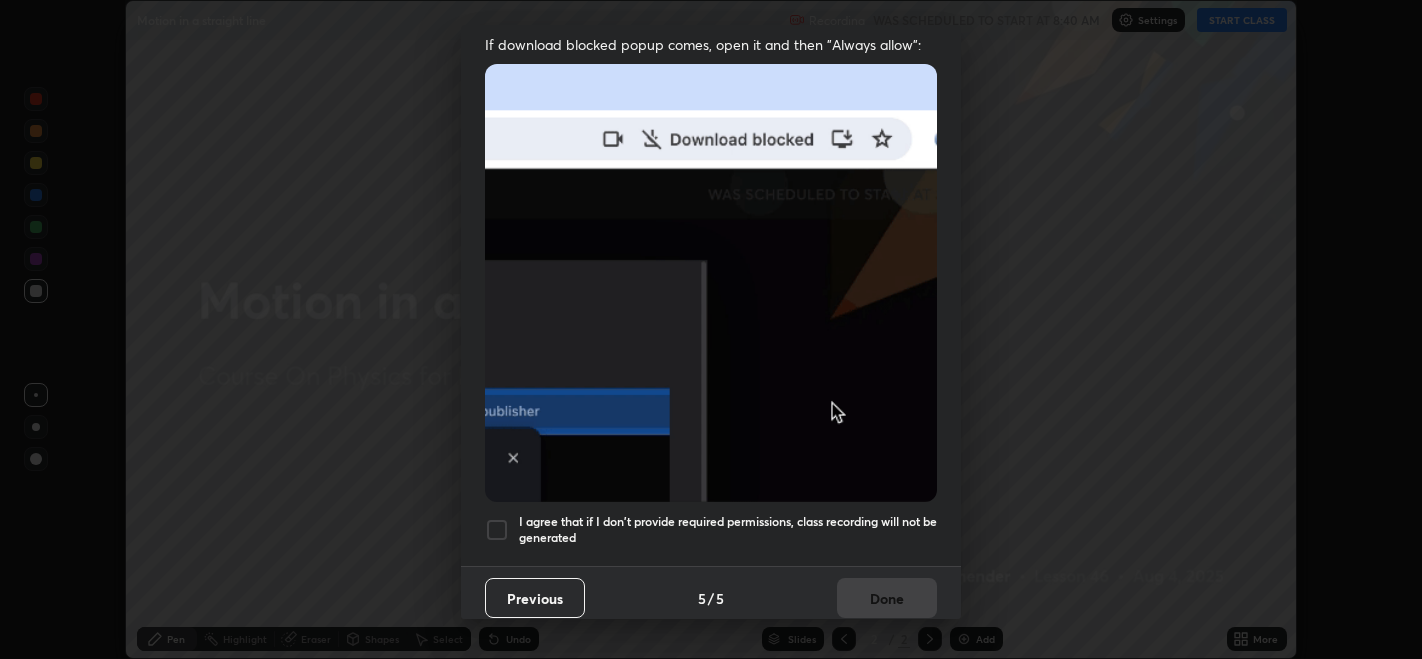 click at bounding box center (497, 530) 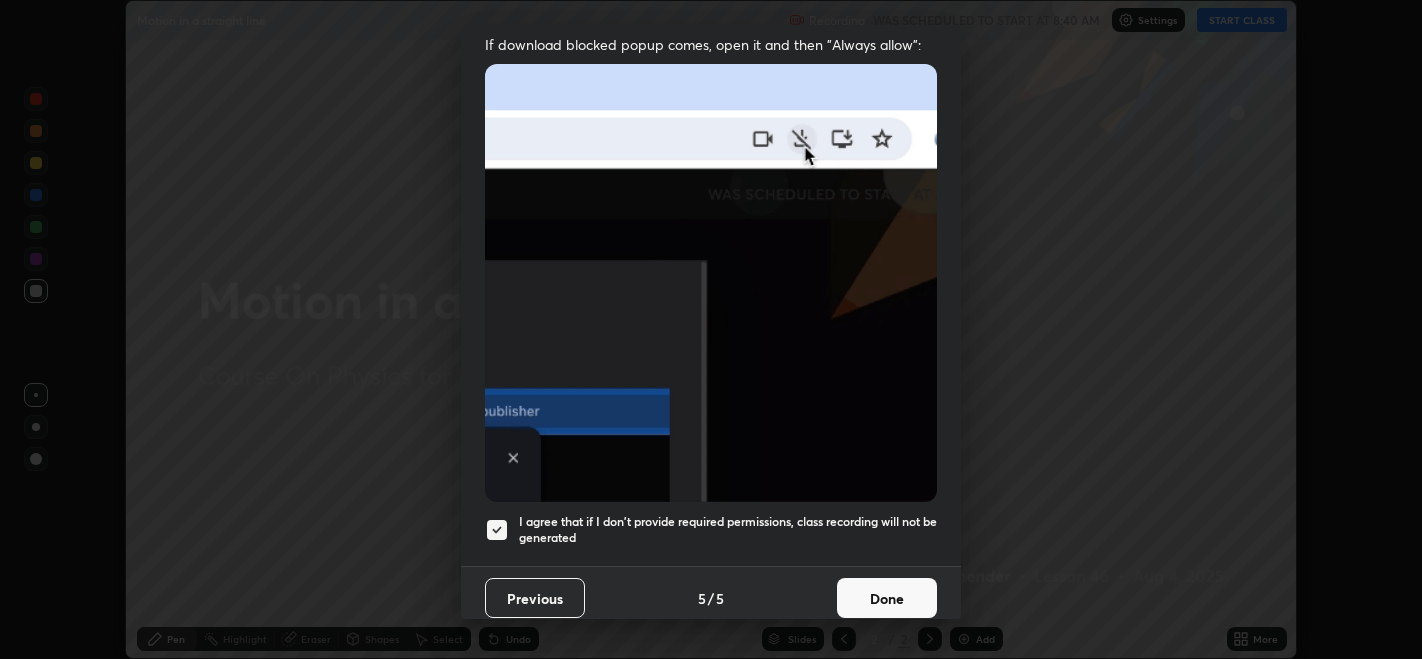 click on "Done" at bounding box center (887, 598) 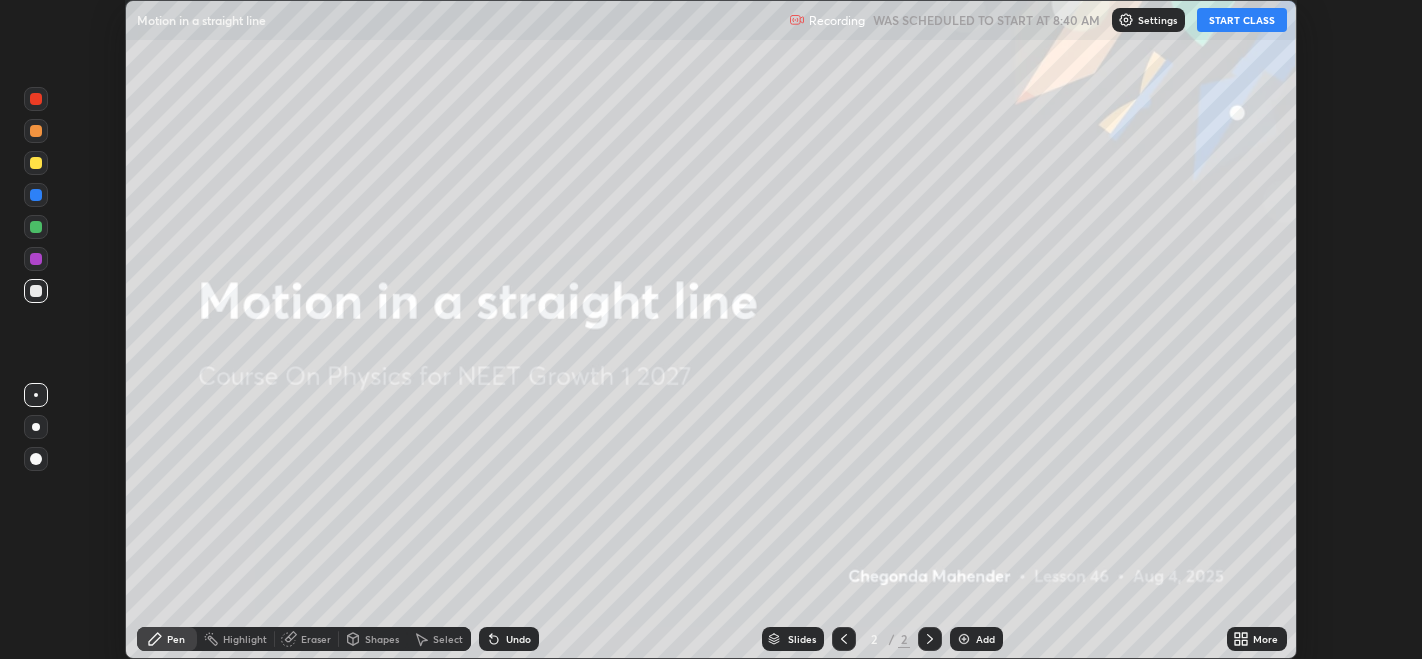 click on "START CLASS" at bounding box center (1242, 20) 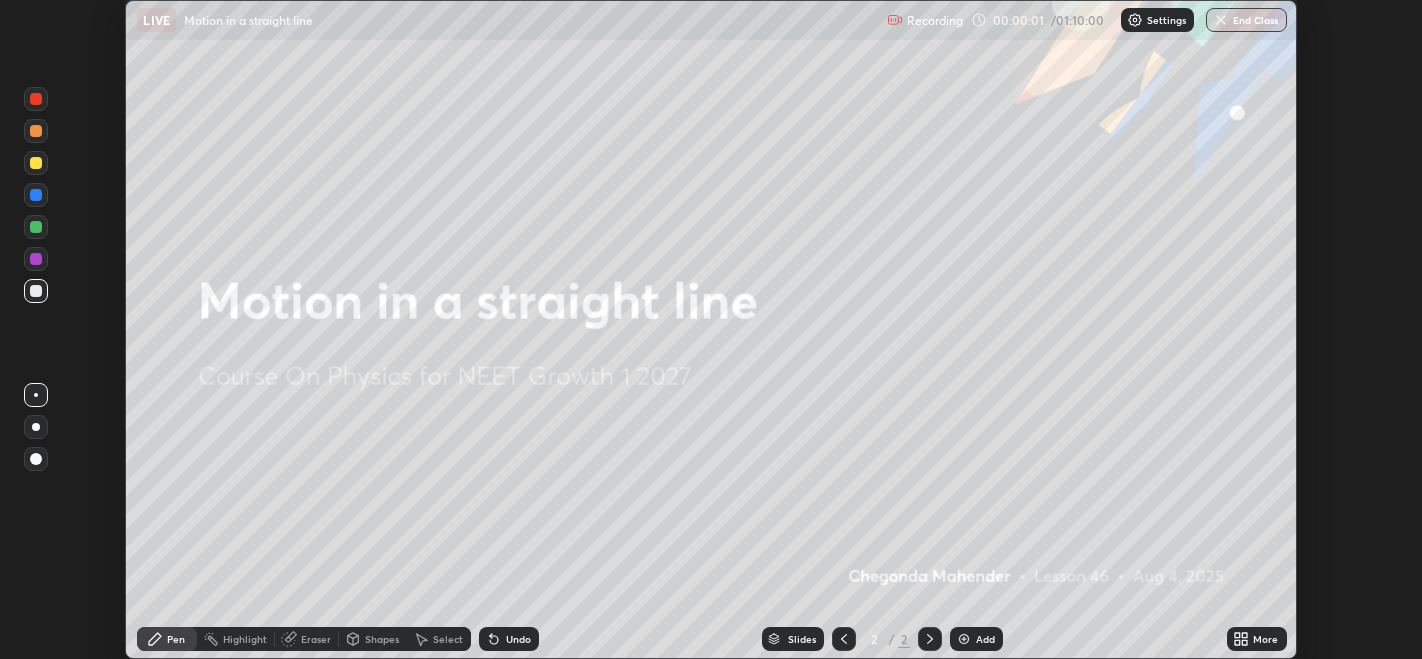 click on "More" at bounding box center [1257, 639] 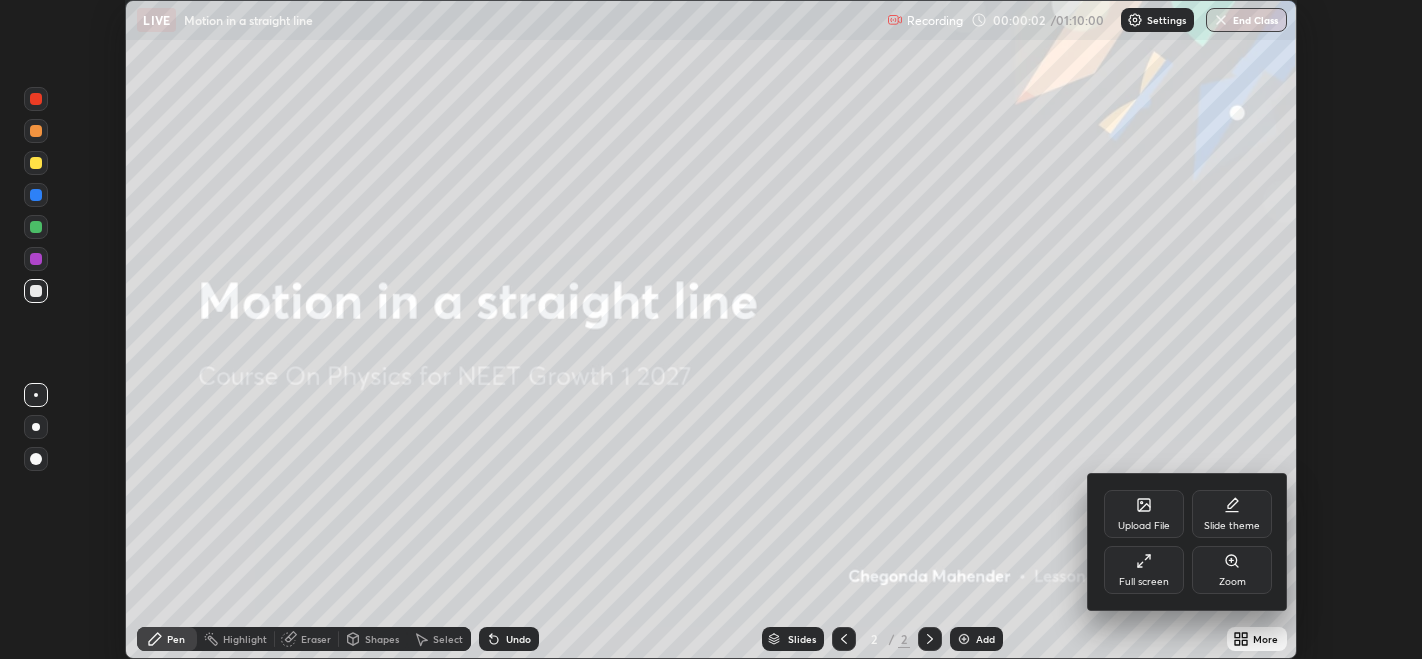 click on "Full screen" at bounding box center (1144, 582) 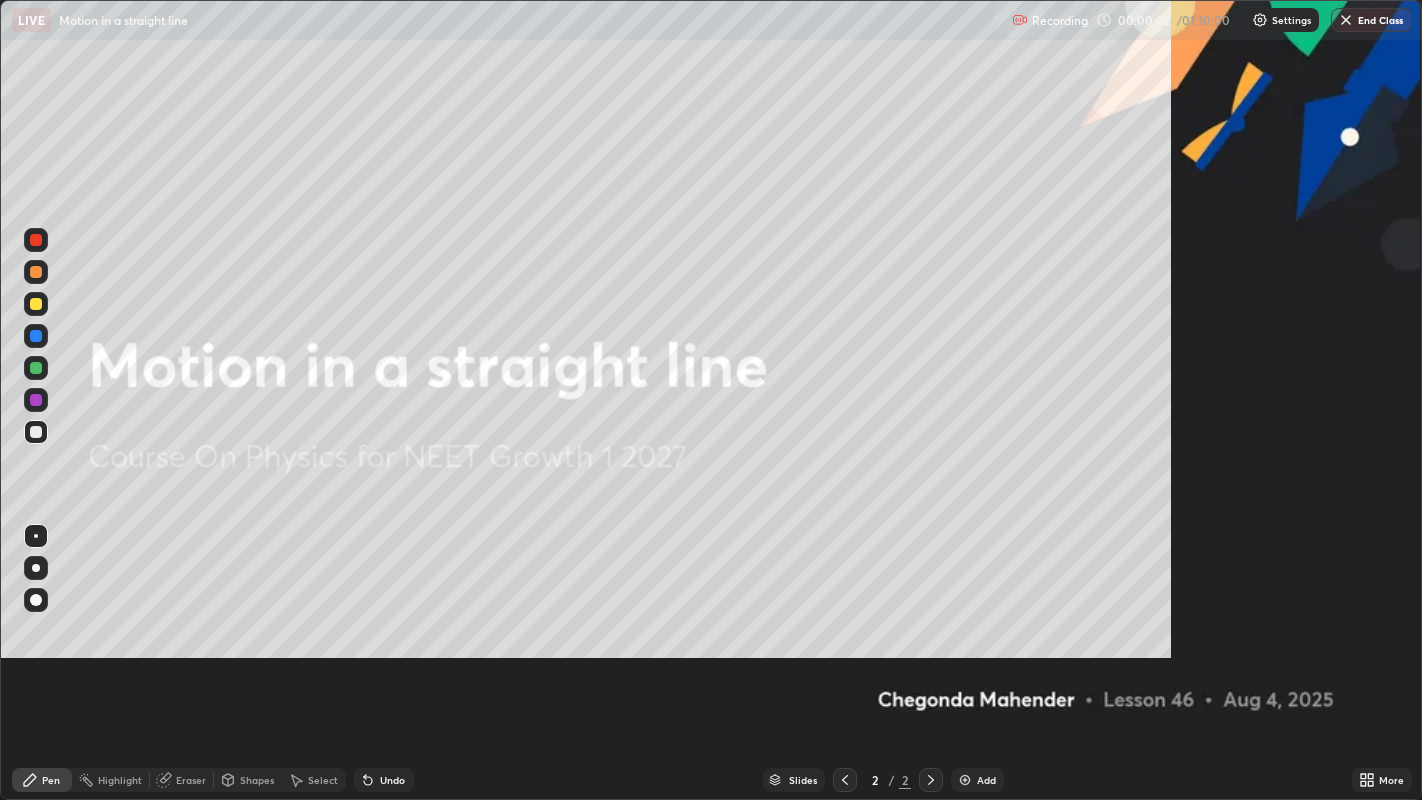 scroll, scrollTop: 99200, scrollLeft: 98577, axis: both 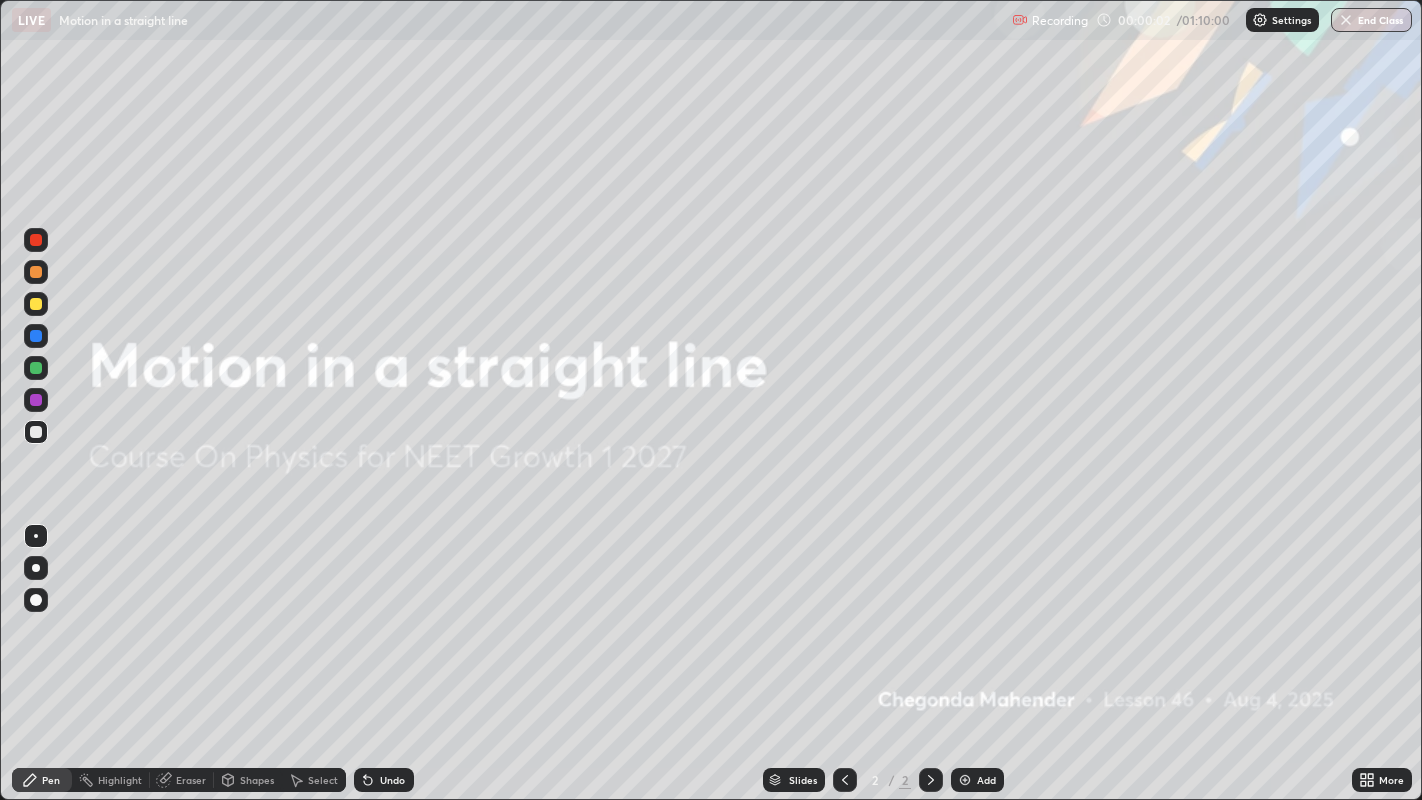 click on "Add" at bounding box center [986, 780] 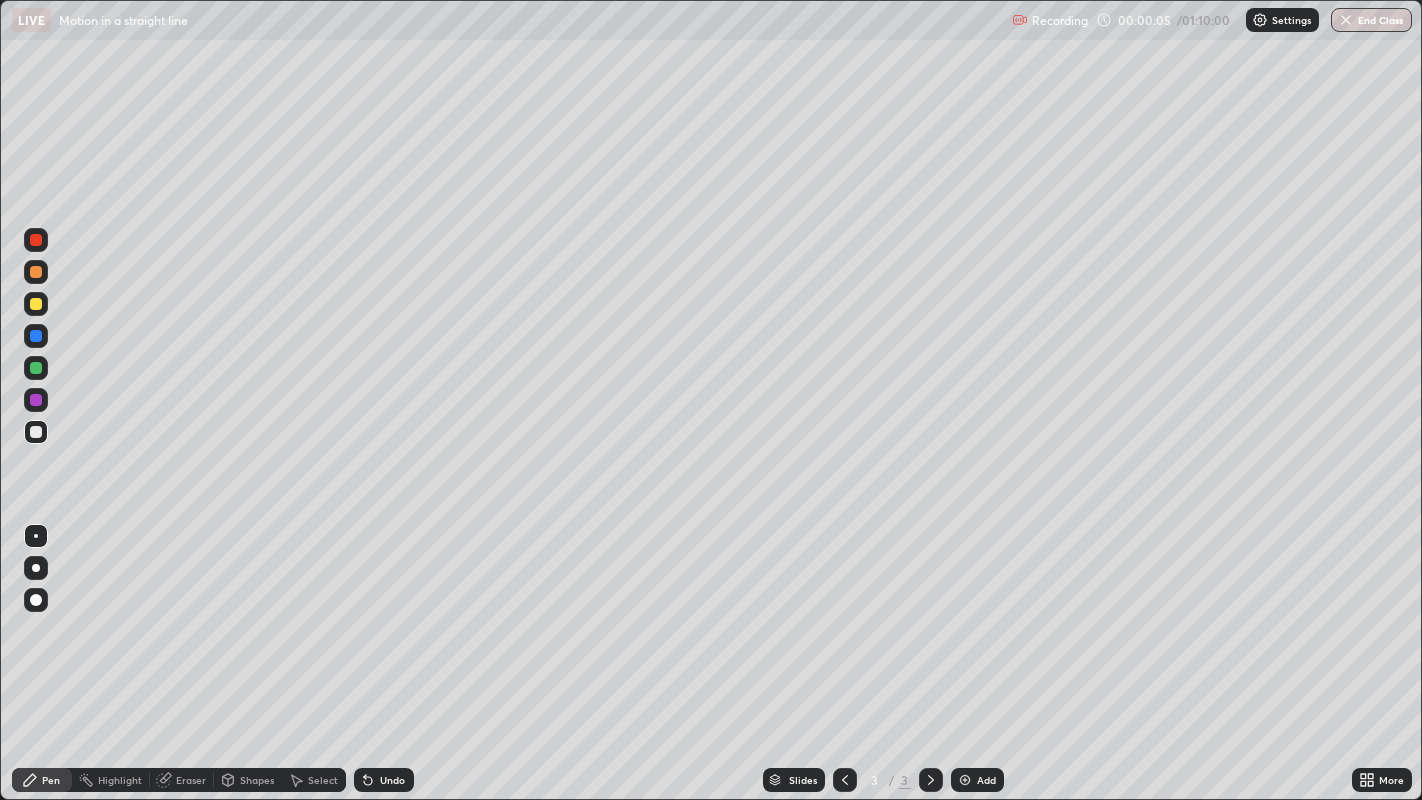click at bounding box center (36, 568) 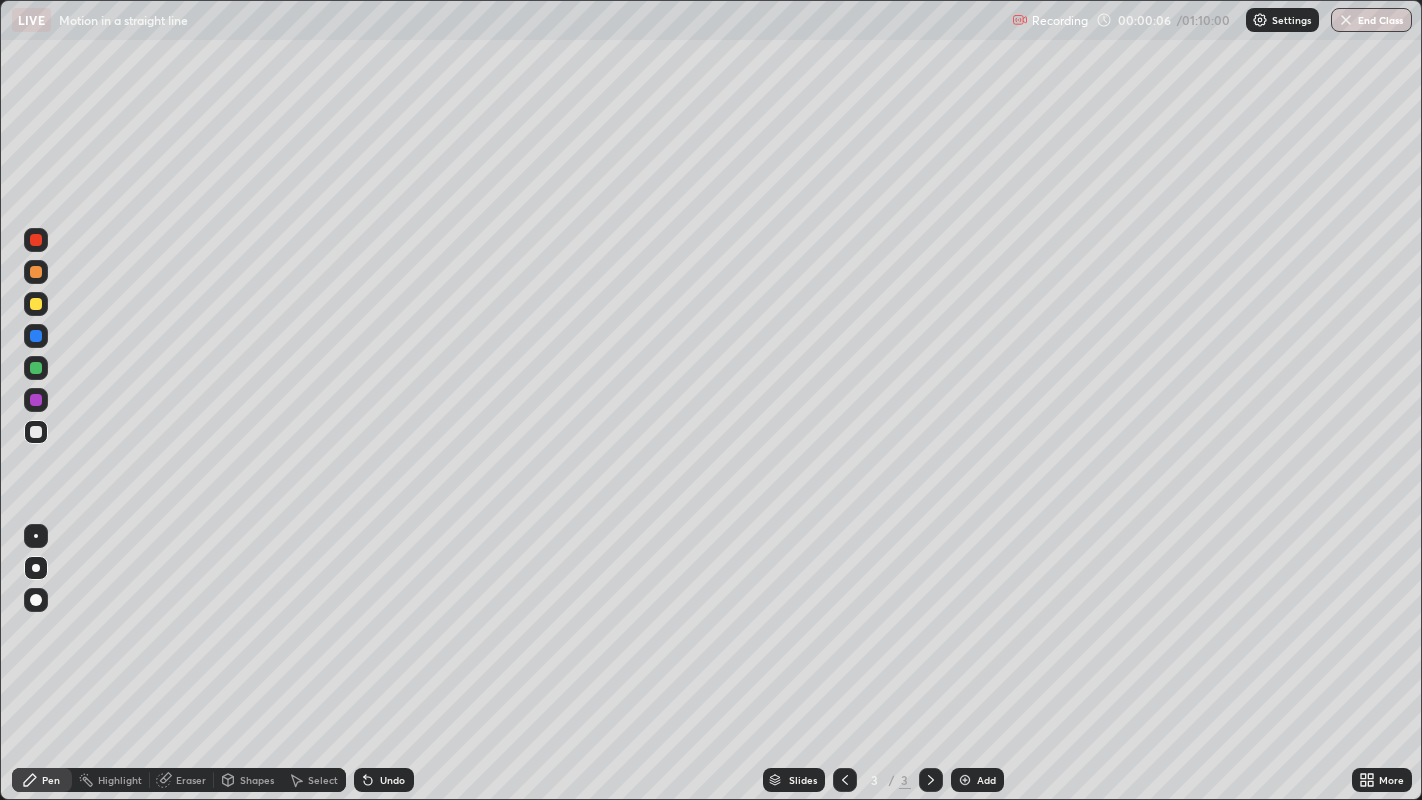 click at bounding box center (36, 368) 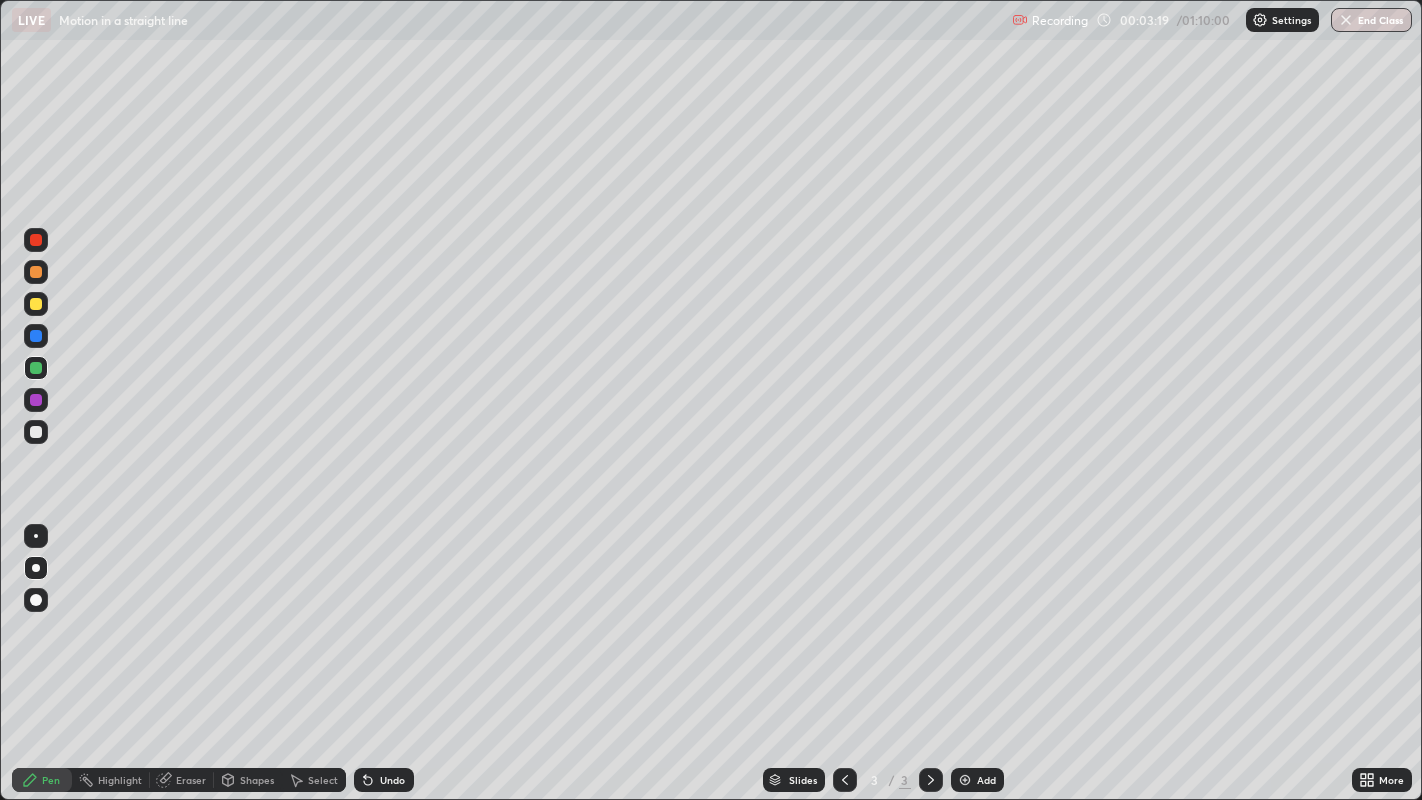 click at bounding box center (36, 304) 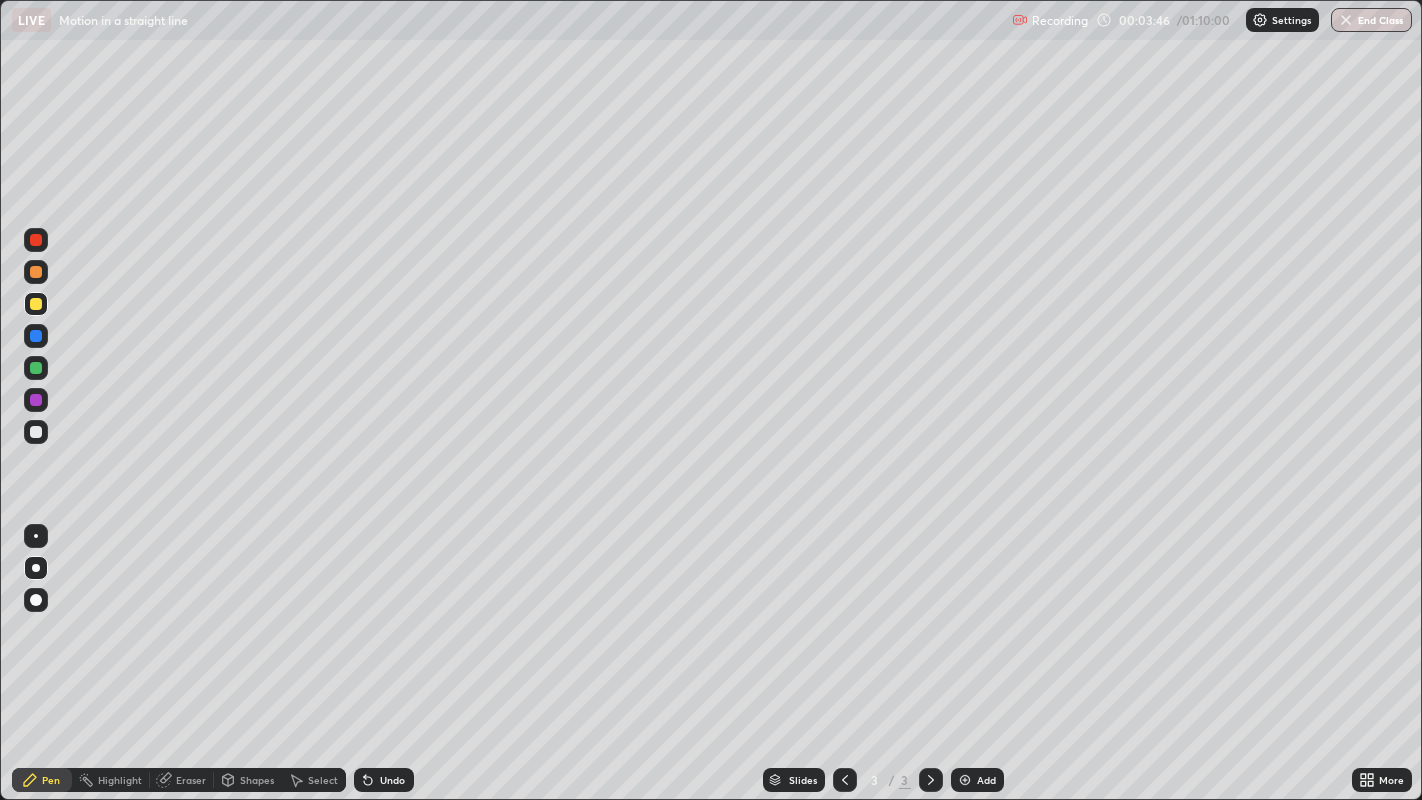 click at bounding box center [36, 368] 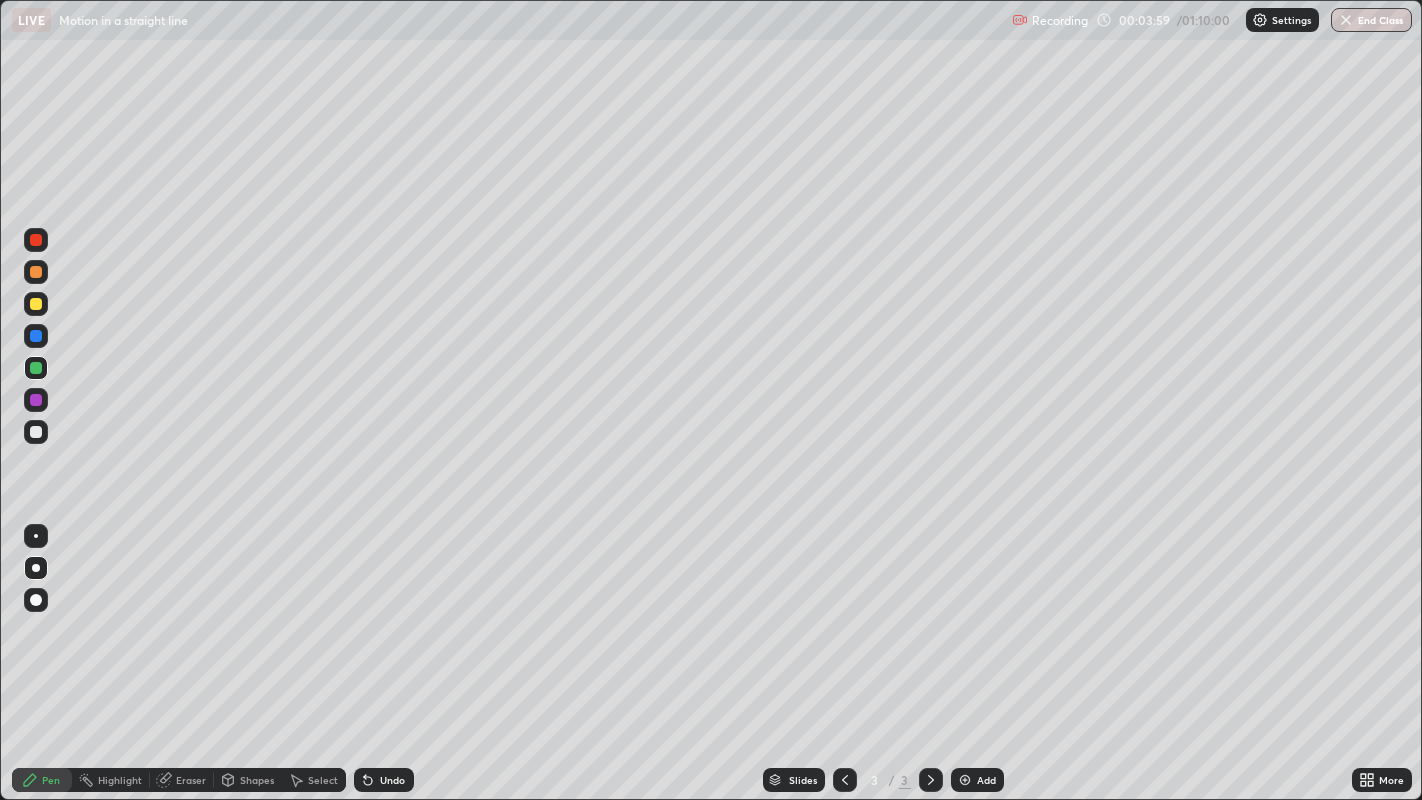 click at bounding box center (36, 432) 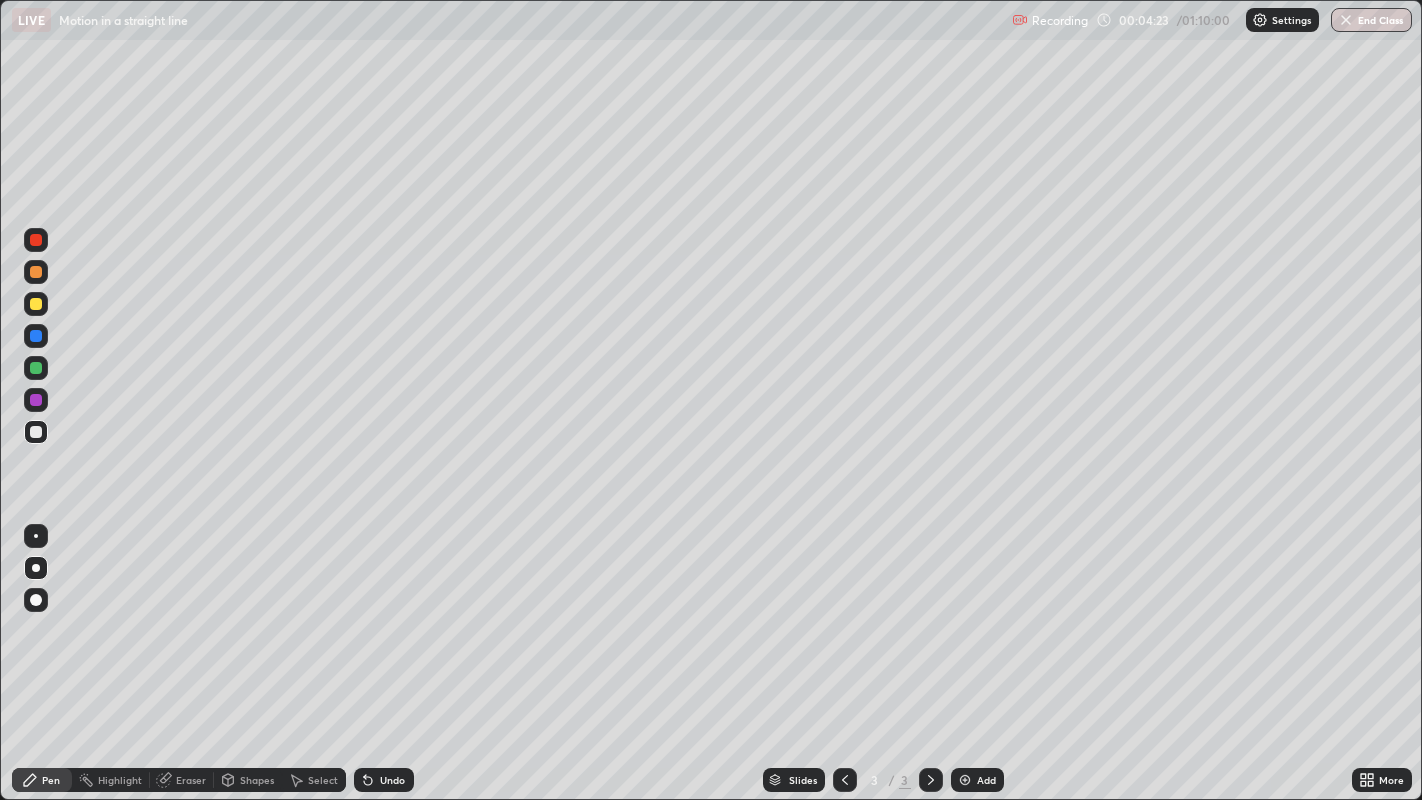 click at bounding box center (36, 304) 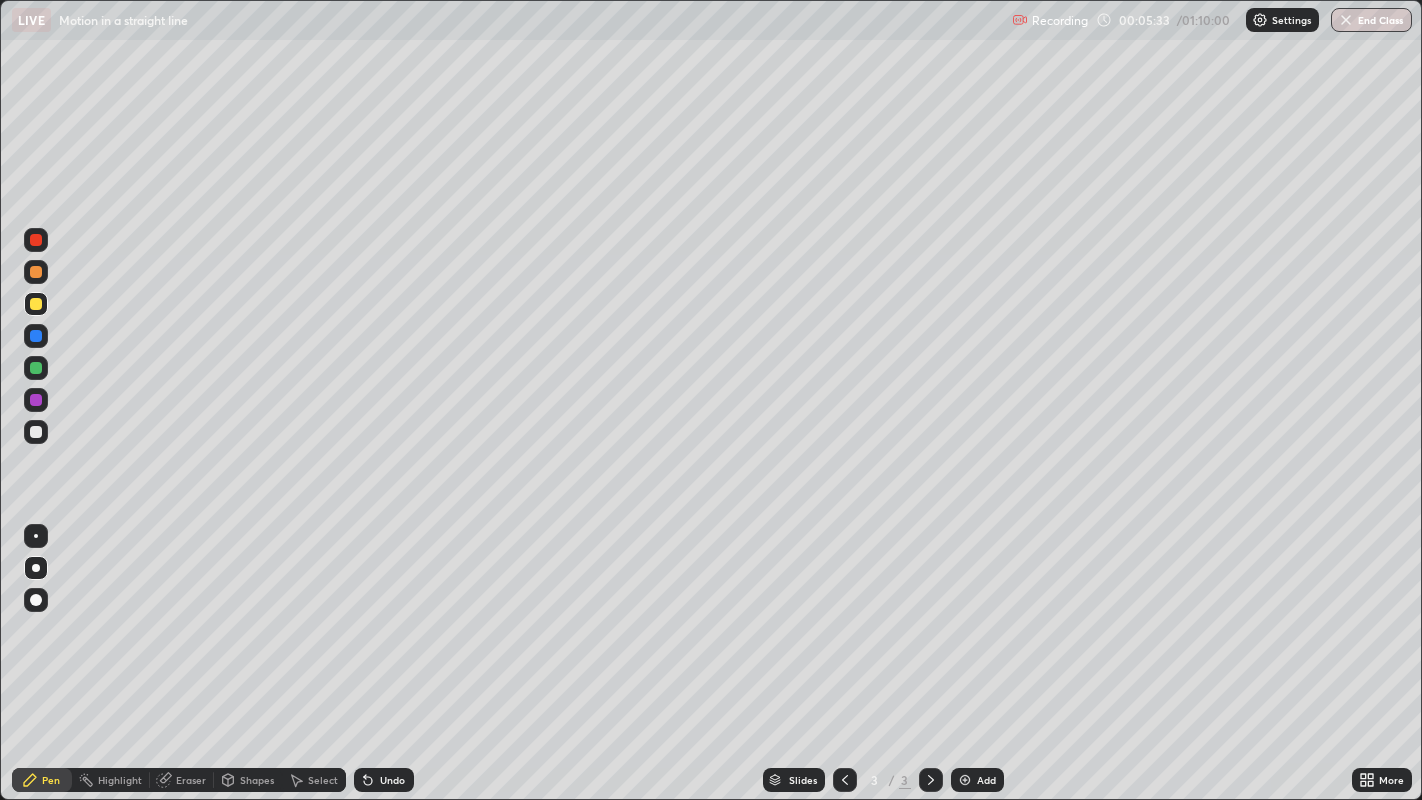 click at bounding box center [36, 368] 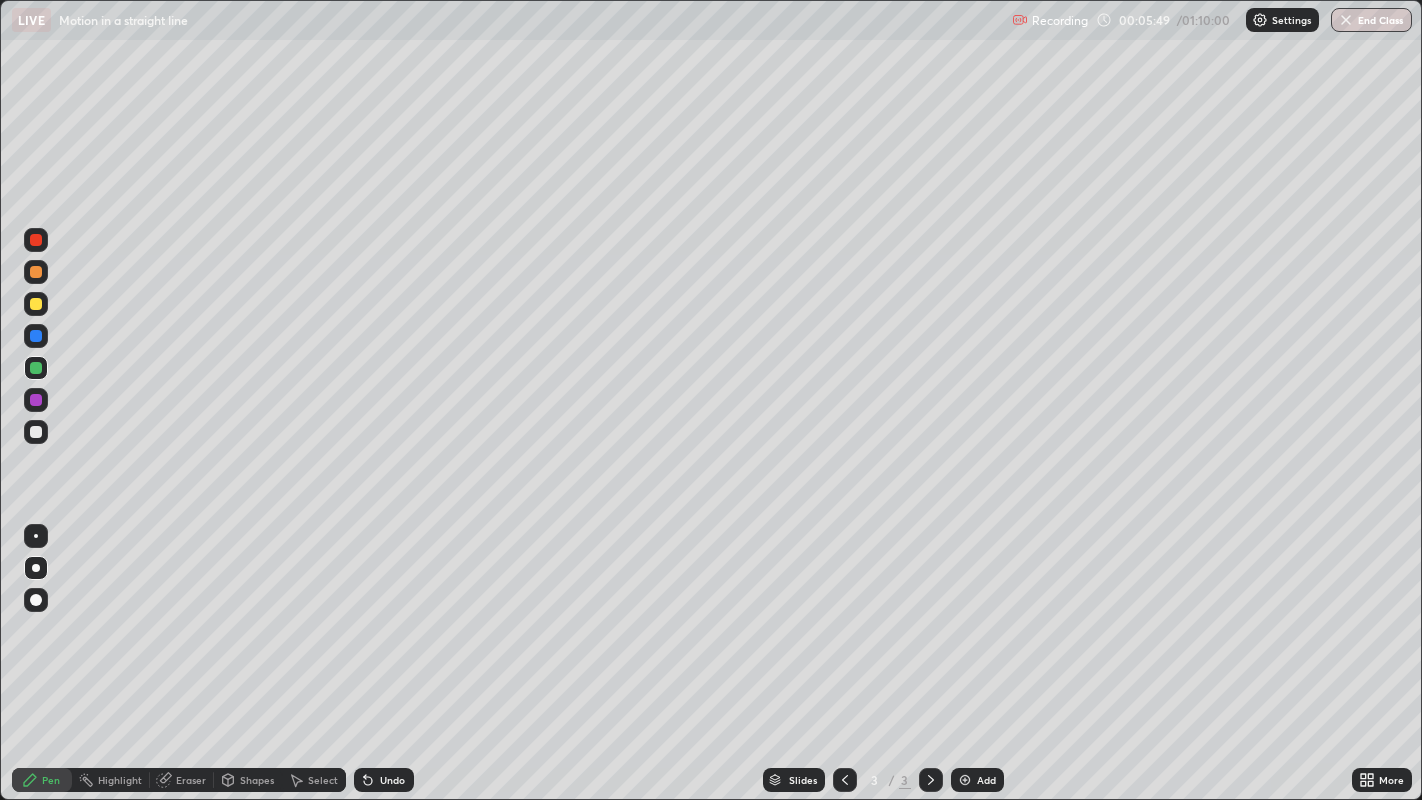 click at bounding box center (36, 304) 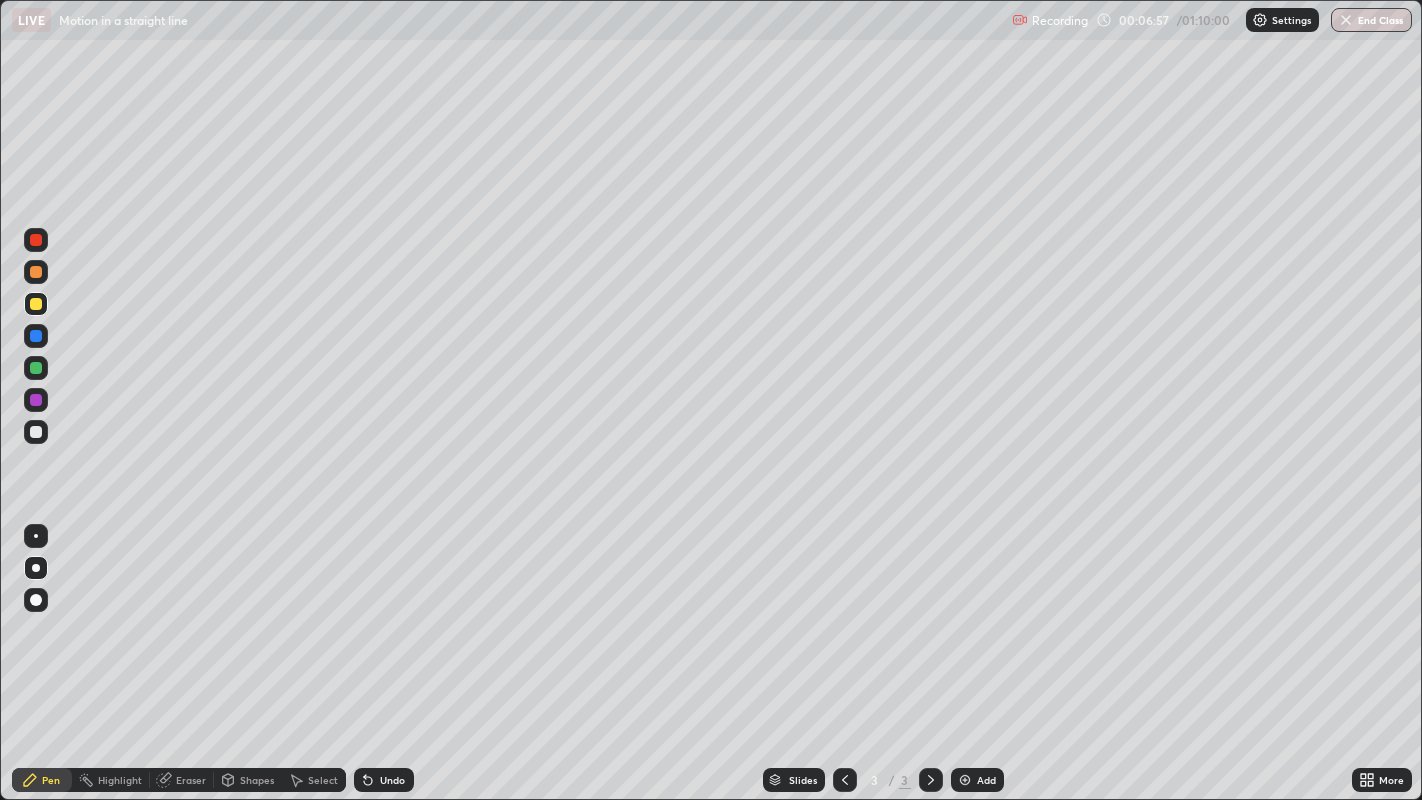 click on "Eraser" at bounding box center [182, 780] 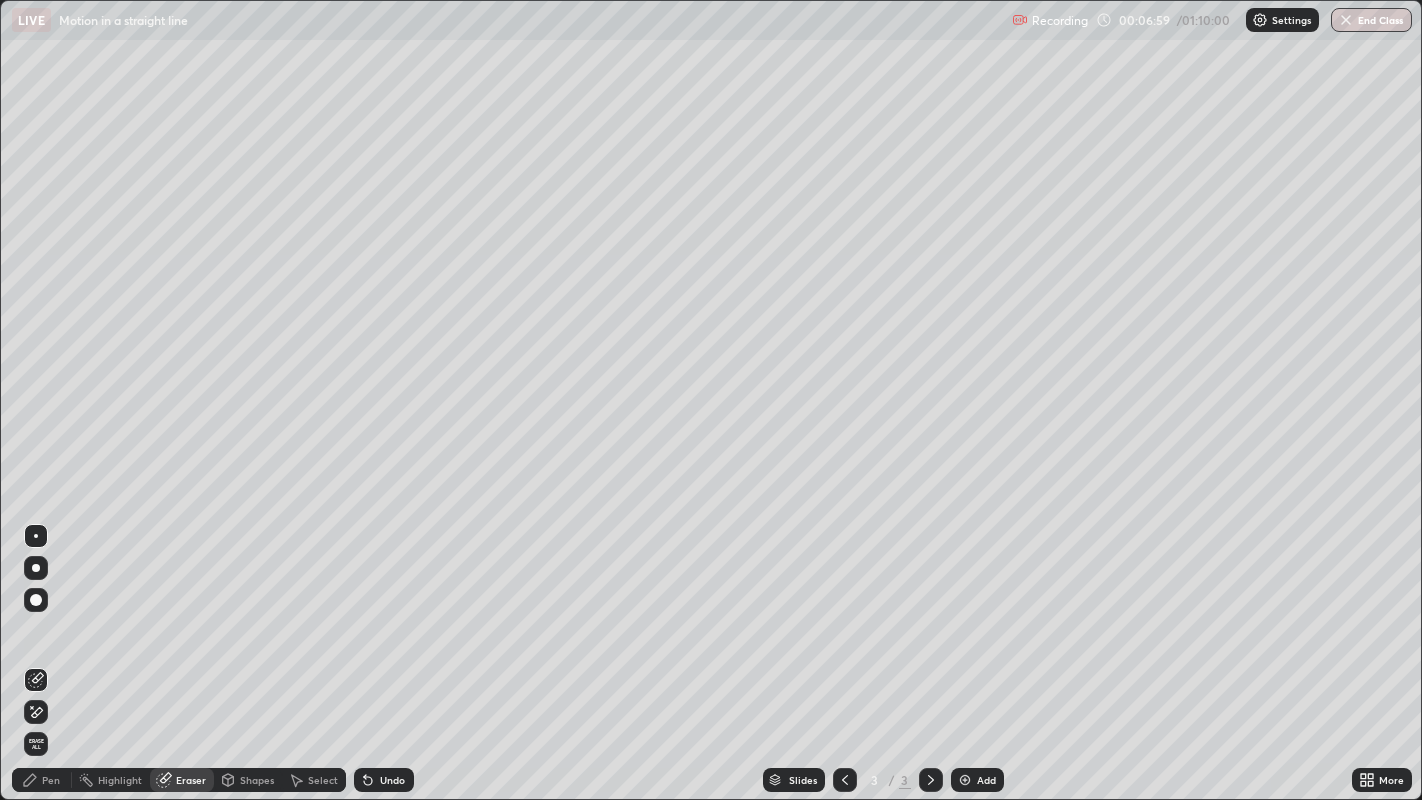 click on "Pen" at bounding box center (42, 780) 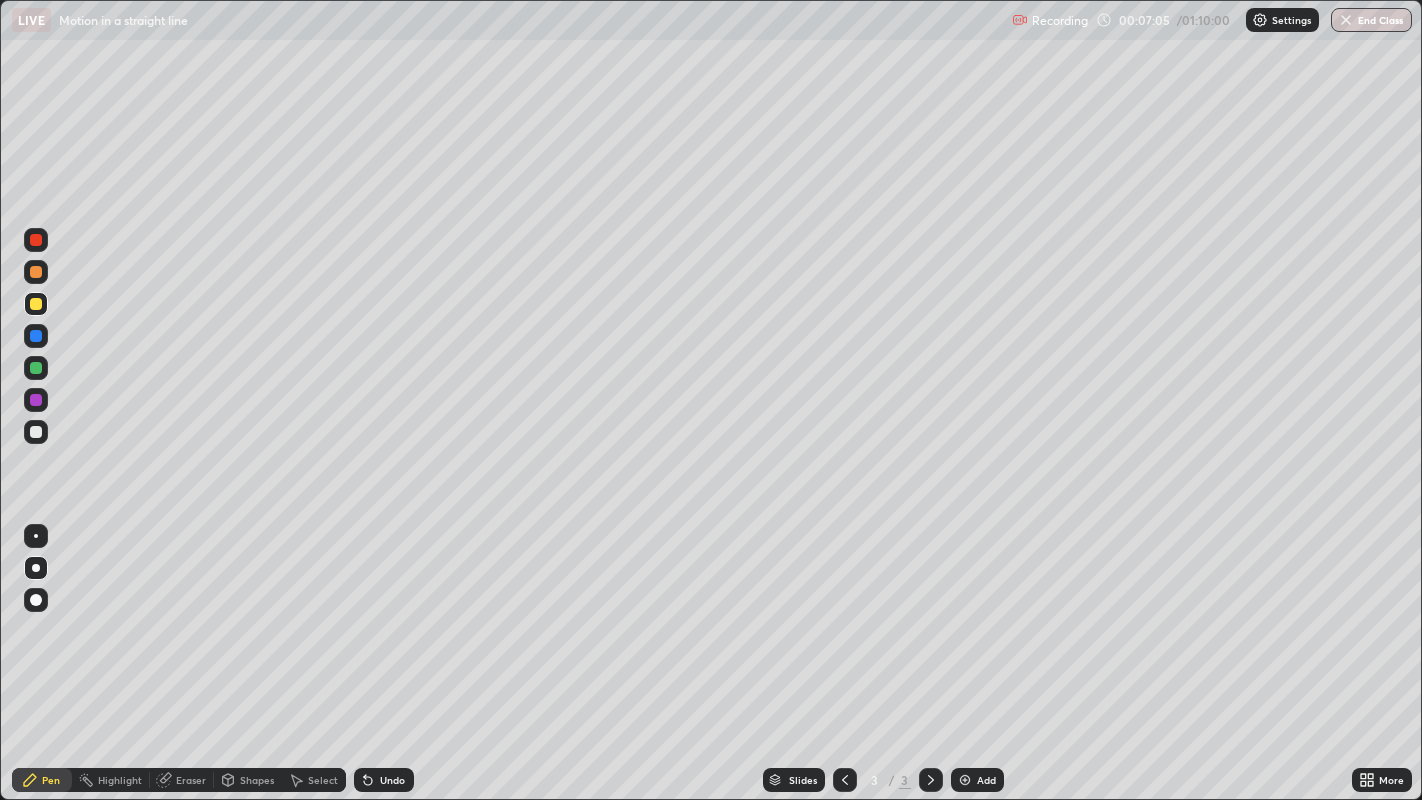 click on "Shapes" at bounding box center [257, 780] 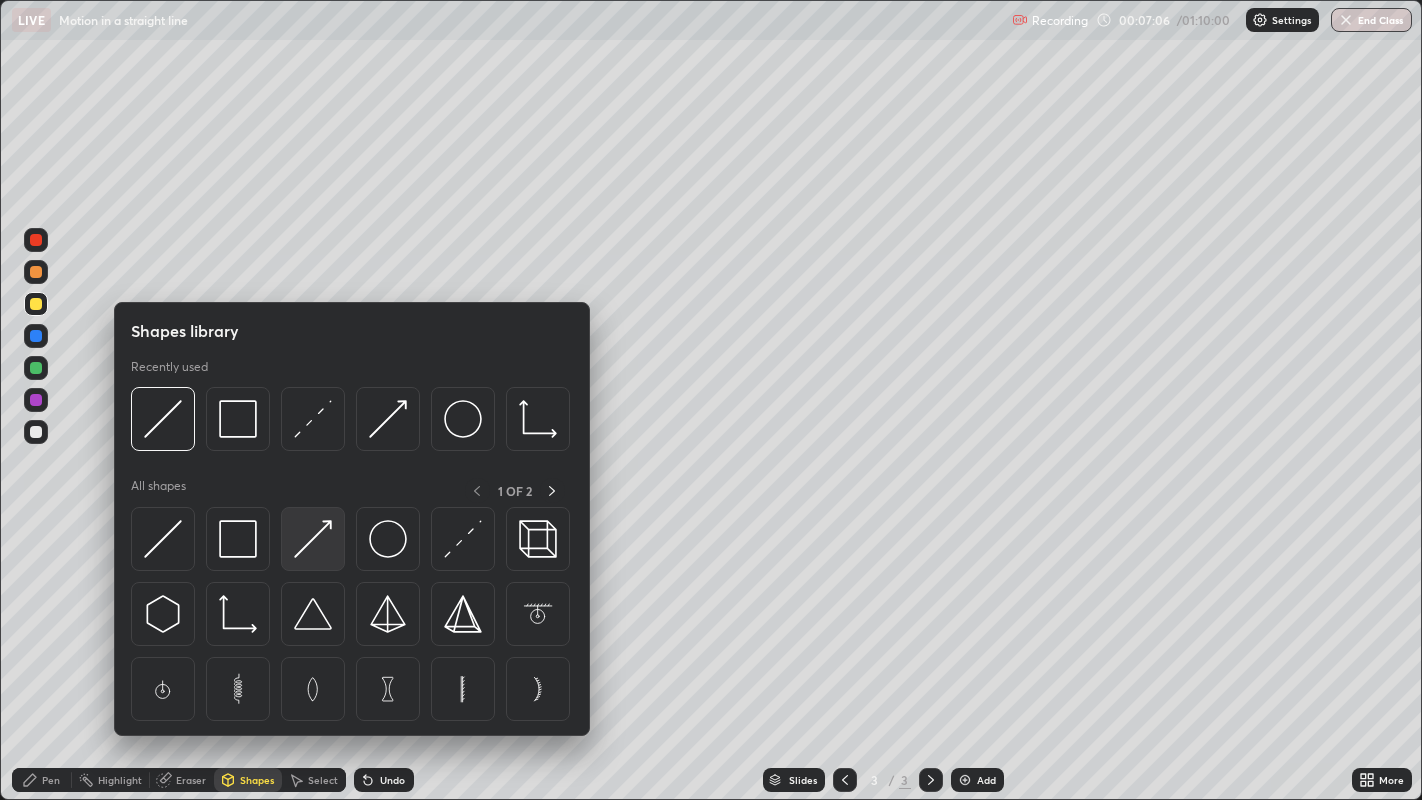 click at bounding box center (313, 539) 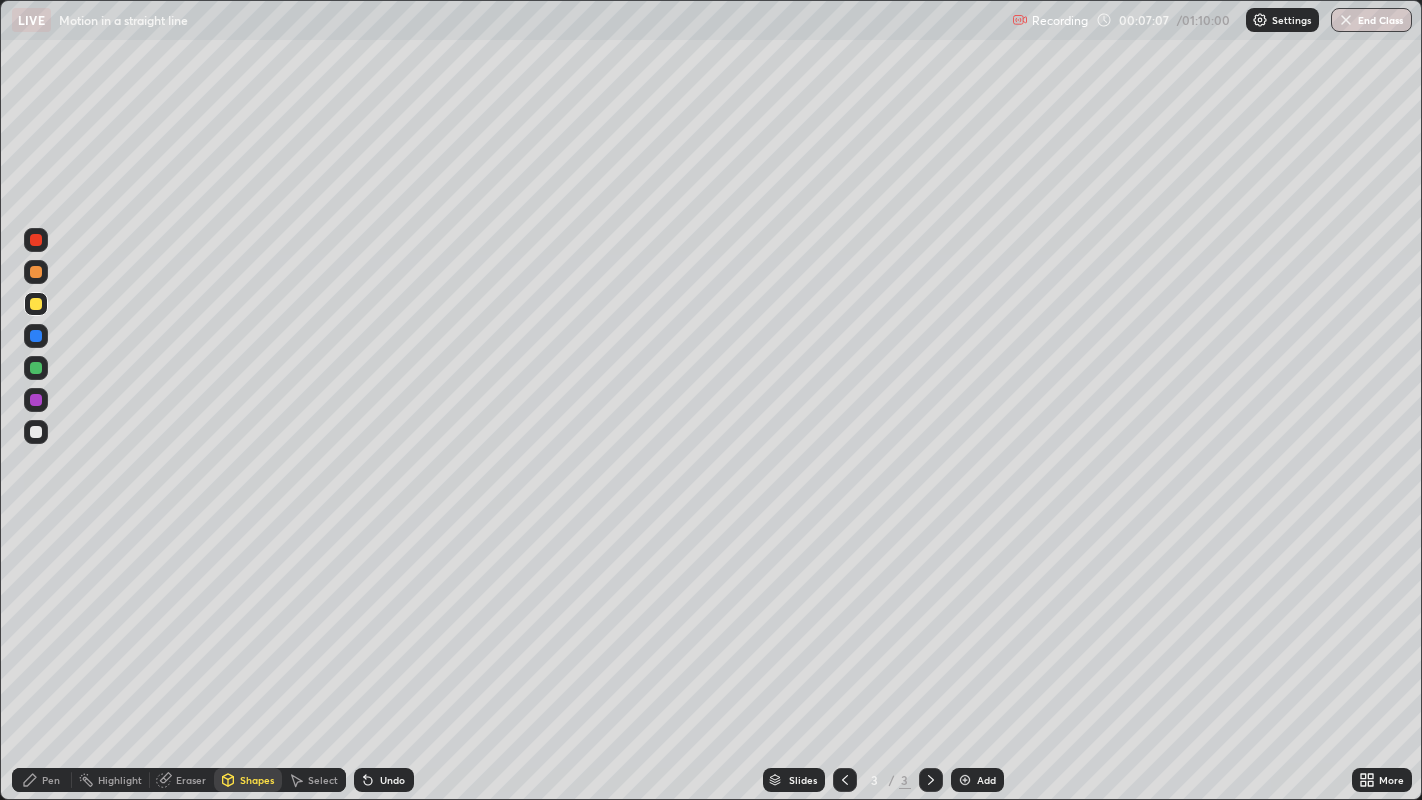click at bounding box center (36, 272) 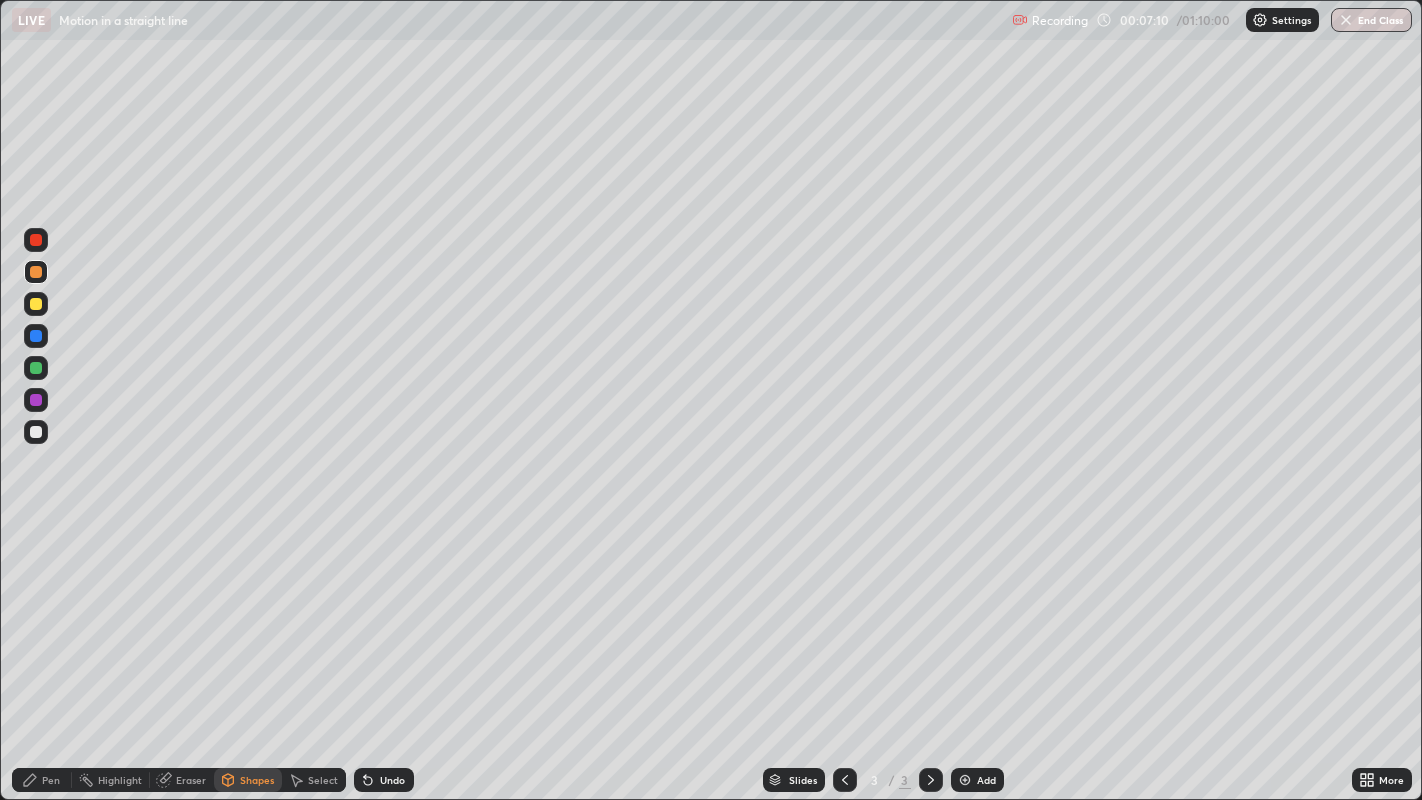 click on "Pen" at bounding box center [42, 780] 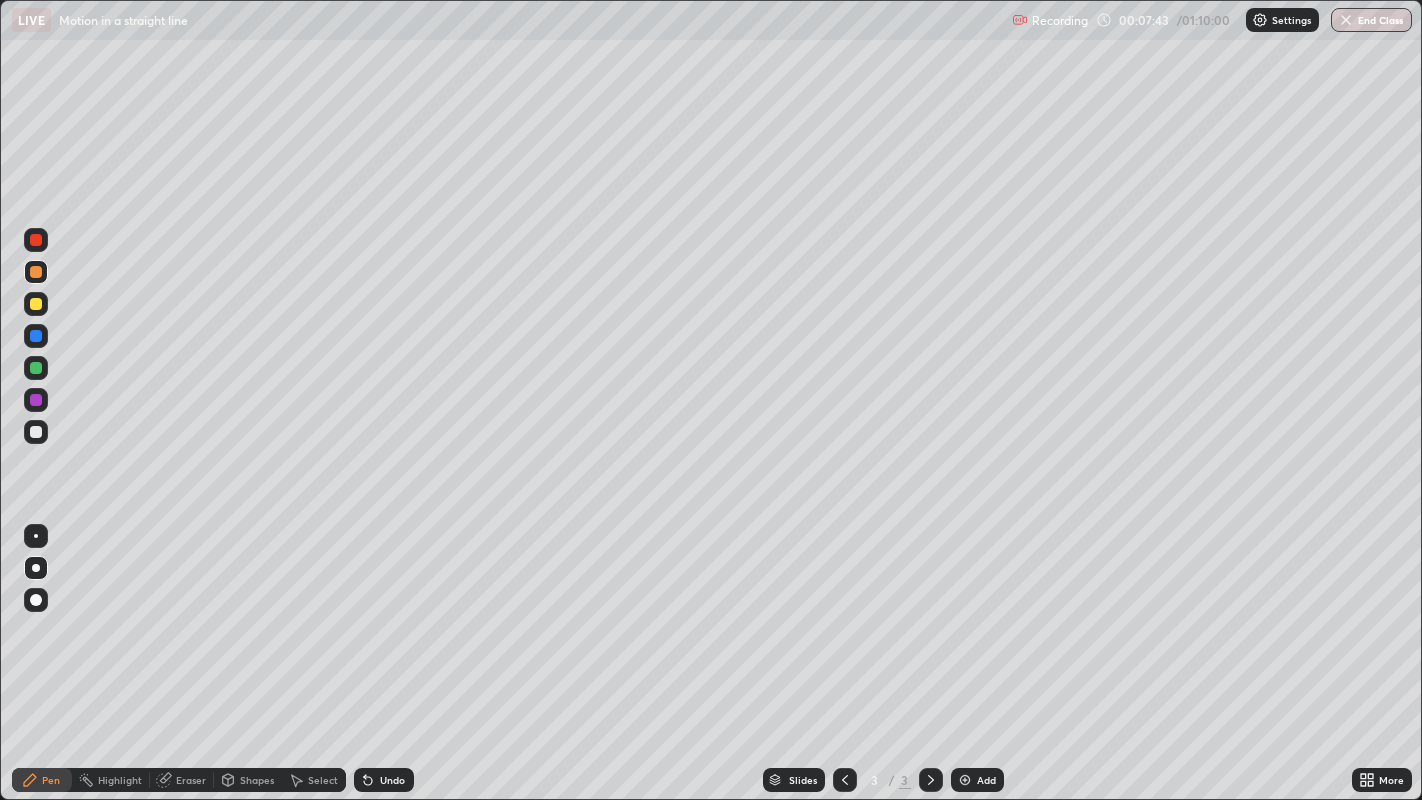 click at bounding box center (36, 240) 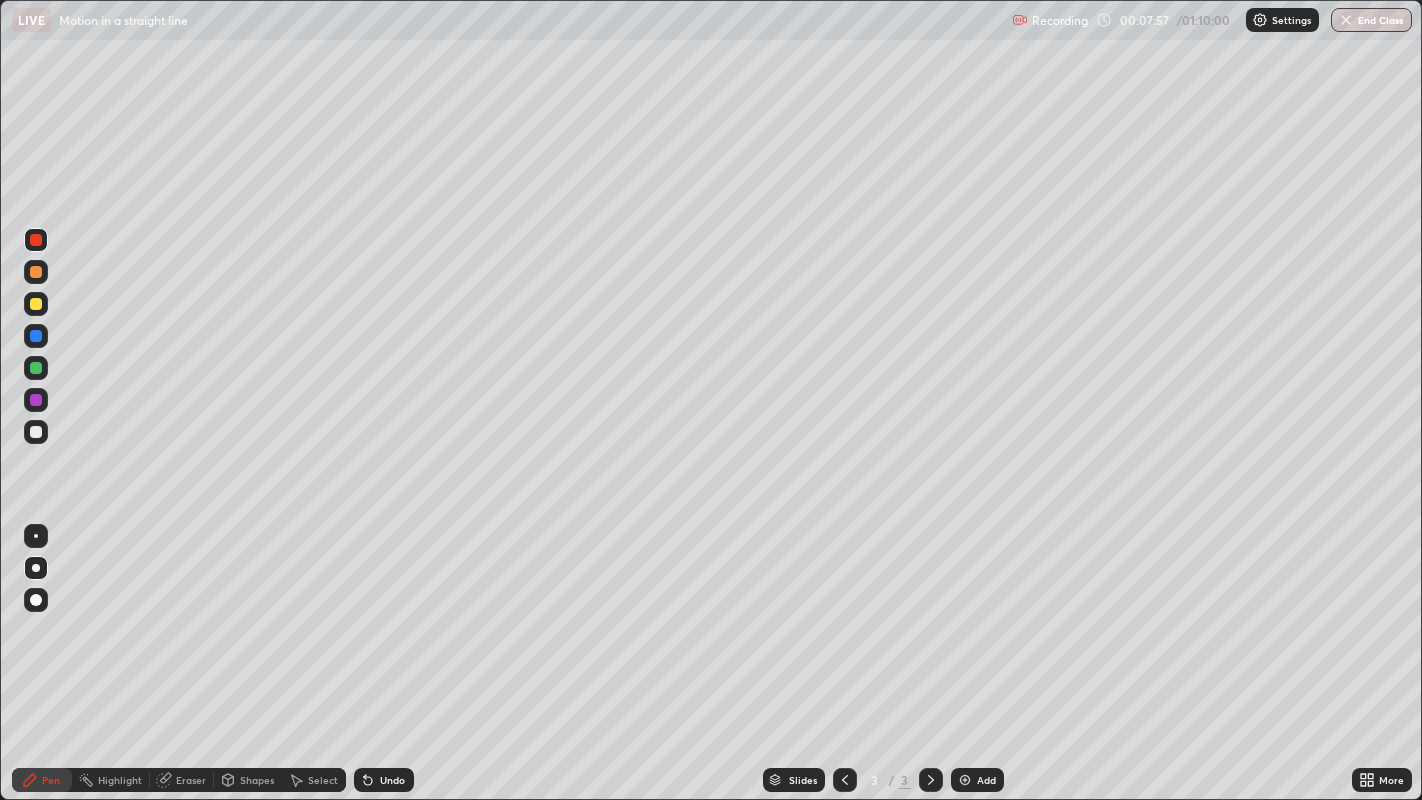 click on "Add" at bounding box center [986, 780] 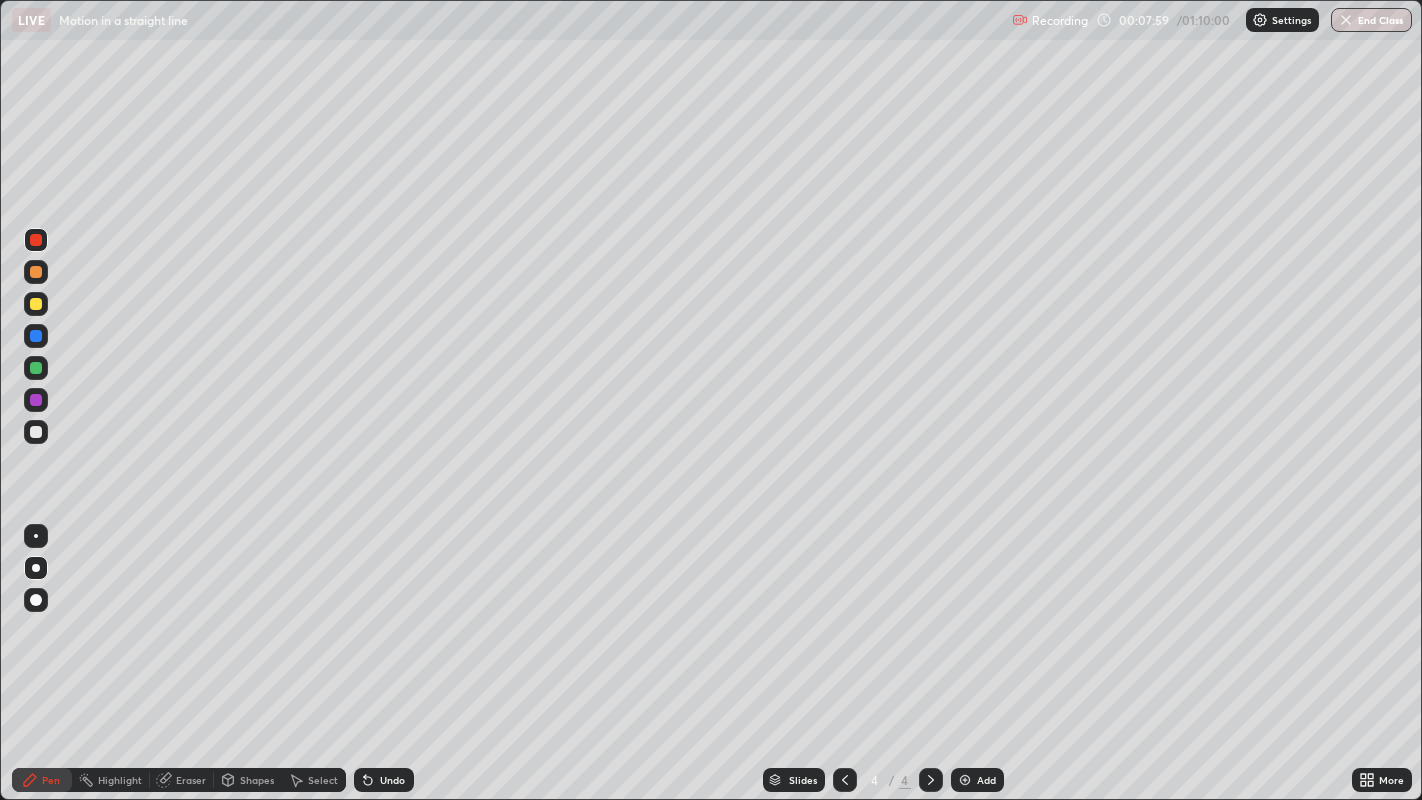 click at bounding box center [36, 304] 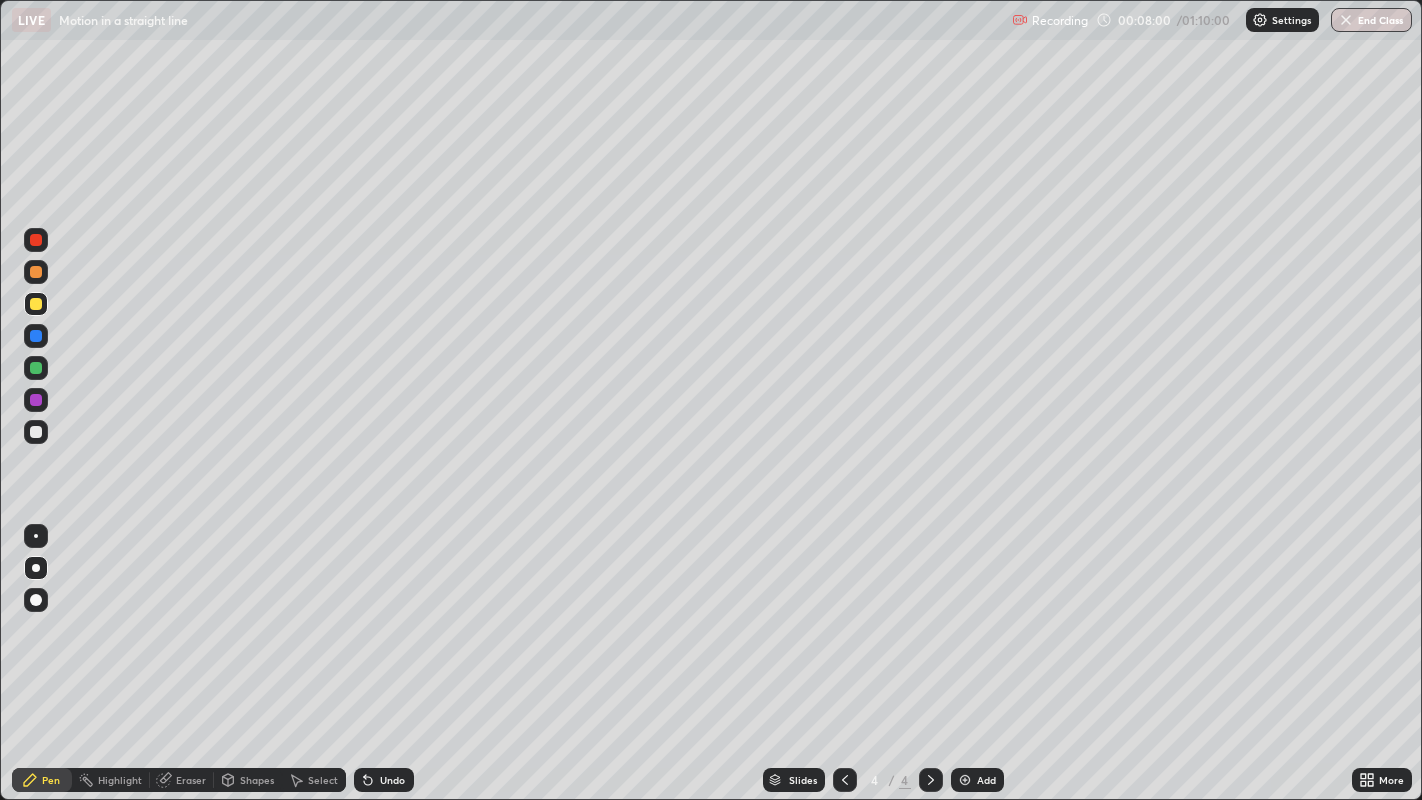 click 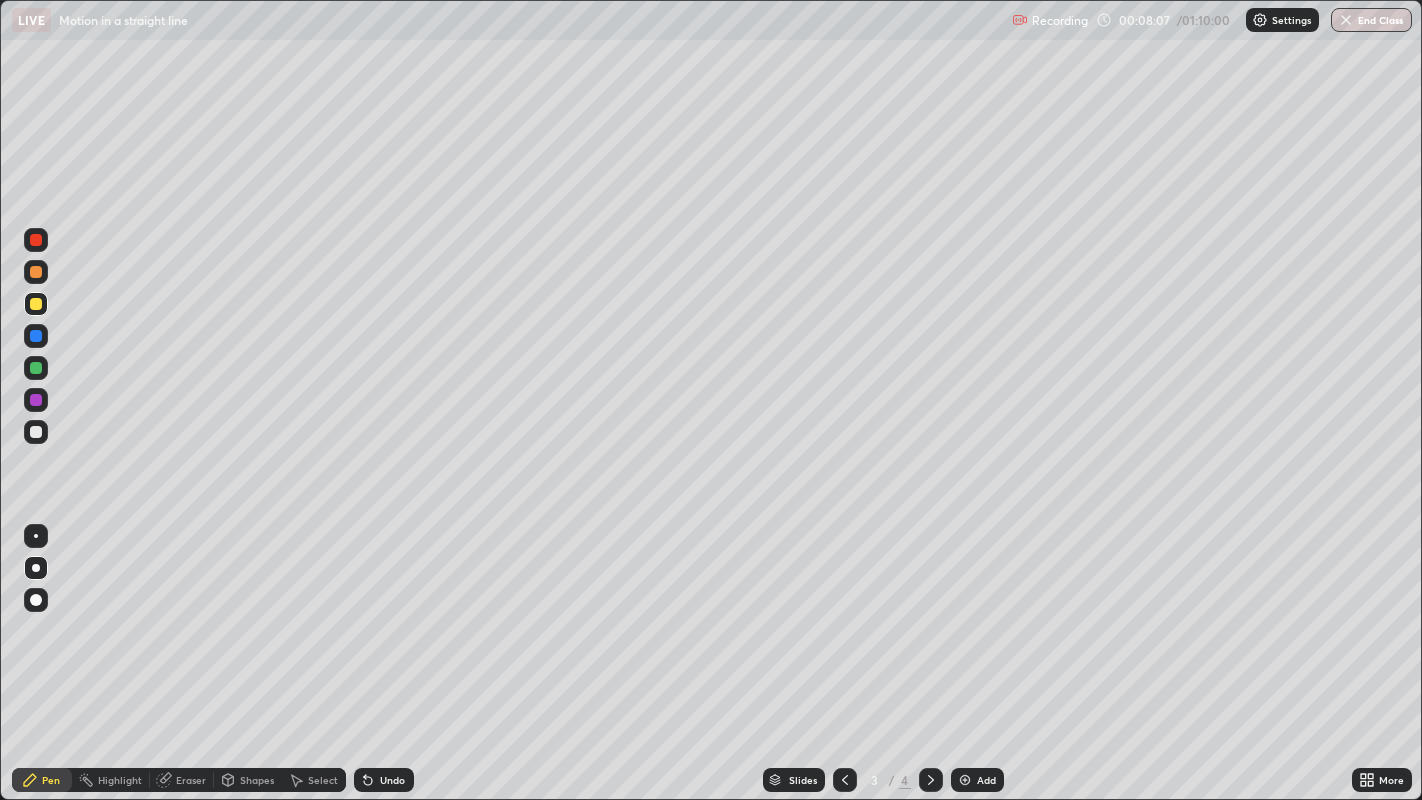 click on "Add" at bounding box center (986, 780) 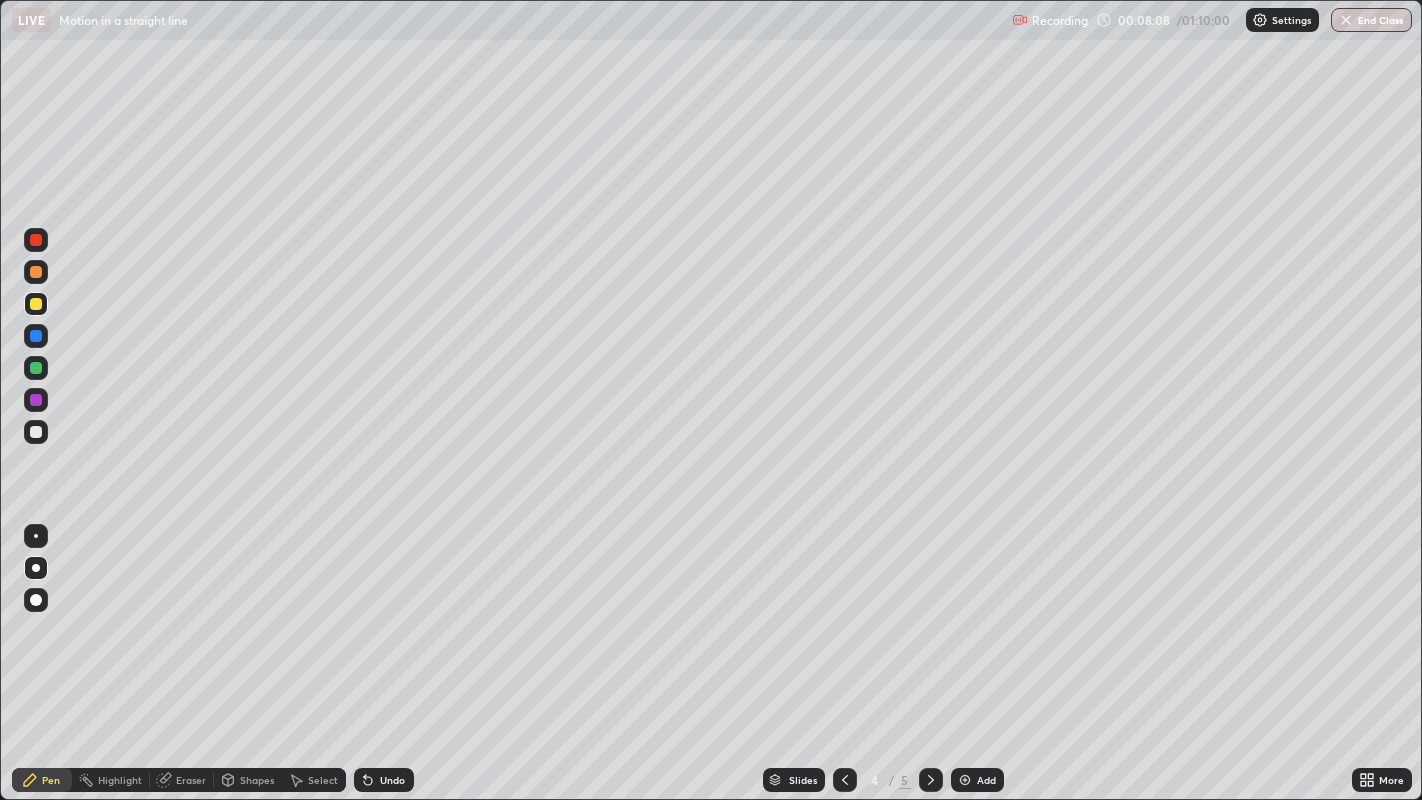 click at bounding box center [36, 432] 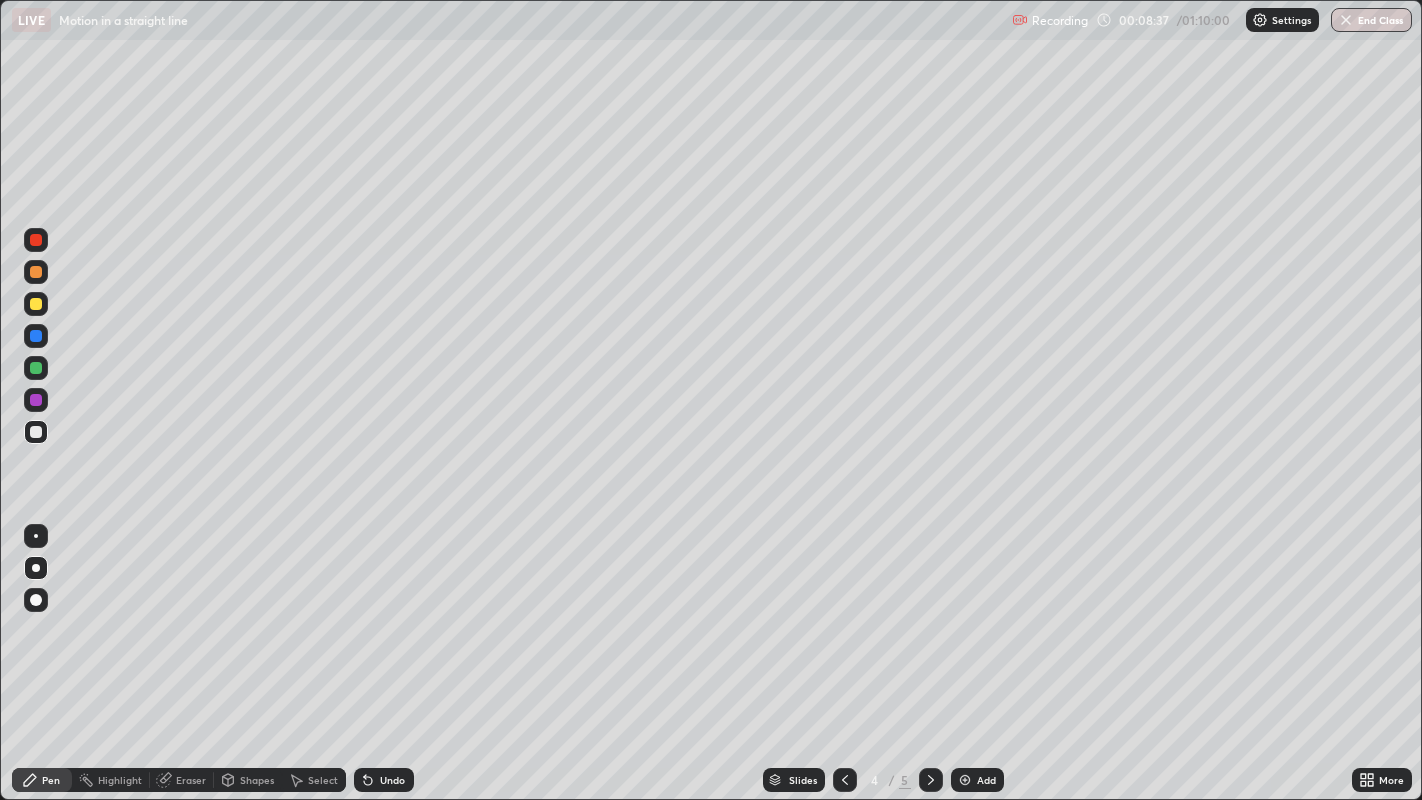 click 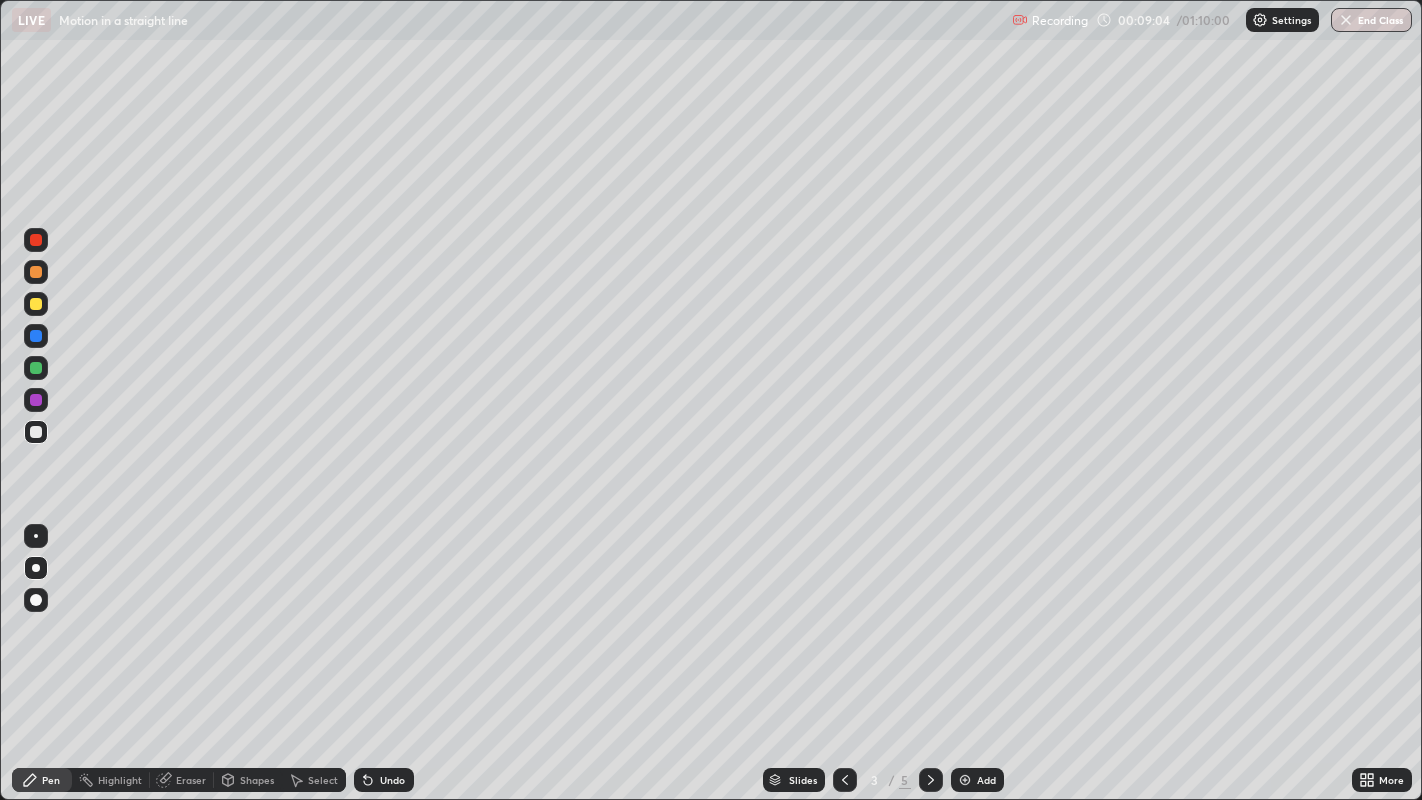click 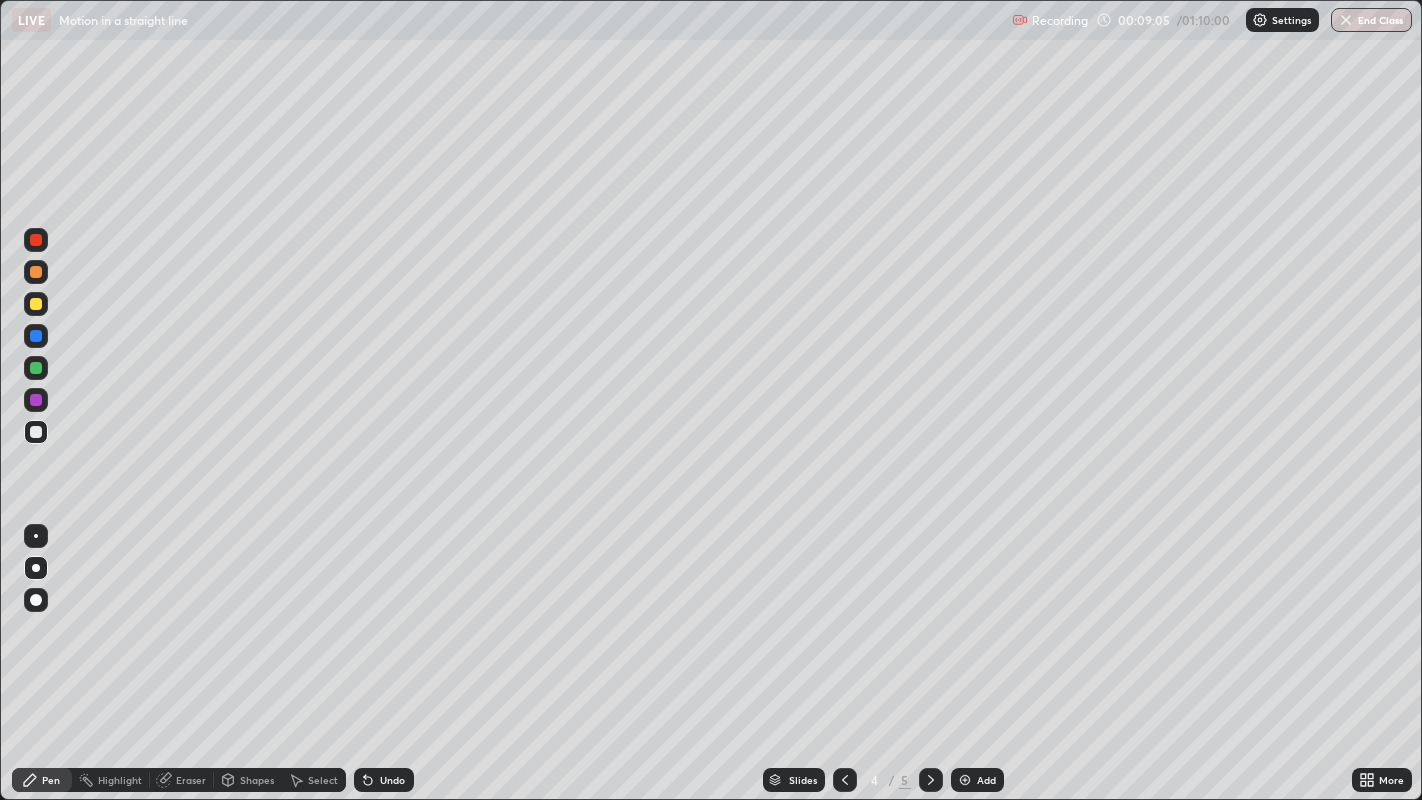 click at bounding box center (36, 272) 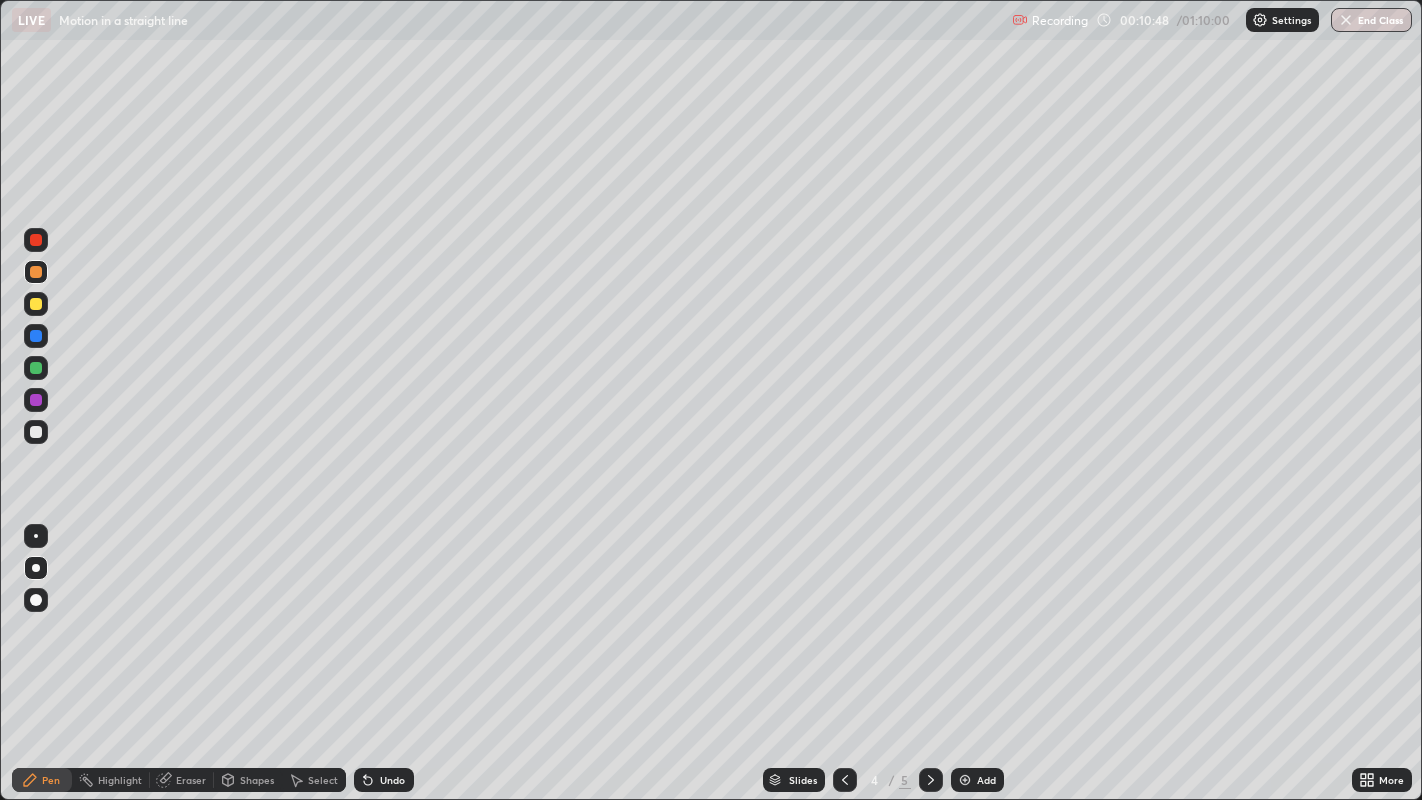 click 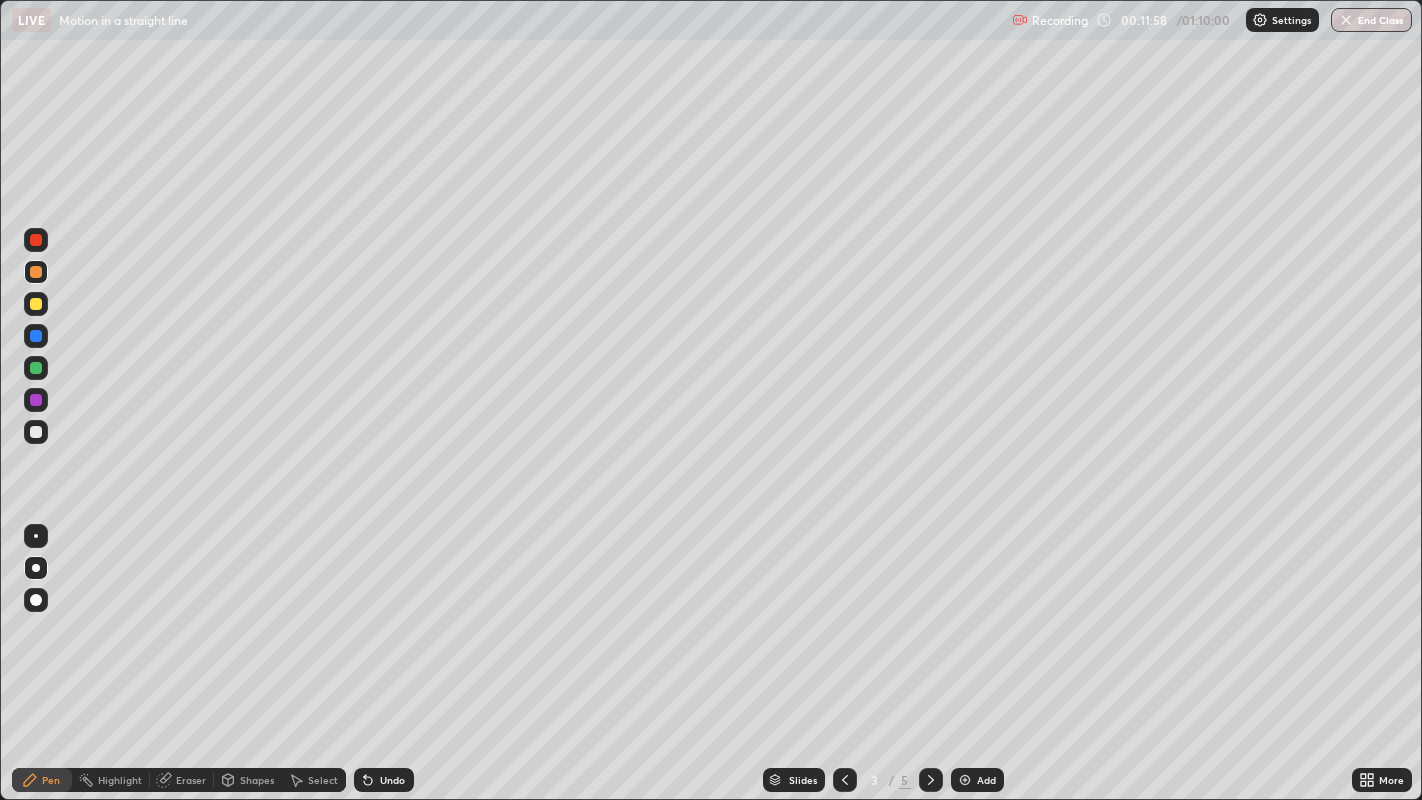 click 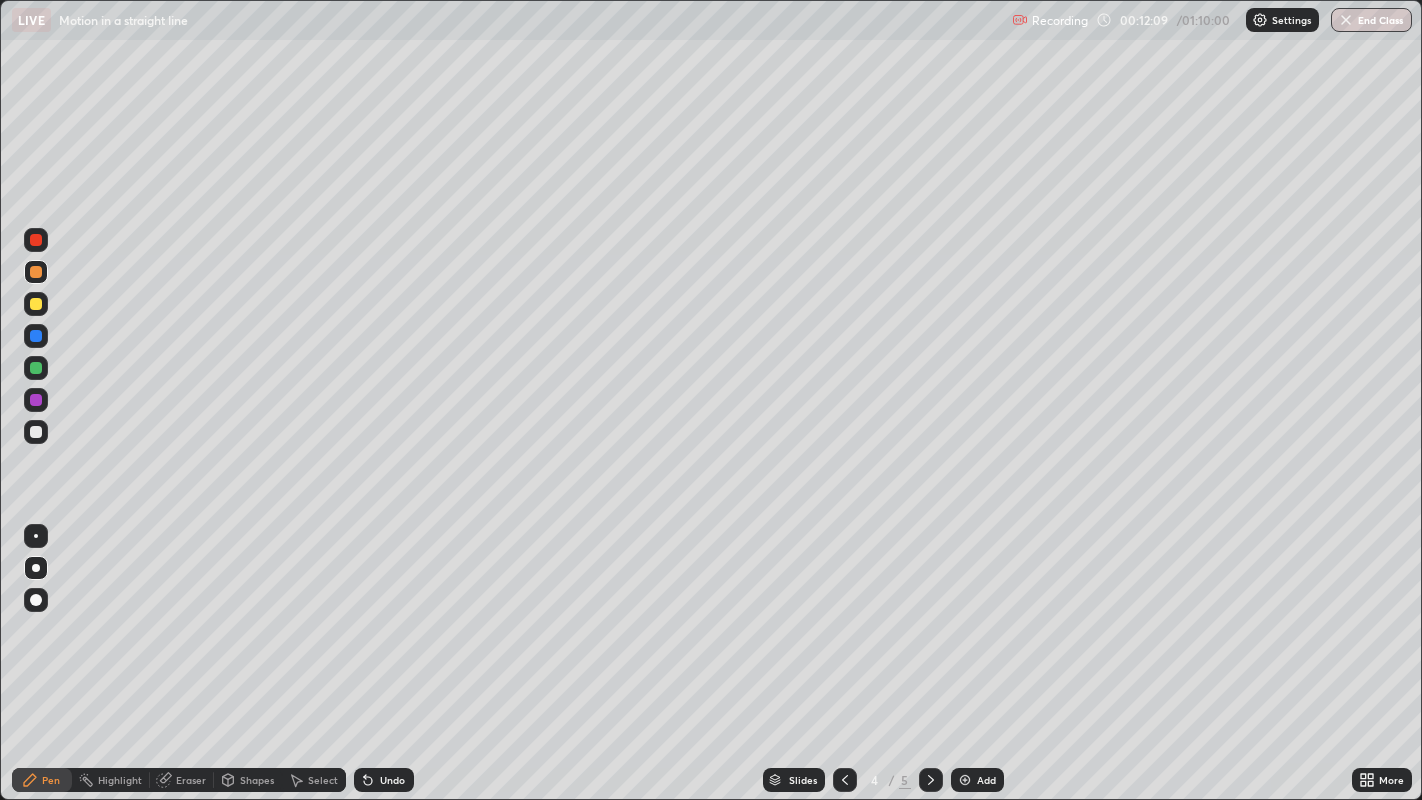click at bounding box center (36, 432) 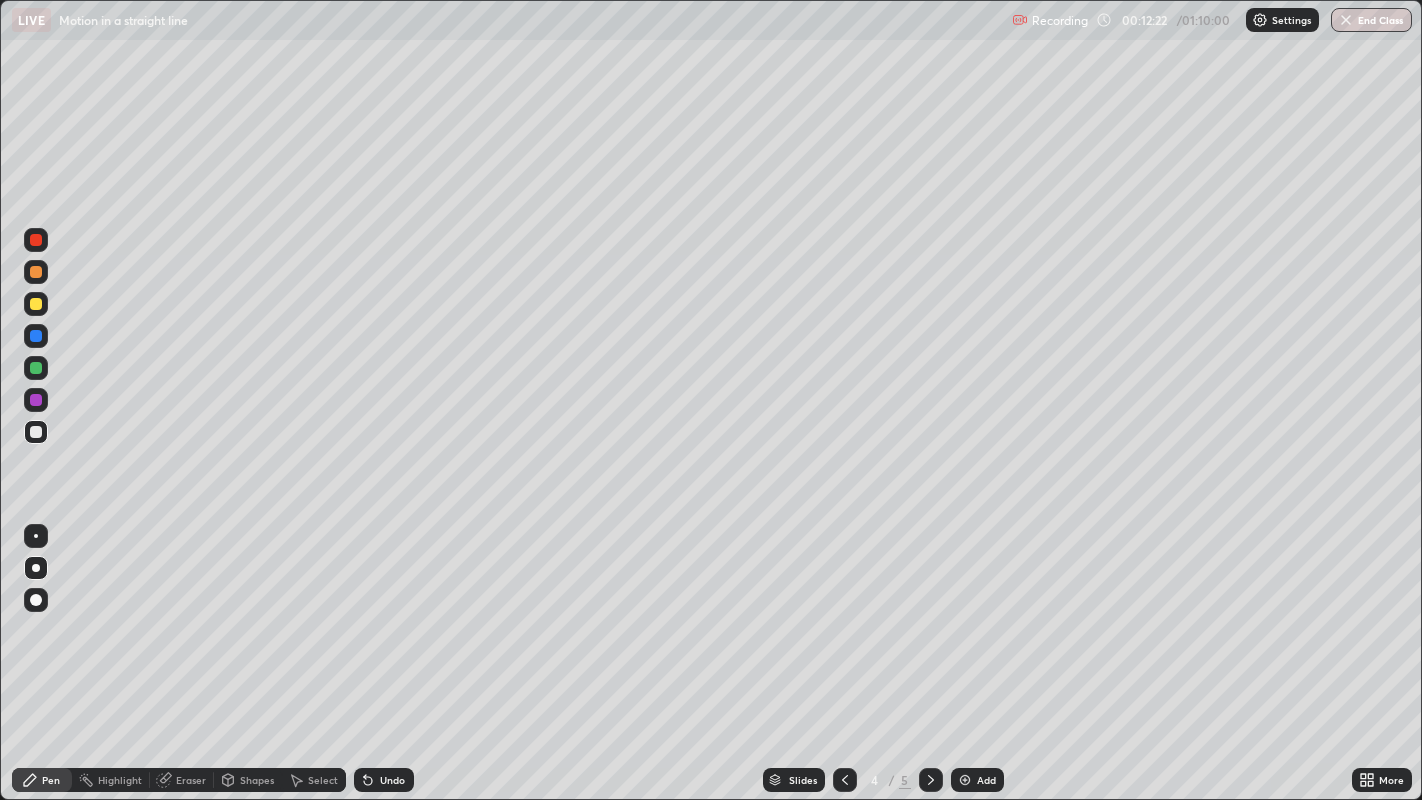click on "Undo" at bounding box center (384, 780) 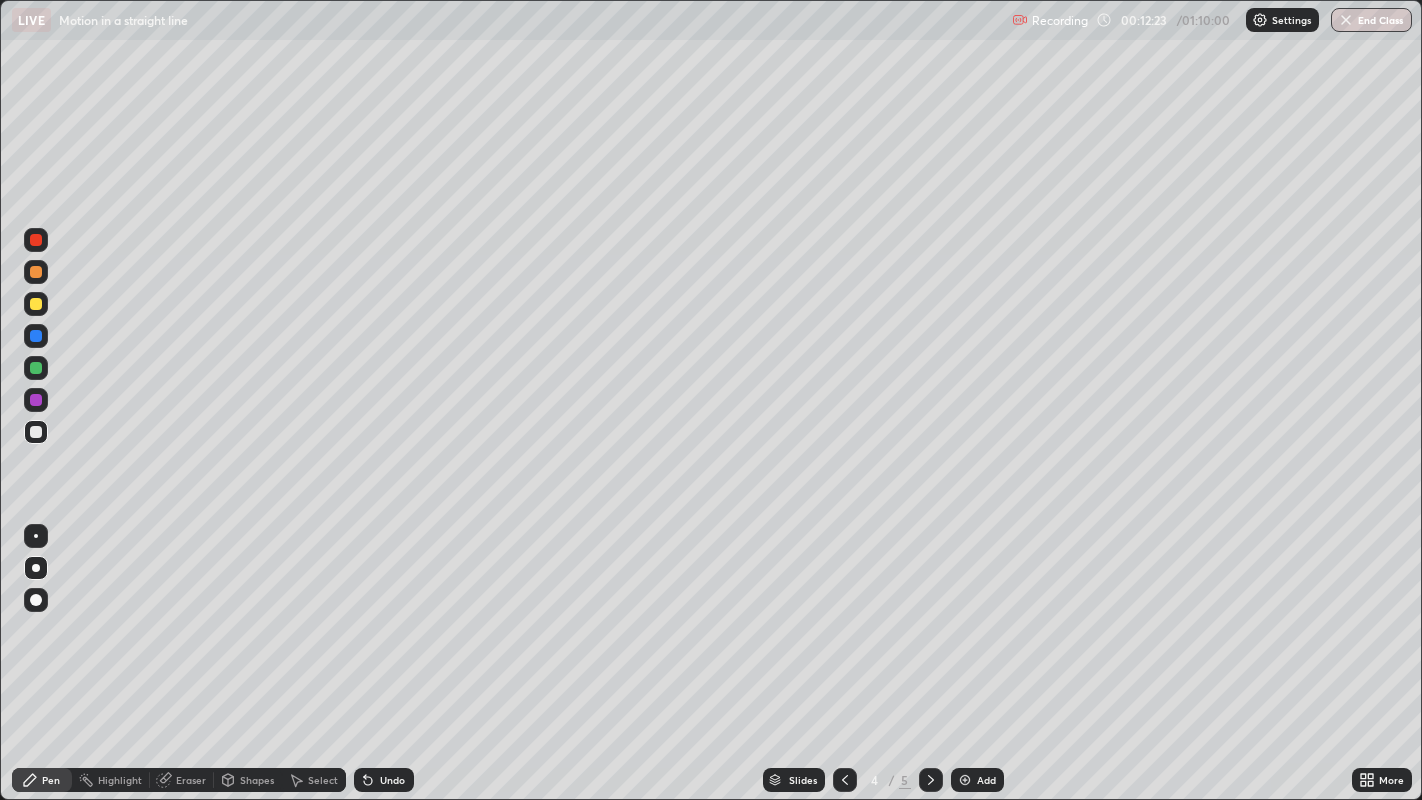 click on "Undo" at bounding box center [392, 780] 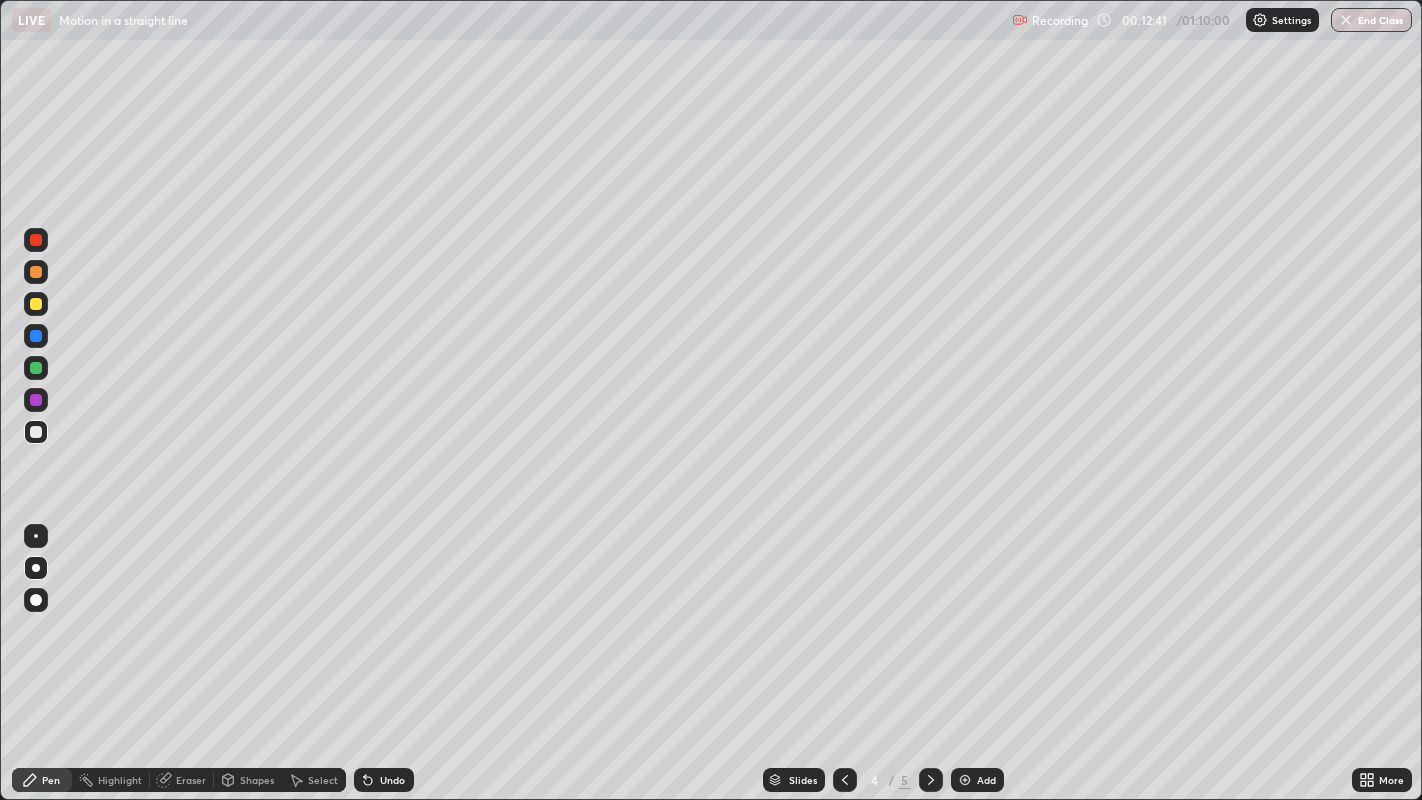 click at bounding box center [36, 368] 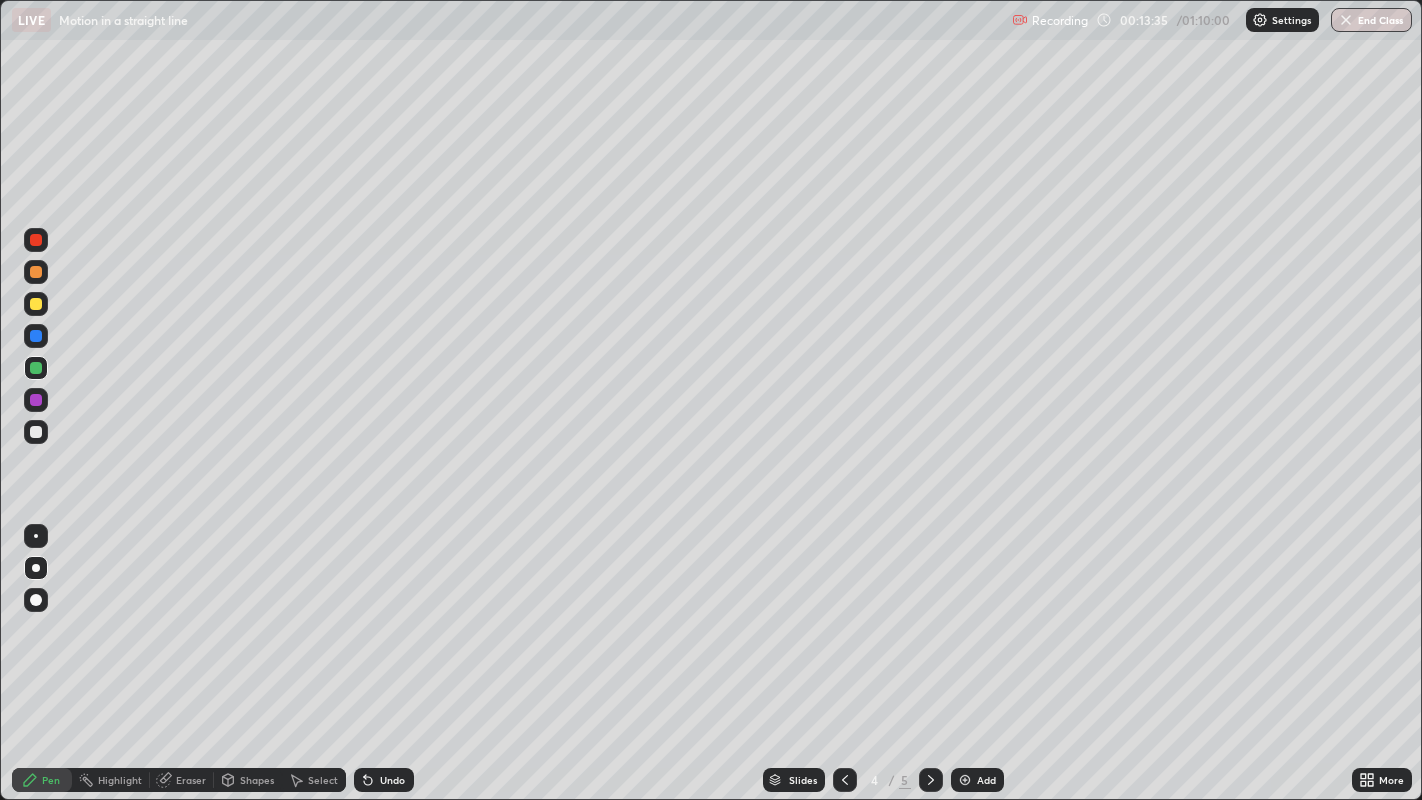 click on "Undo" at bounding box center (384, 780) 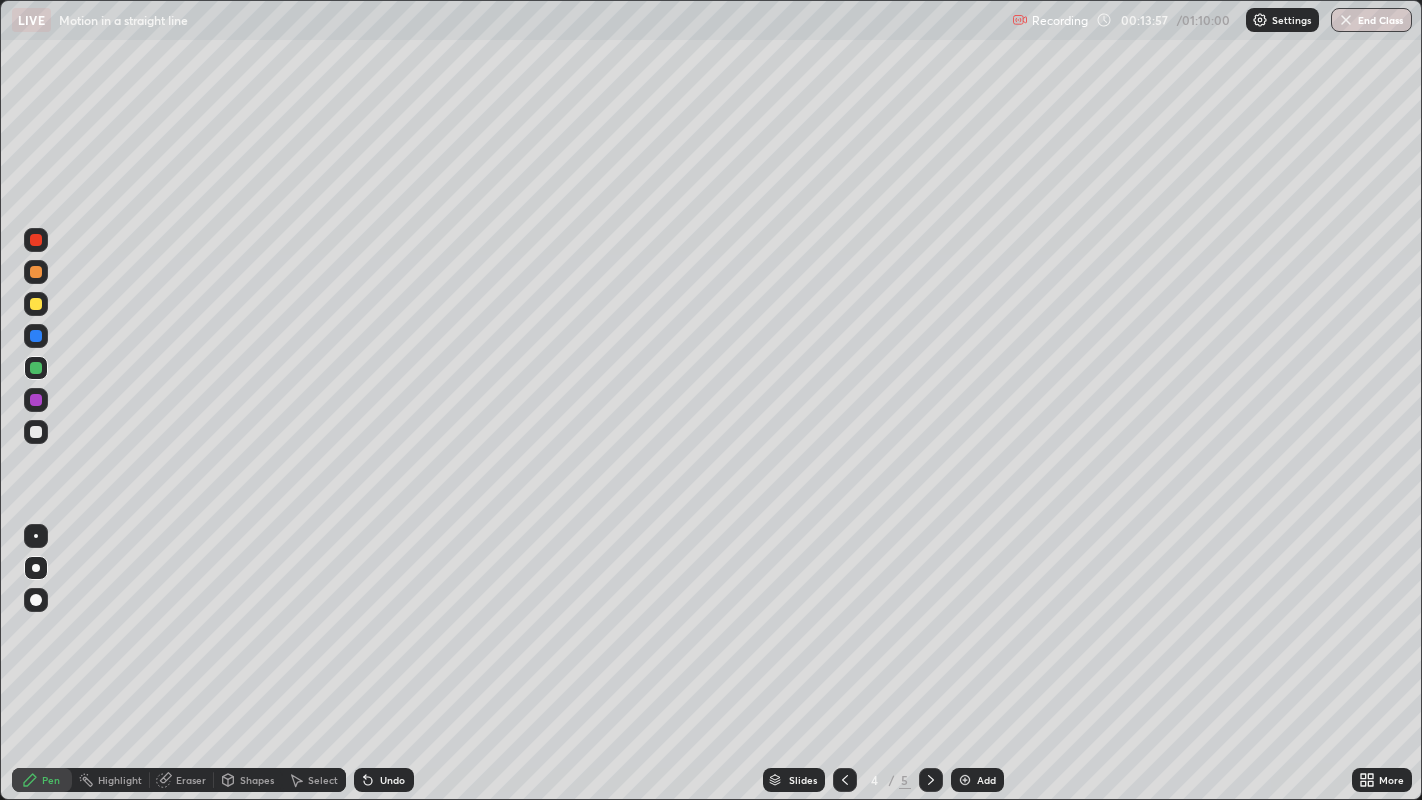 click 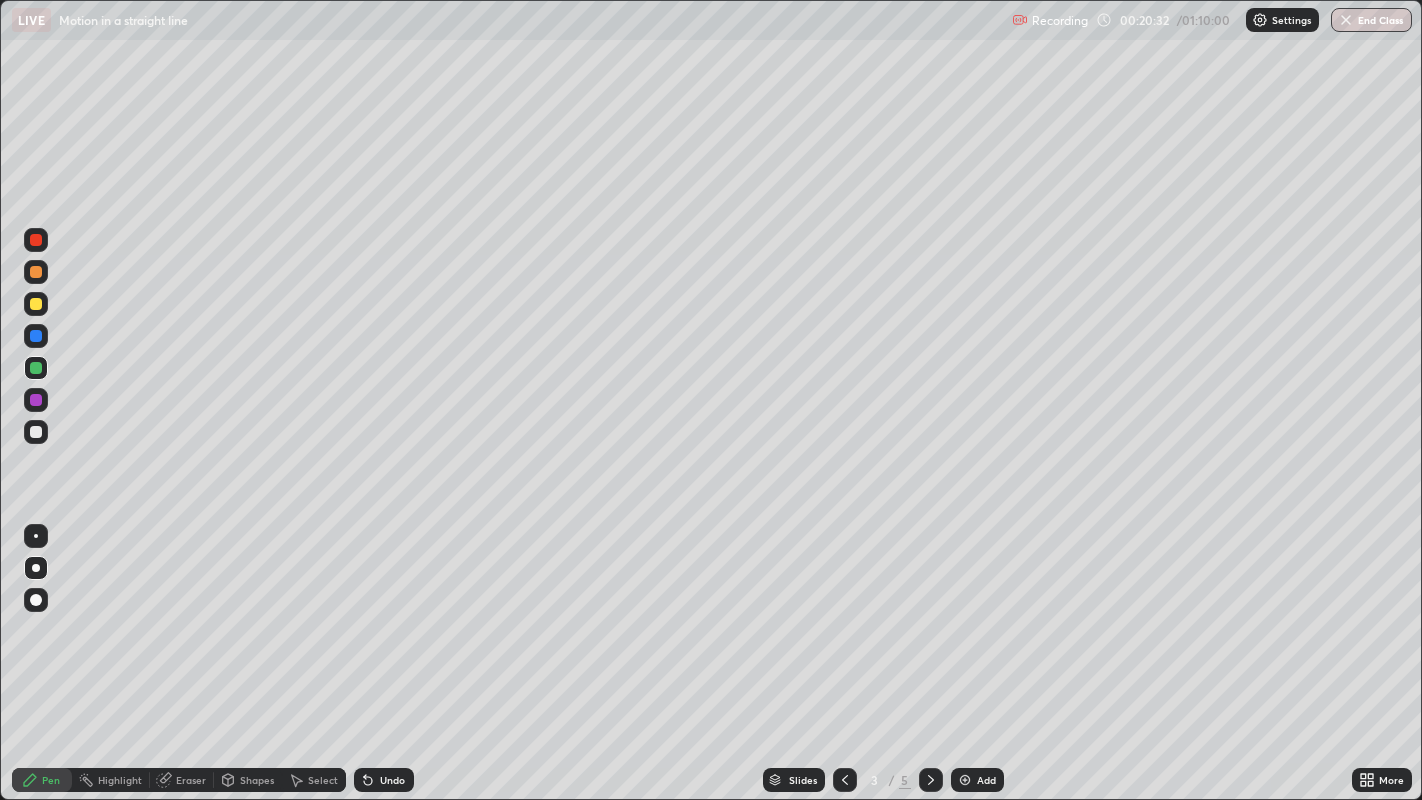 click 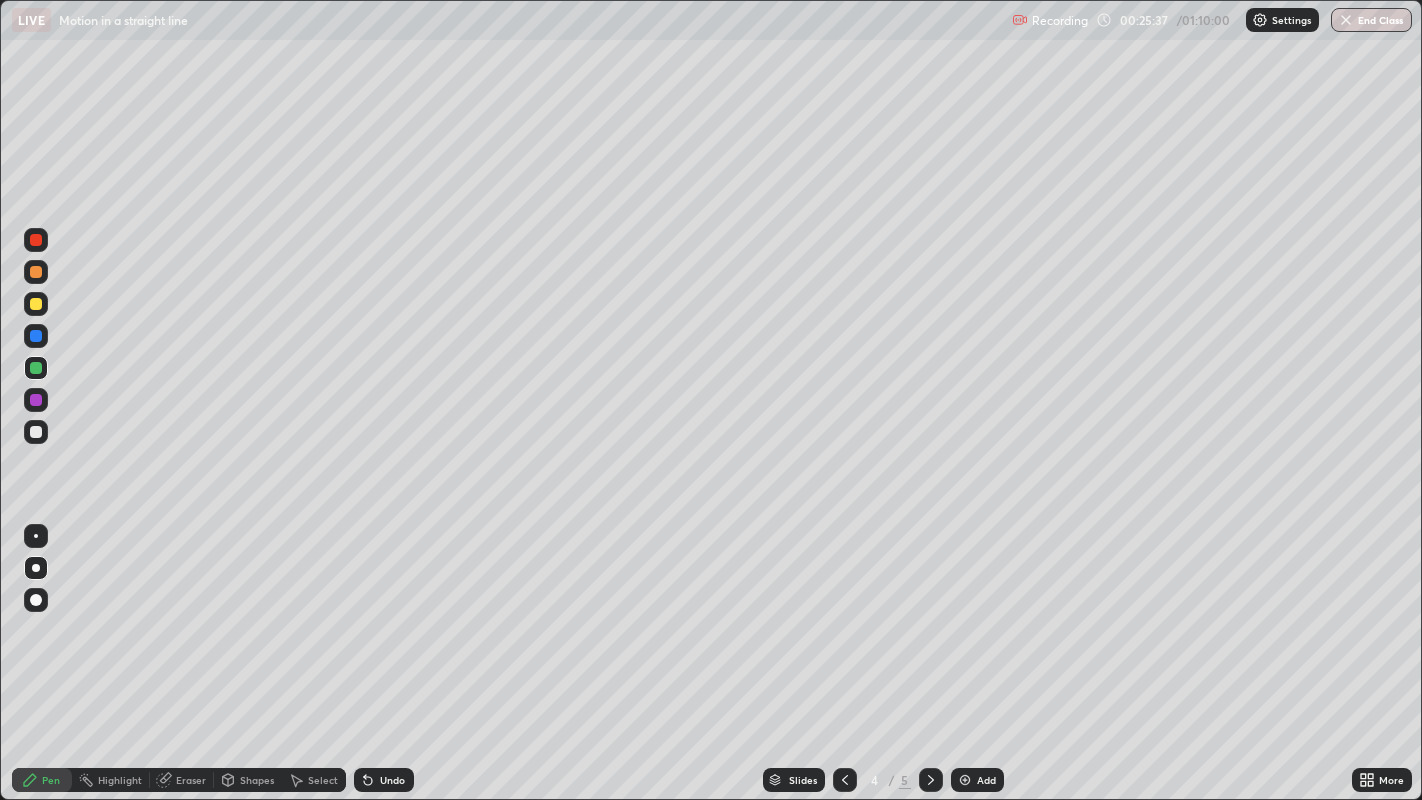 click at bounding box center (36, 272) 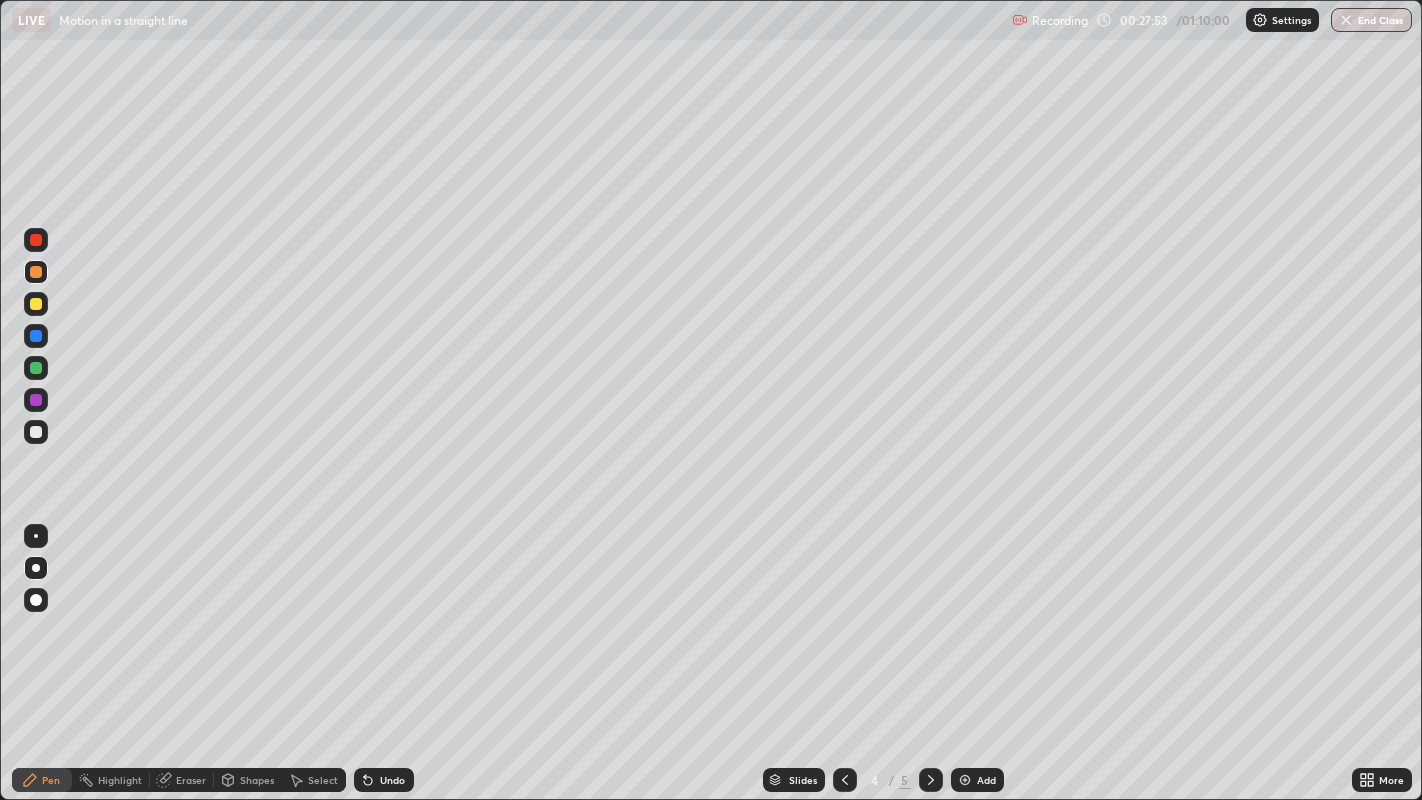 click on "Add" at bounding box center (986, 780) 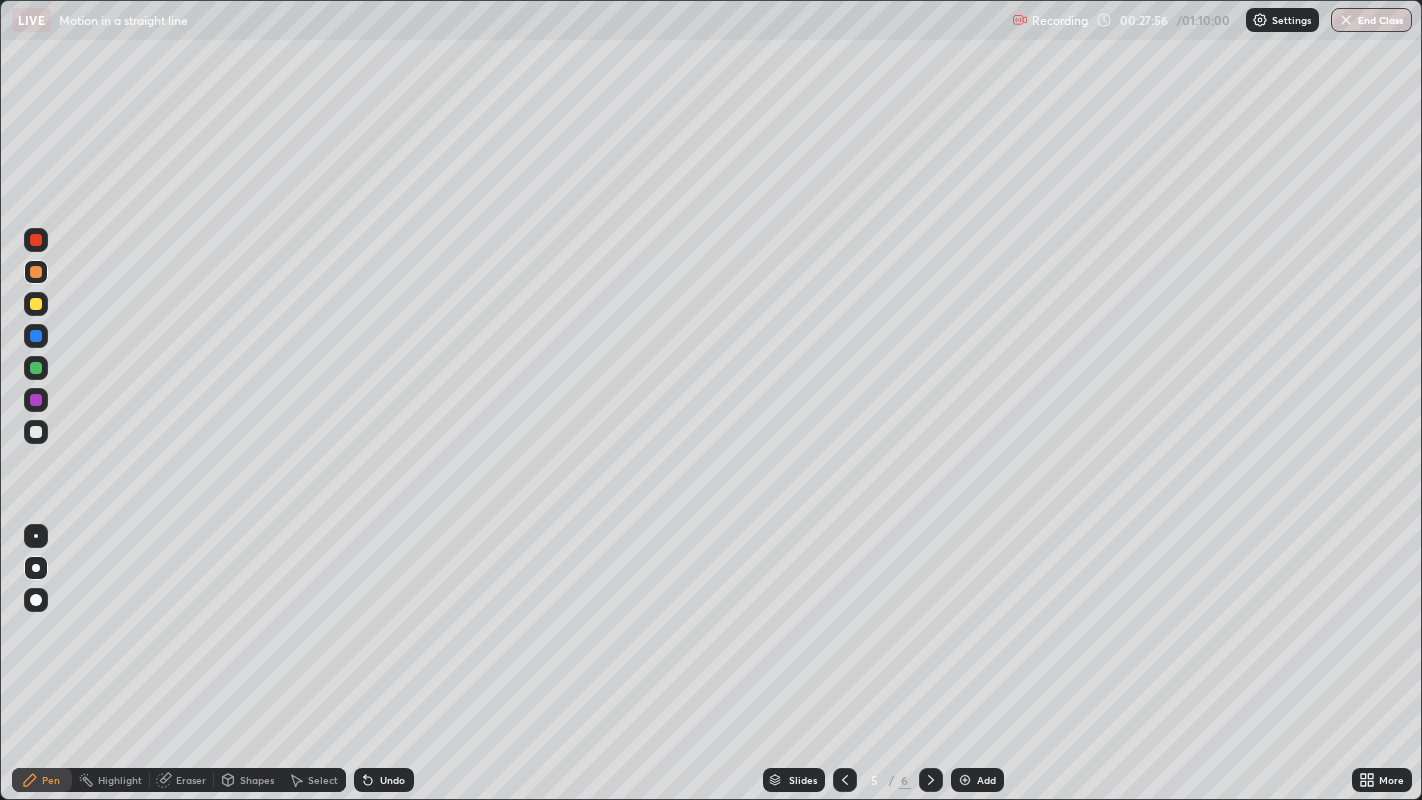 click at bounding box center [36, 432] 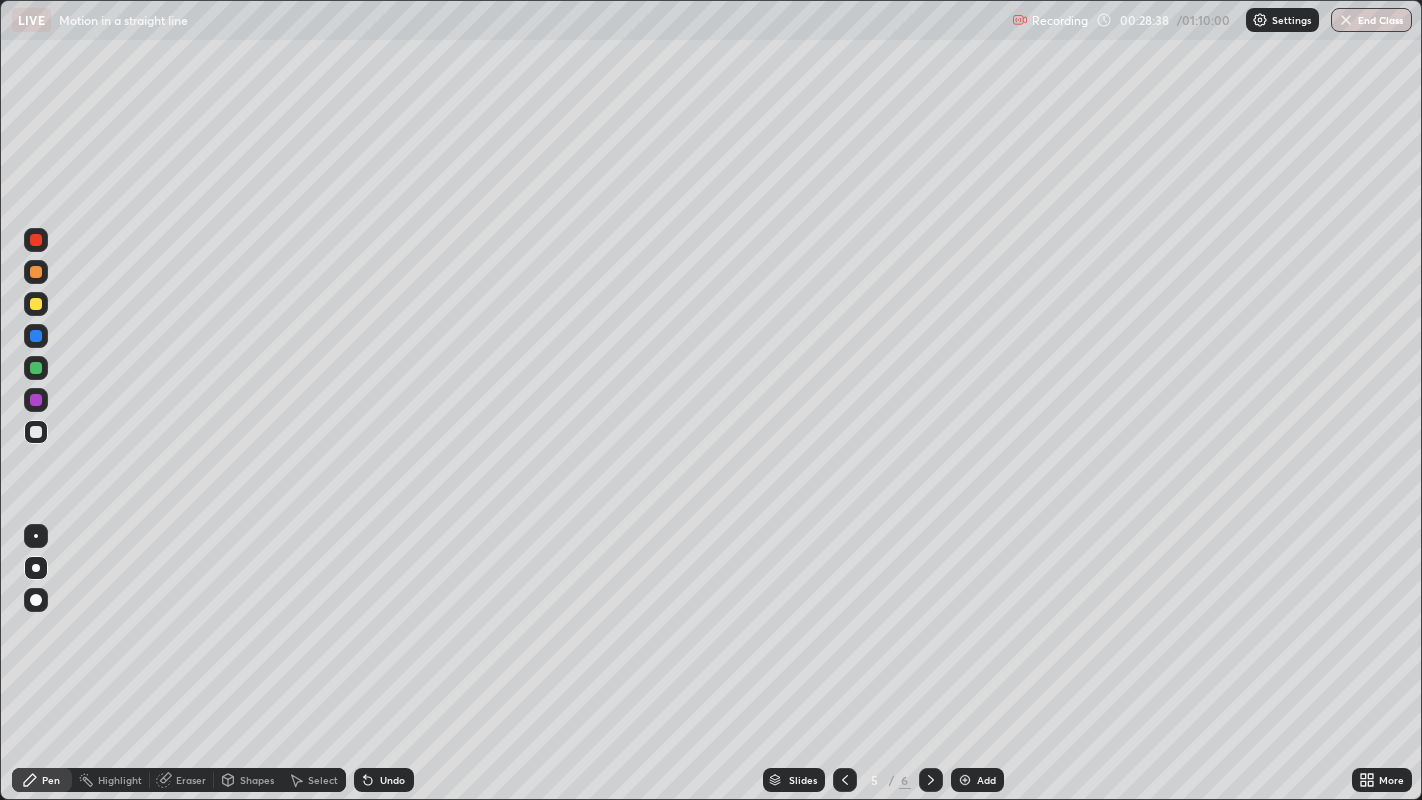 click at bounding box center (36, 368) 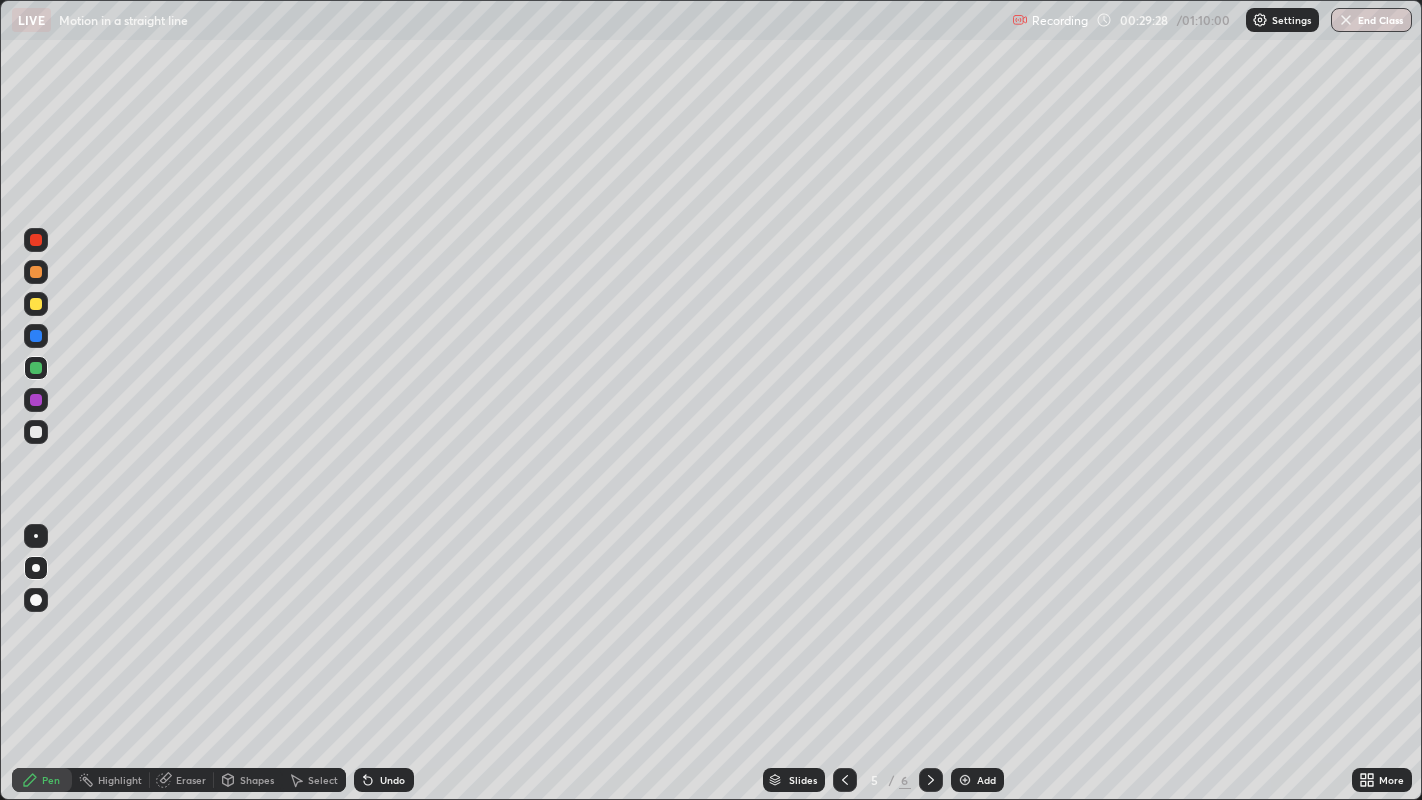 click at bounding box center (36, 368) 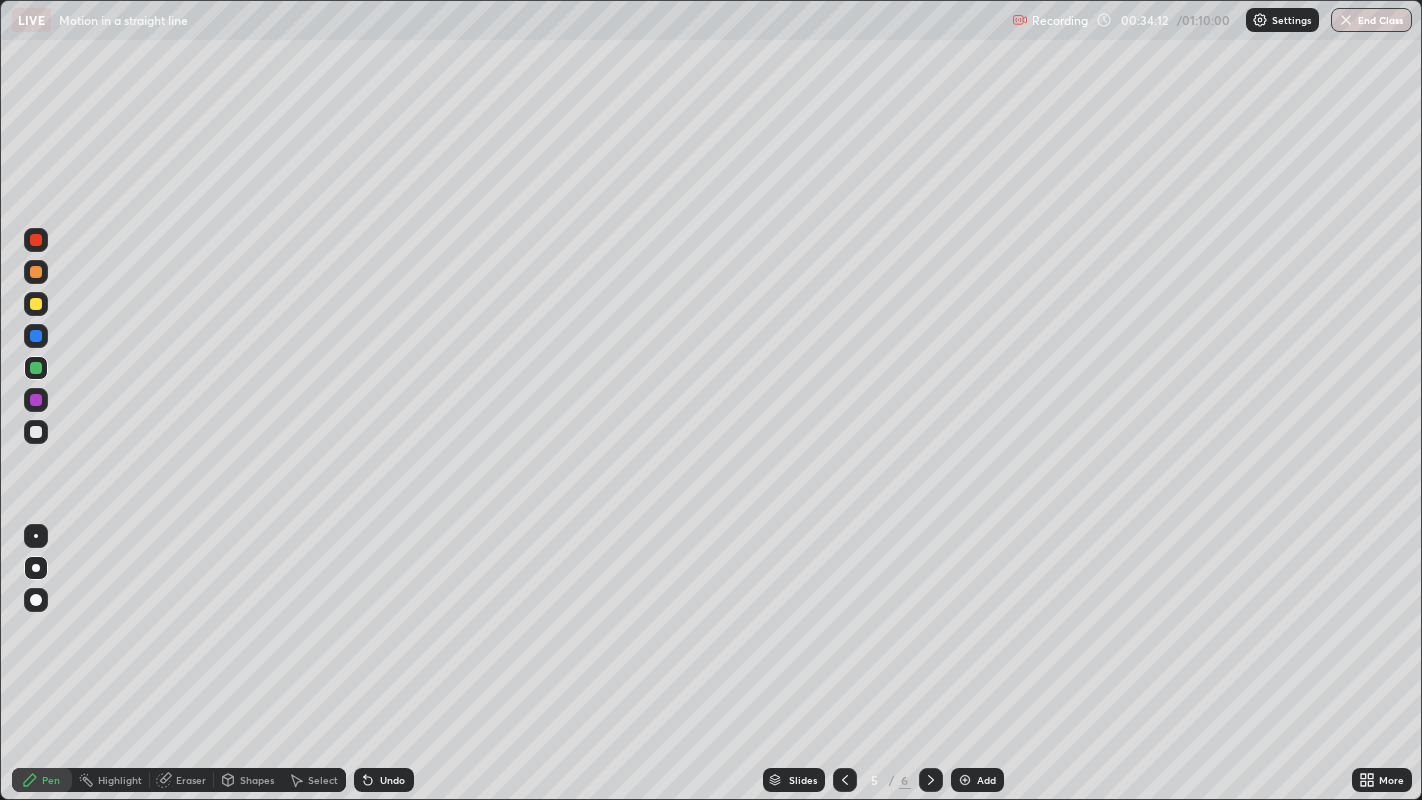click at bounding box center [36, 272] 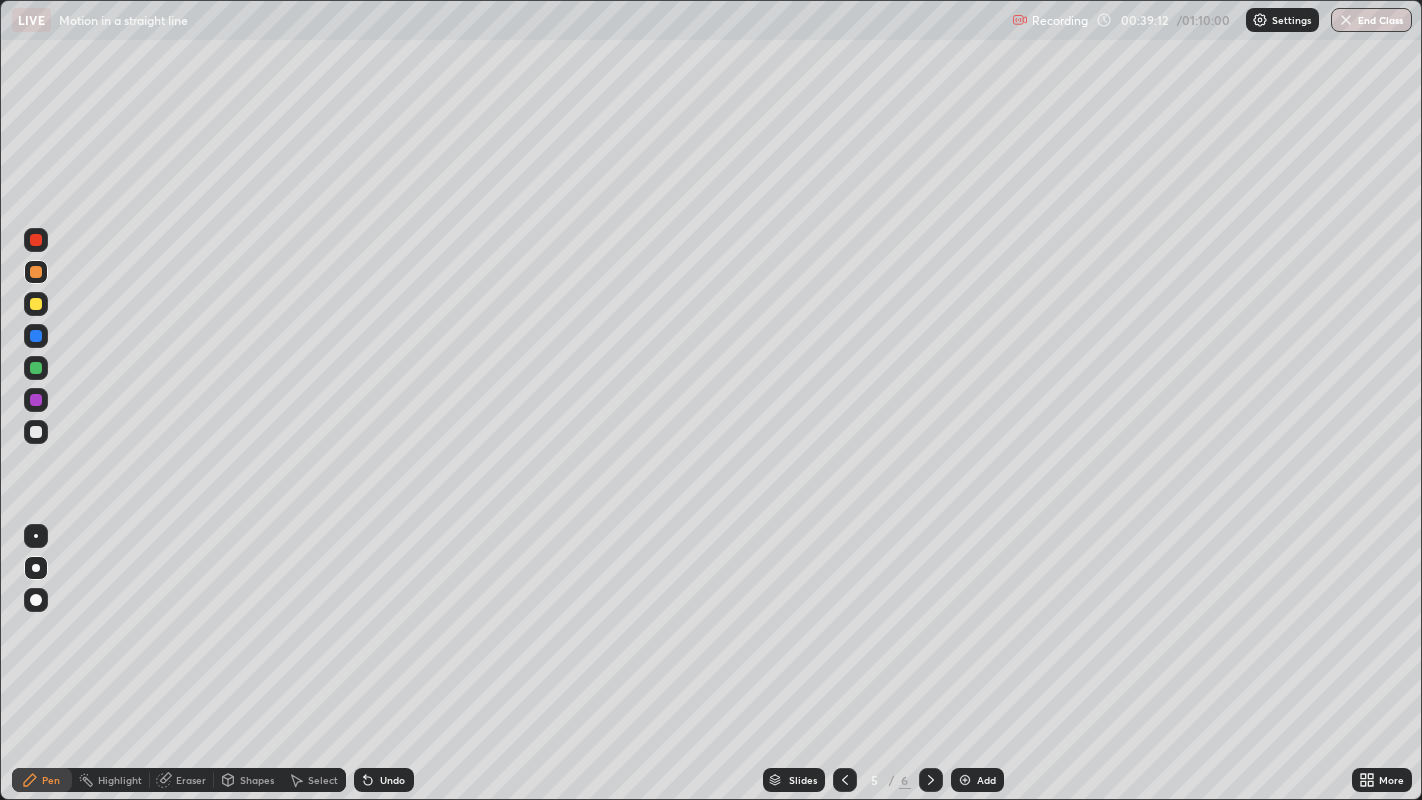 click on "Eraser" at bounding box center (191, 780) 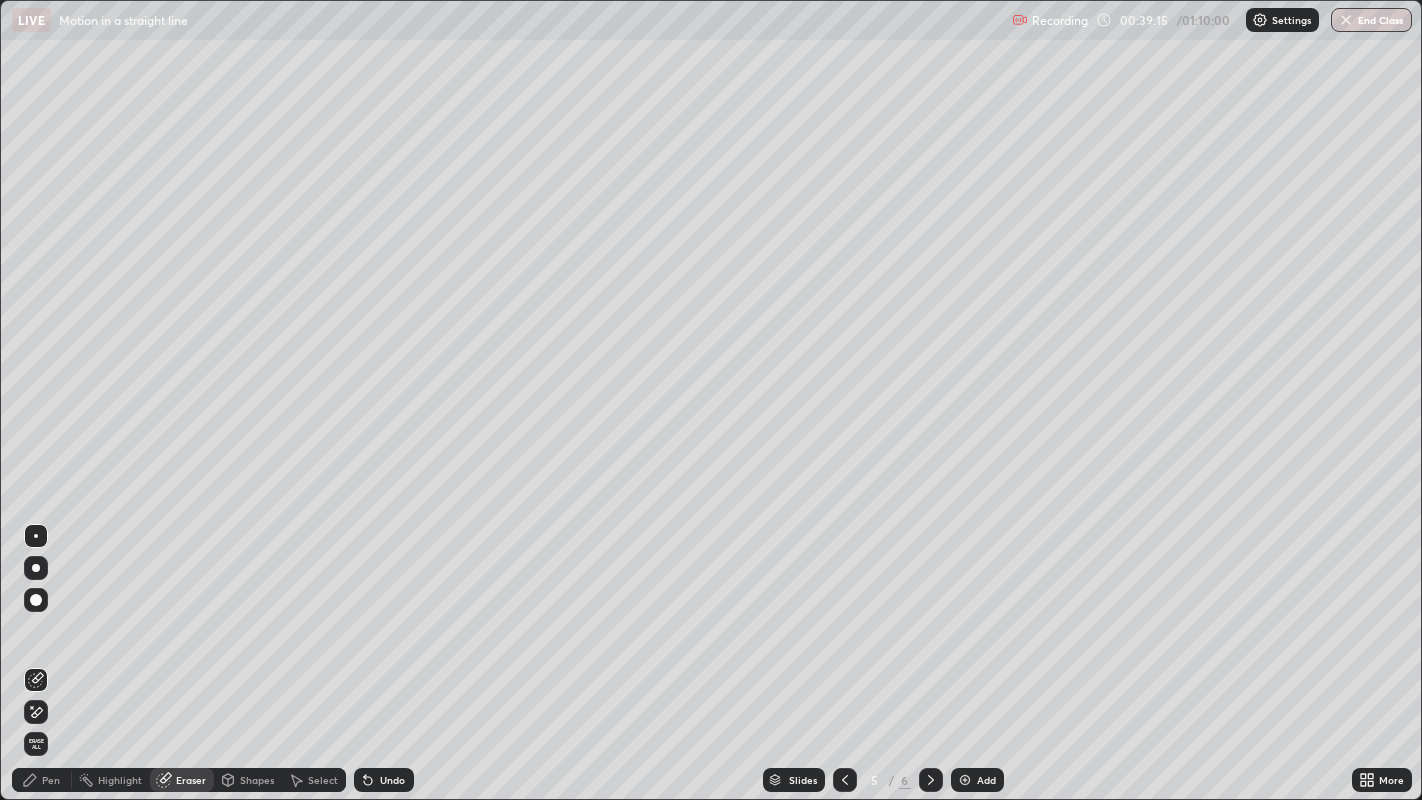 click on "Pen" at bounding box center [51, 780] 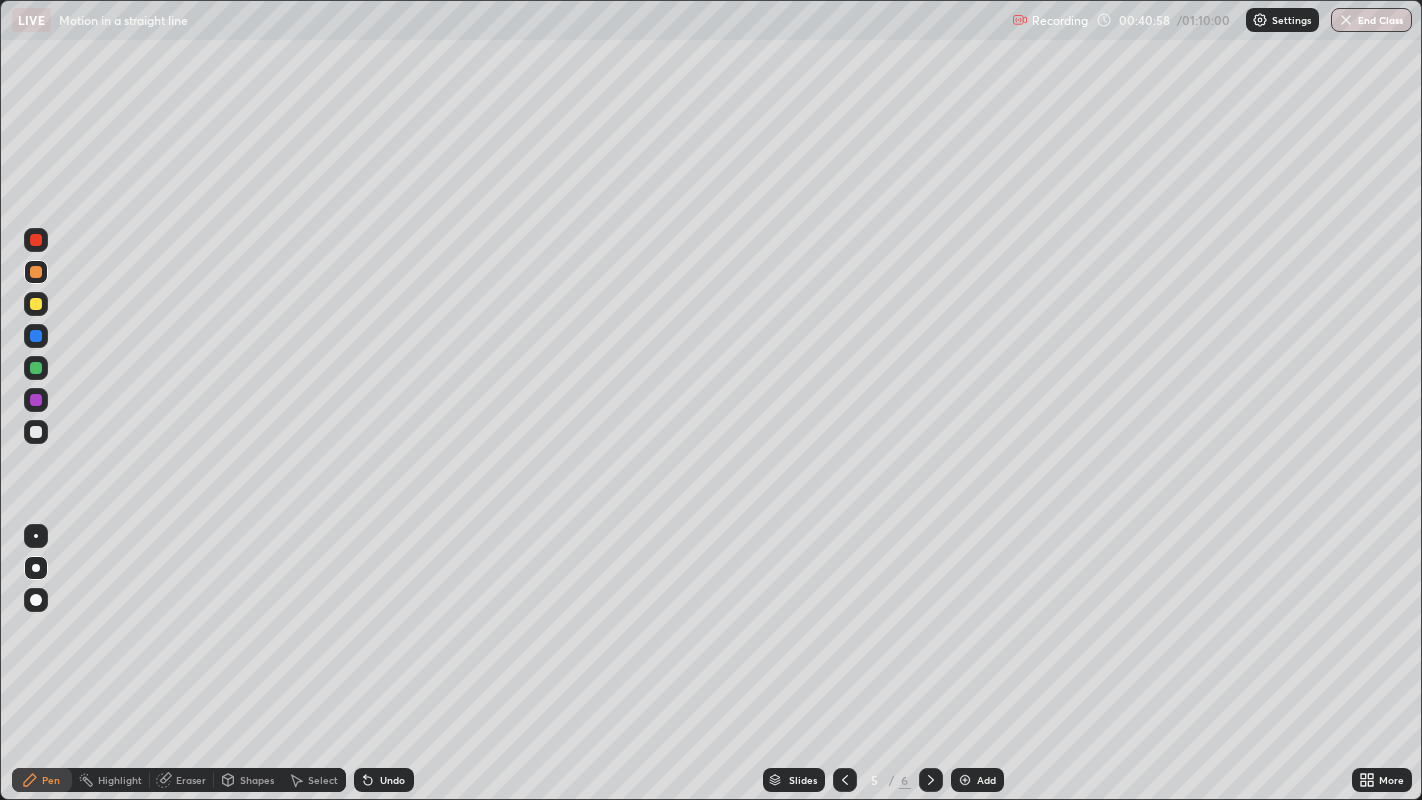 click on "Add" at bounding box center (977, 780) 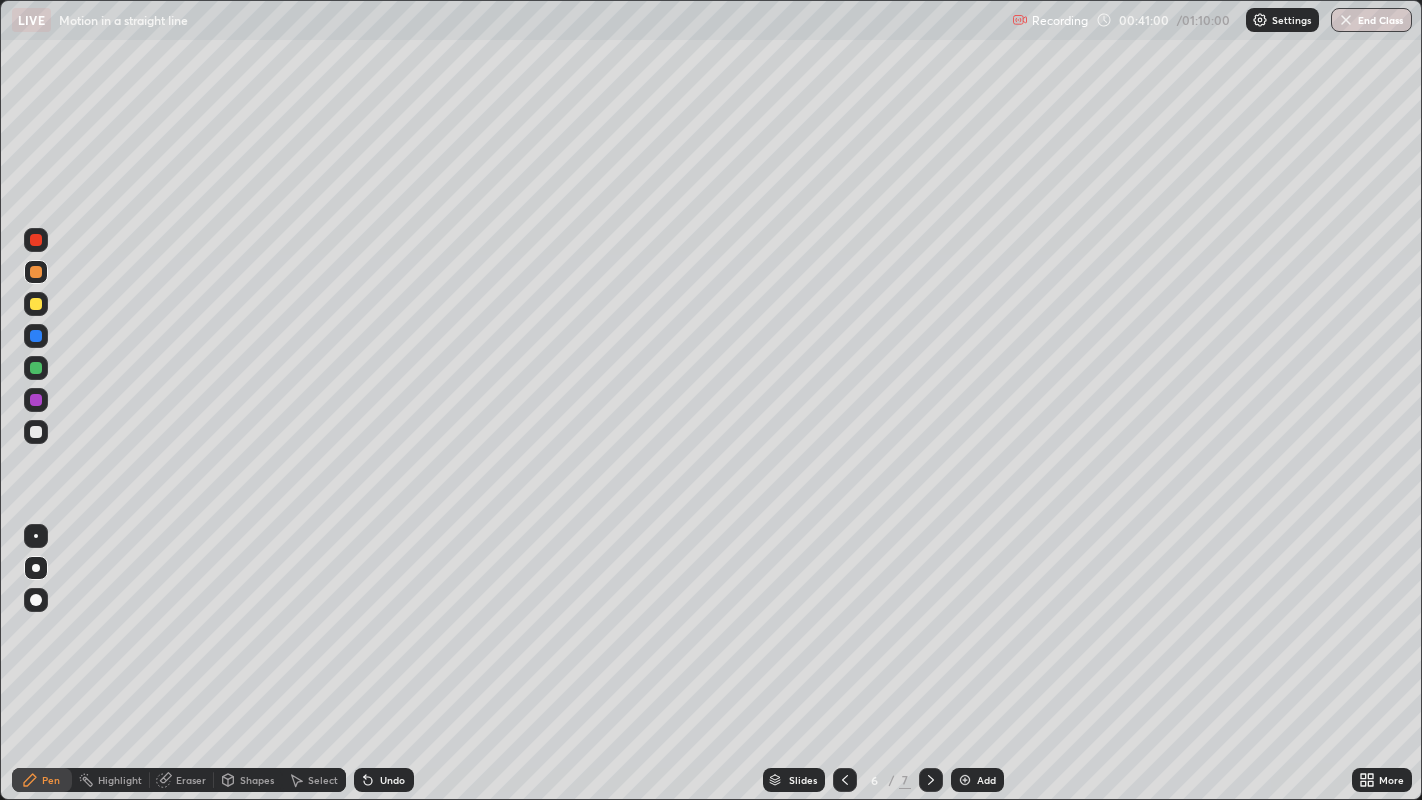 click at bounding box center (36, 432) 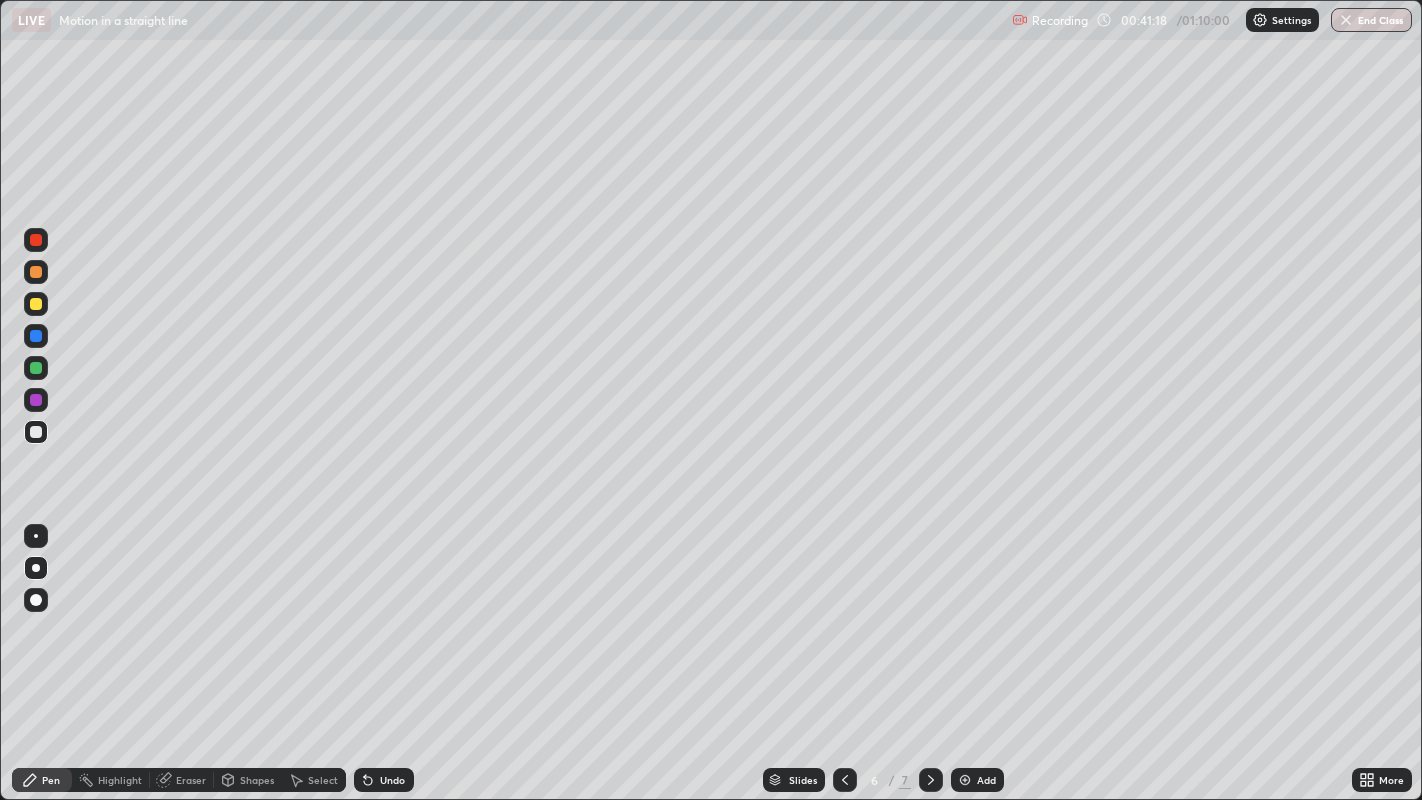click at bounding box center (36, 272) 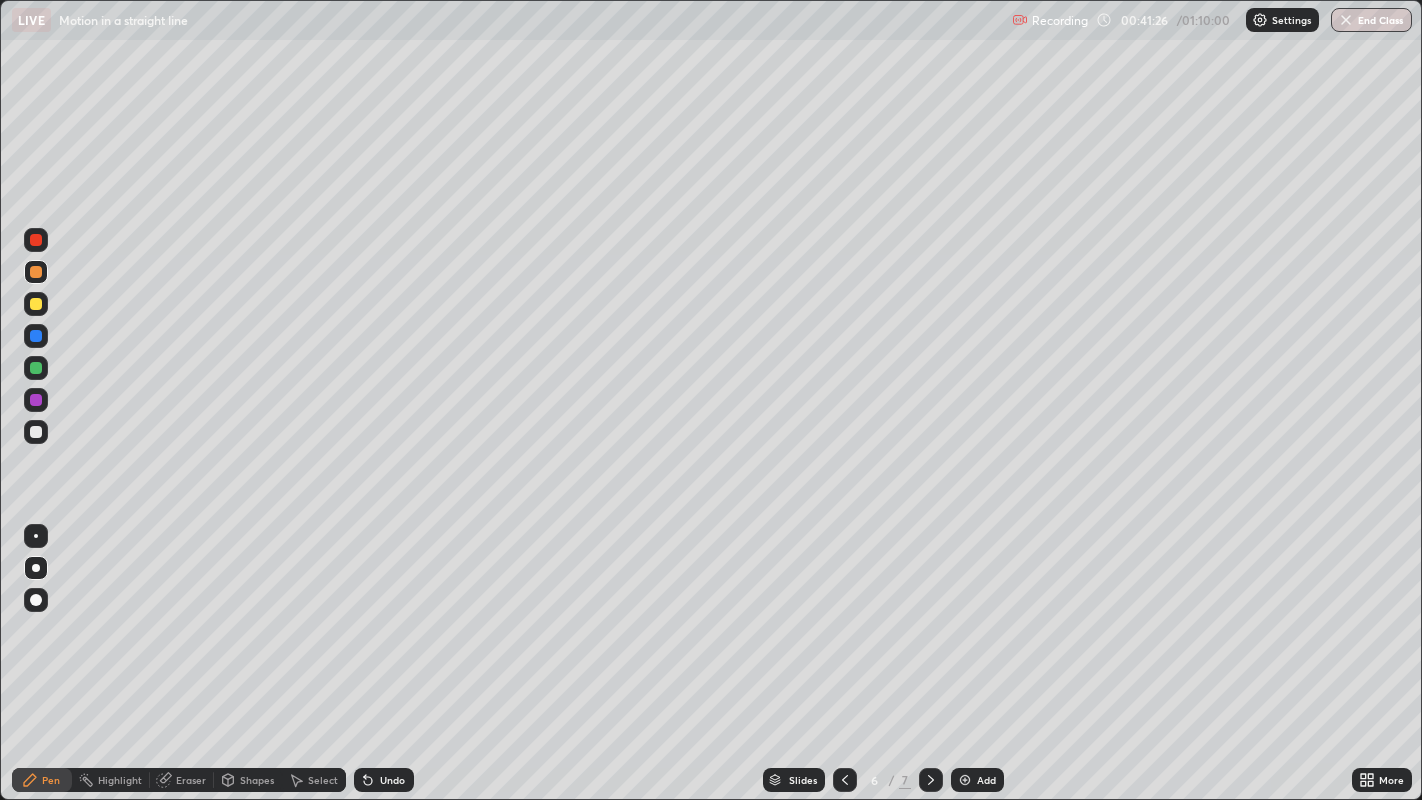 click on "Undo" at bounding box center [384, 780] 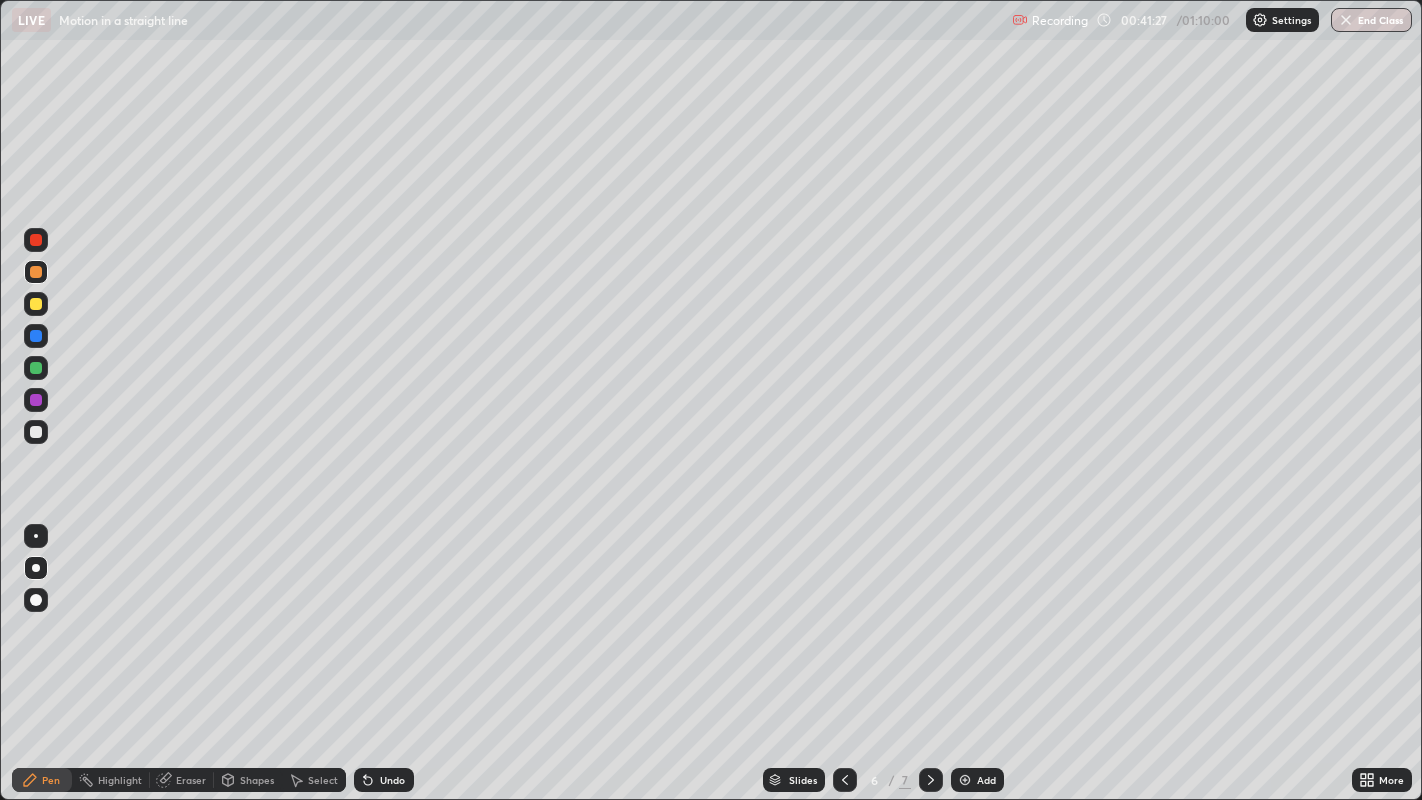 click on "Undo" at bounding box center [392, 780] 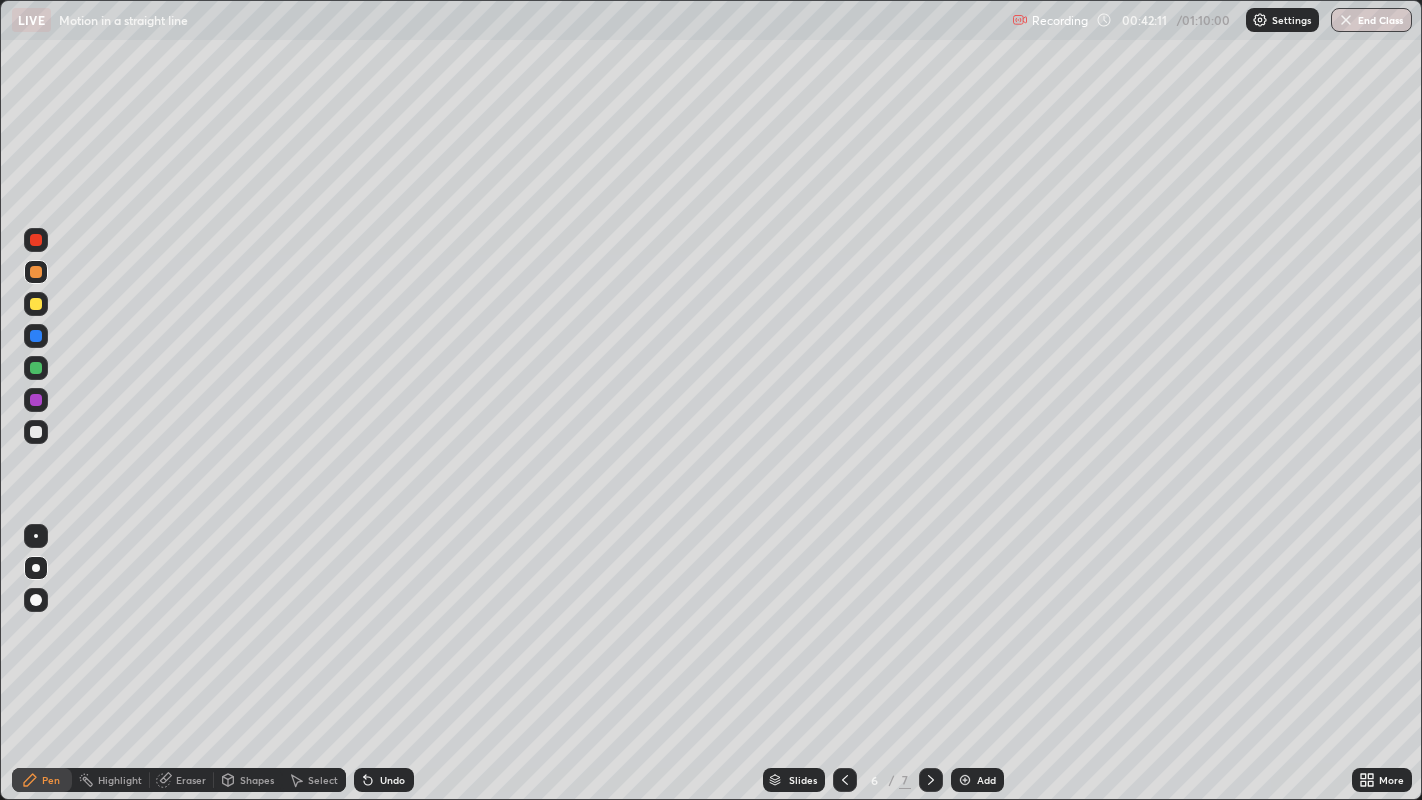 click at bounding box center (36, 368) 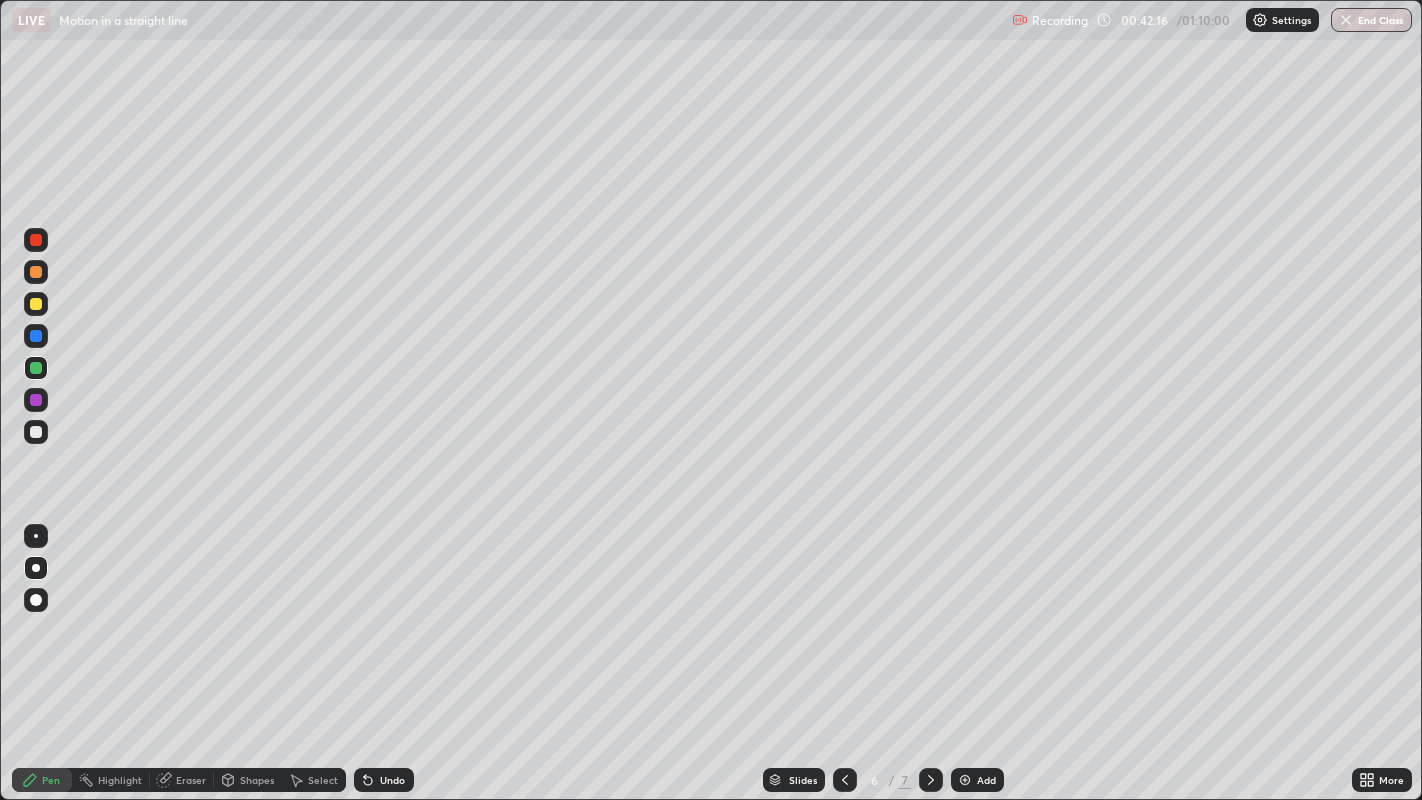 click on "Shapes" at bounding box center [257, 780] 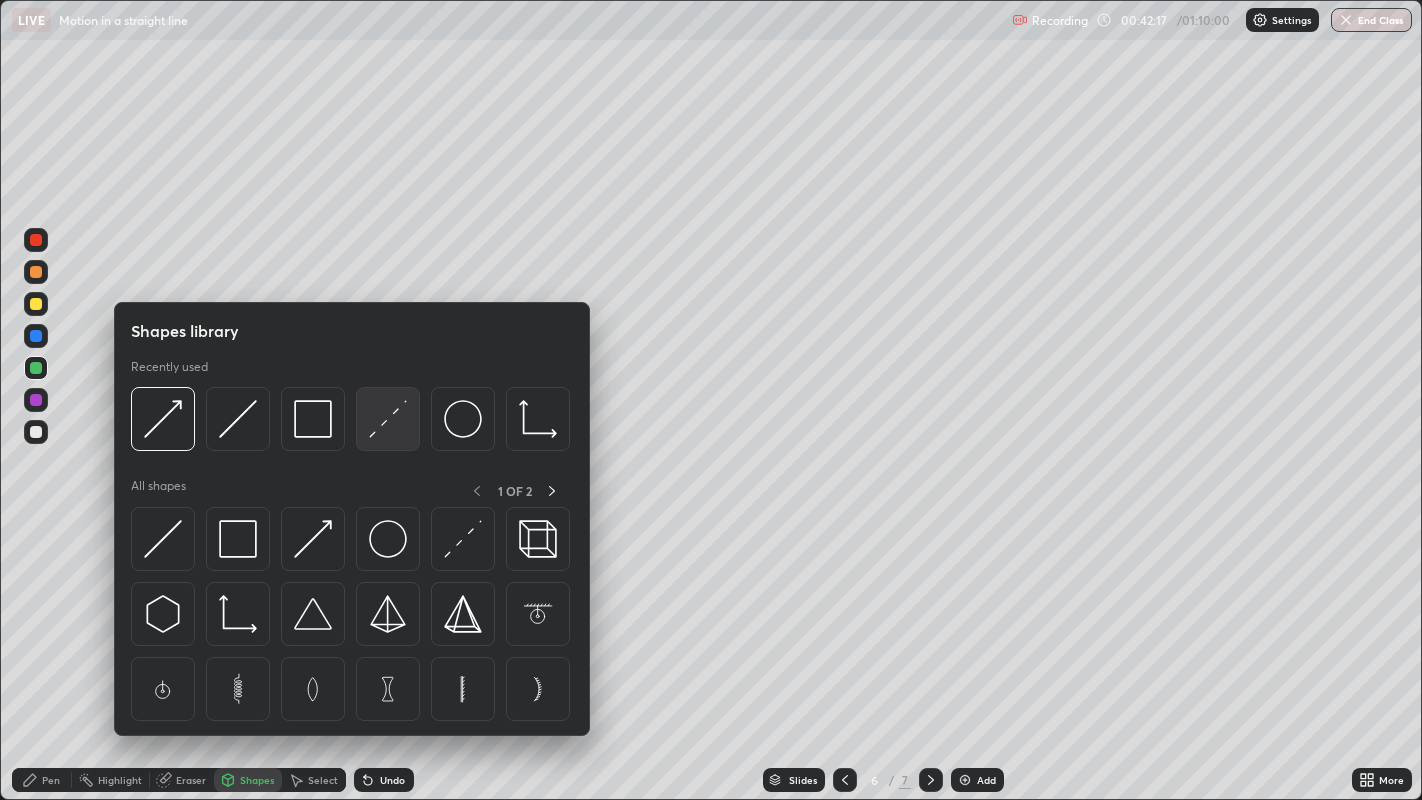 click at bounding box center [388, 419] 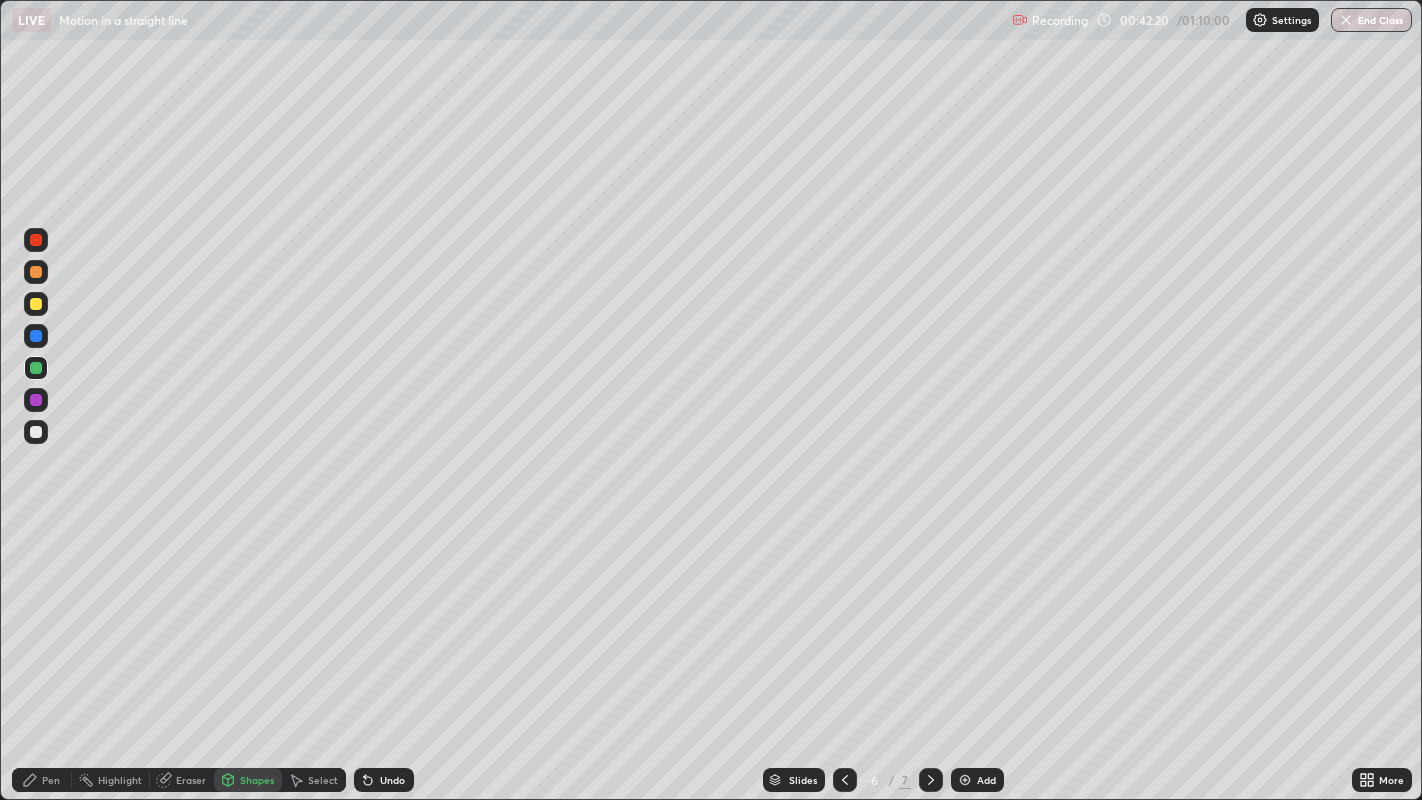click on "Pen" at bounding box center [51, 780] 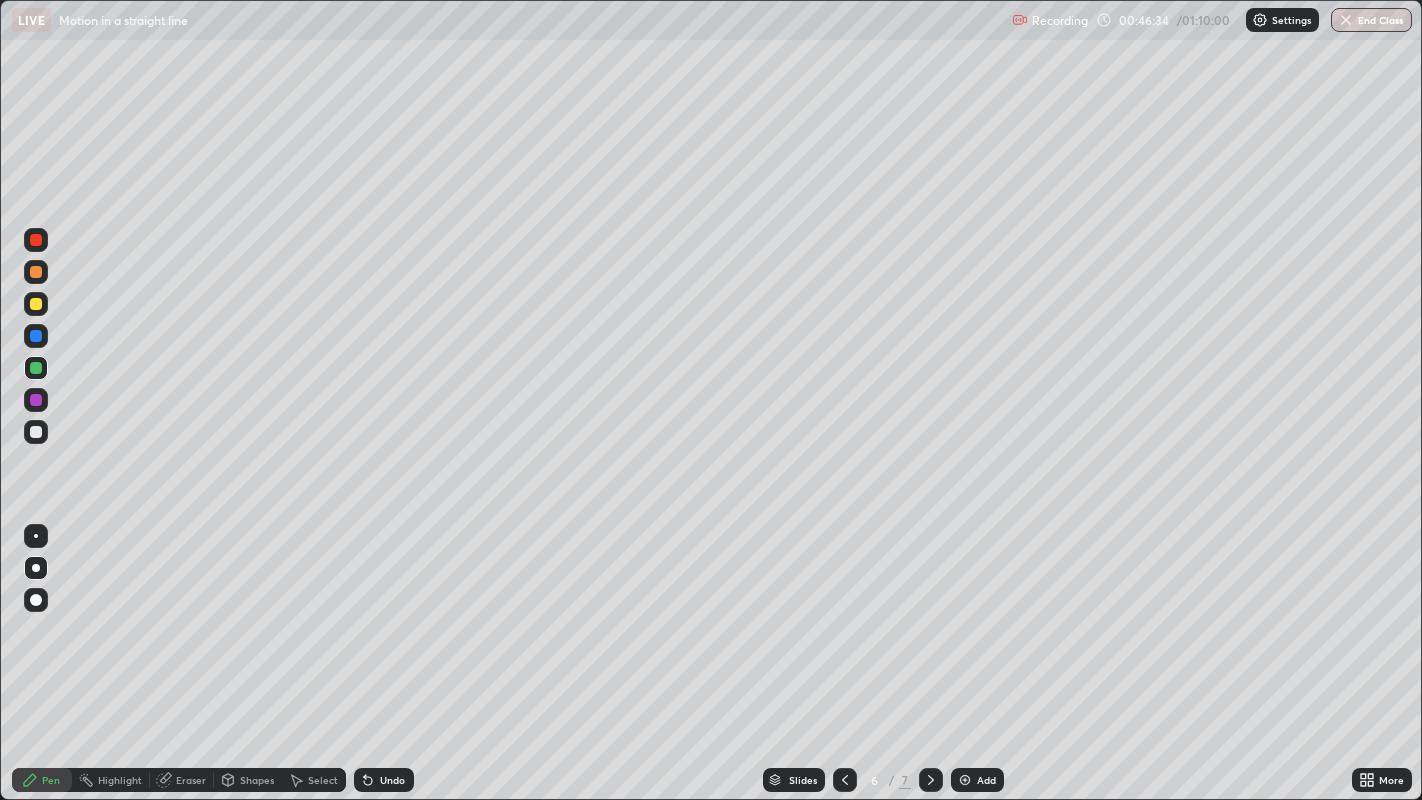 click at bounding box center [36, 368] 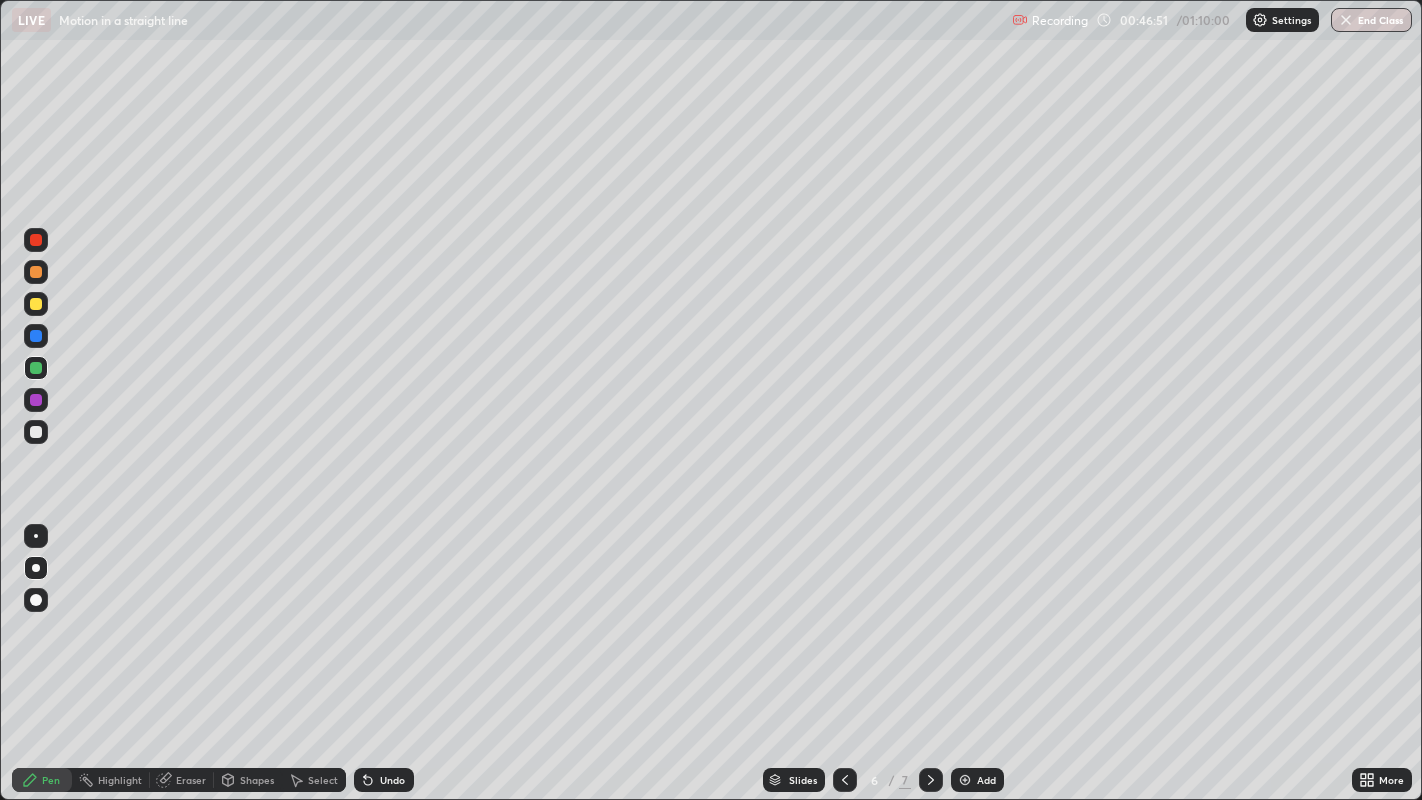 click at bounding box center [36, 240] 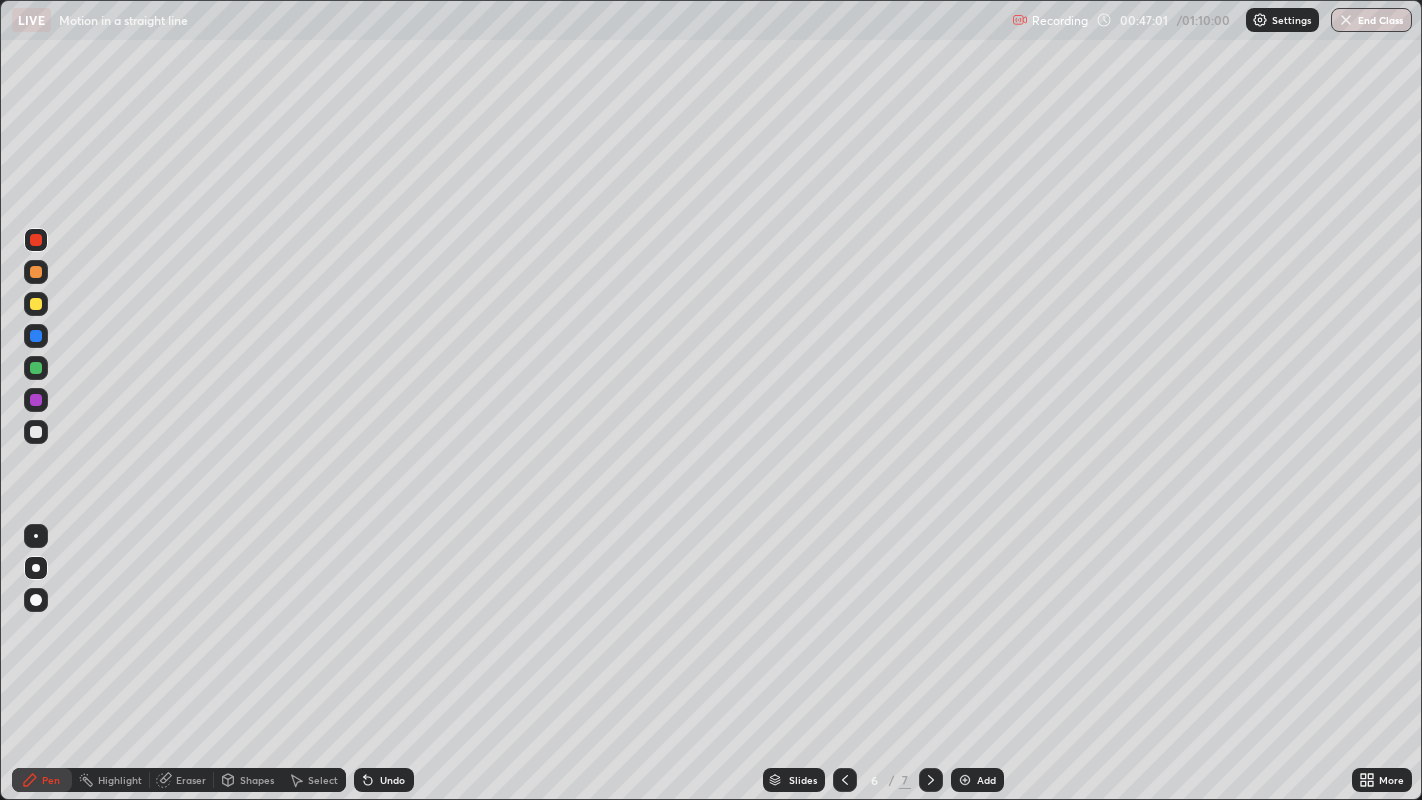 click at bounding box center [36, 368] 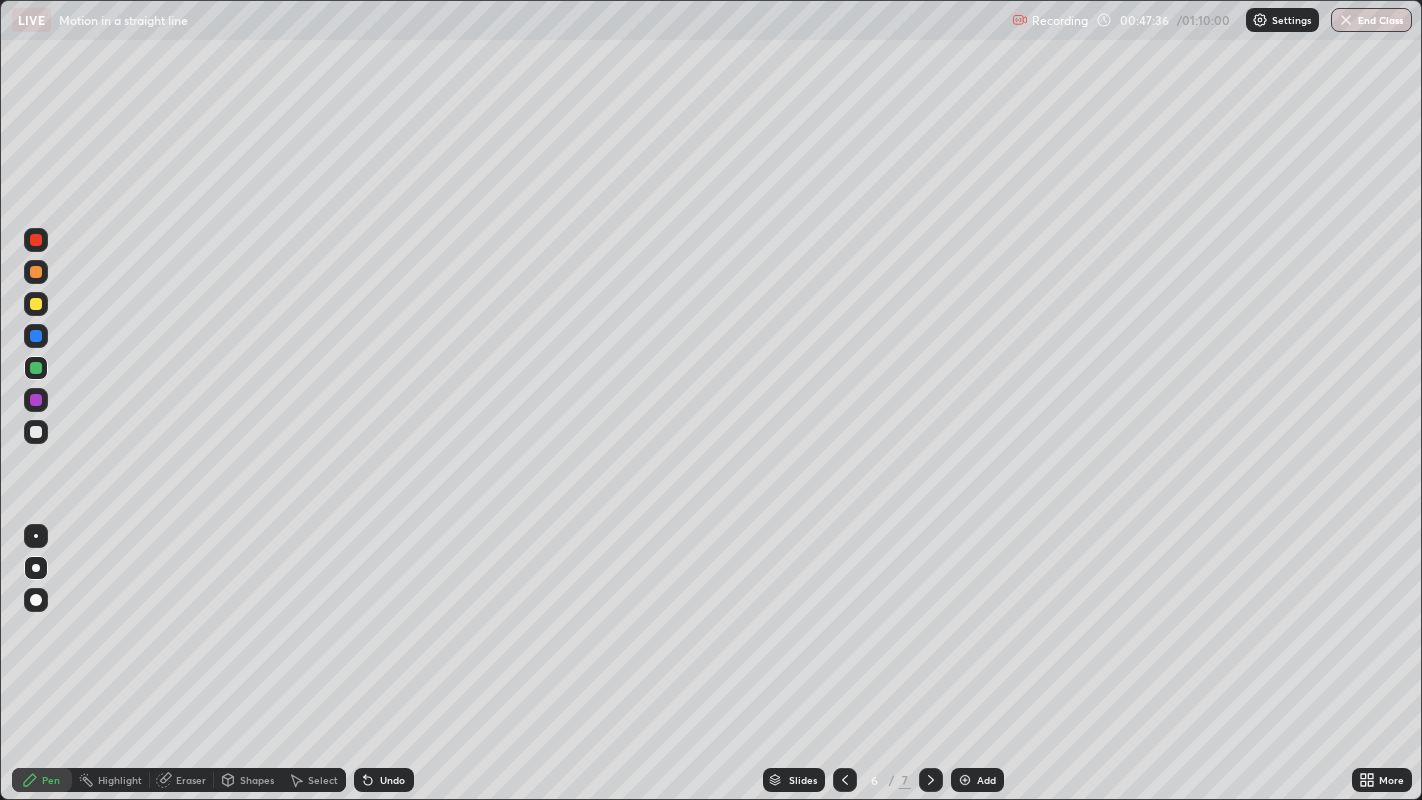 click at bounding box center [36, 304] 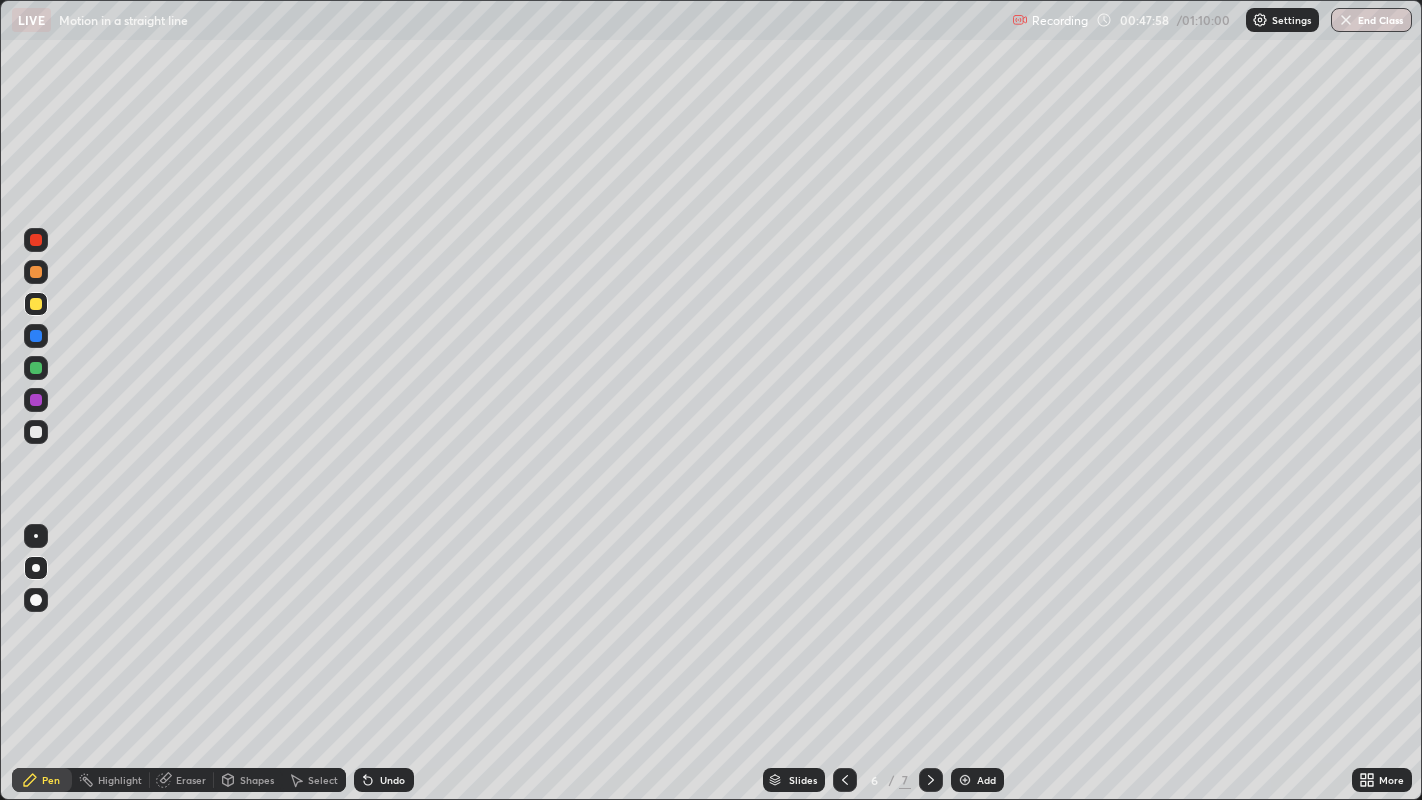 click on "Undo" at bounding box center [384, 780] 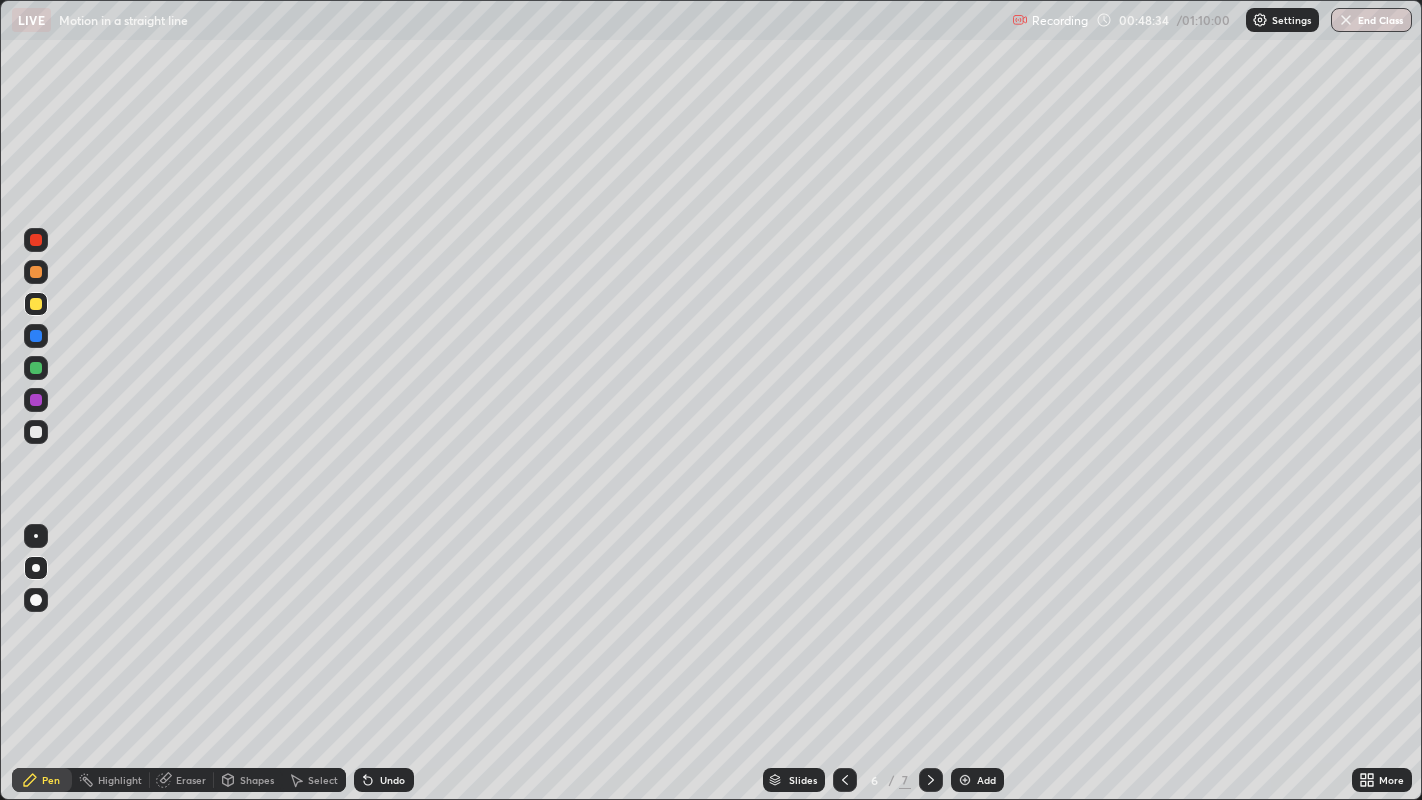 click at bounding box center (36, 432) 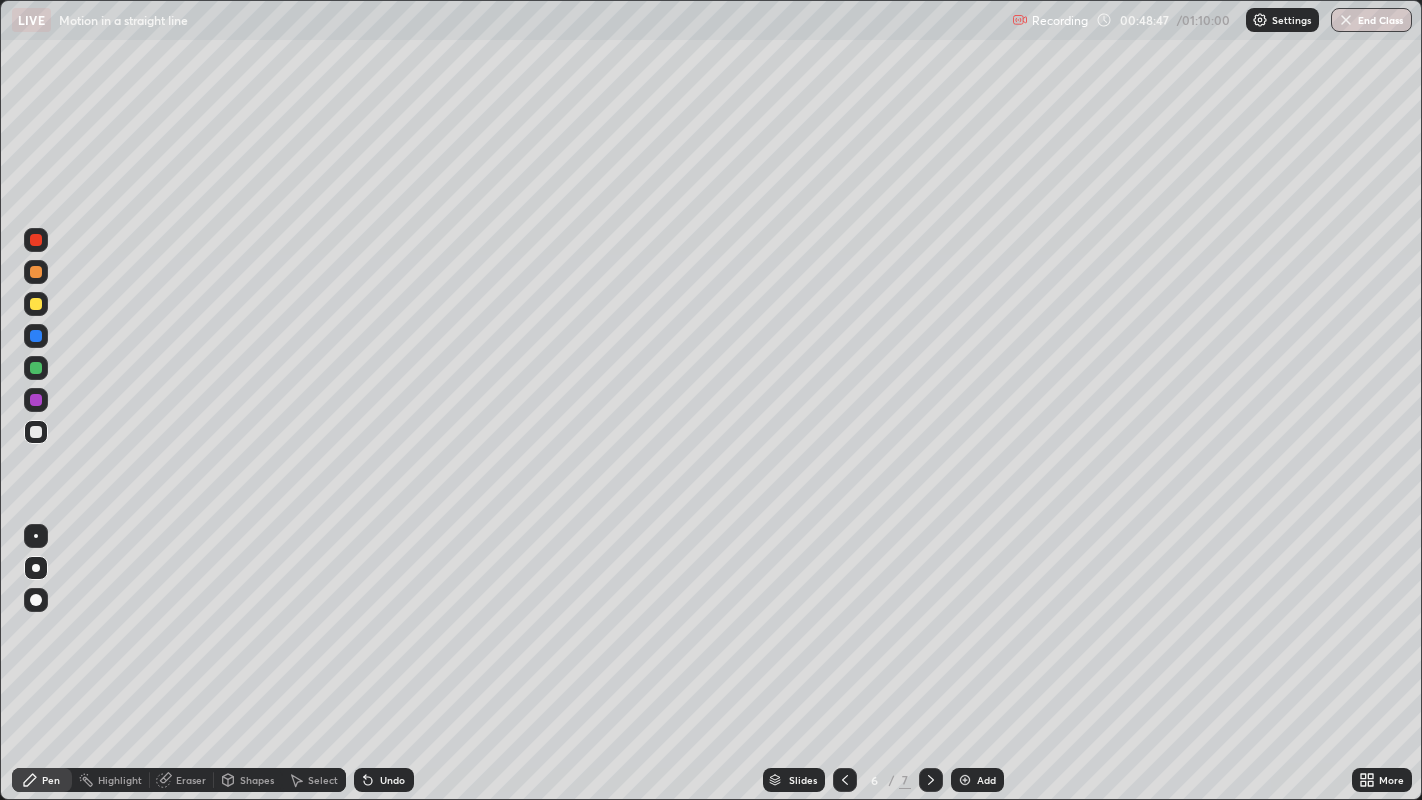 click on "Undo" at bounding box center [384, 780] 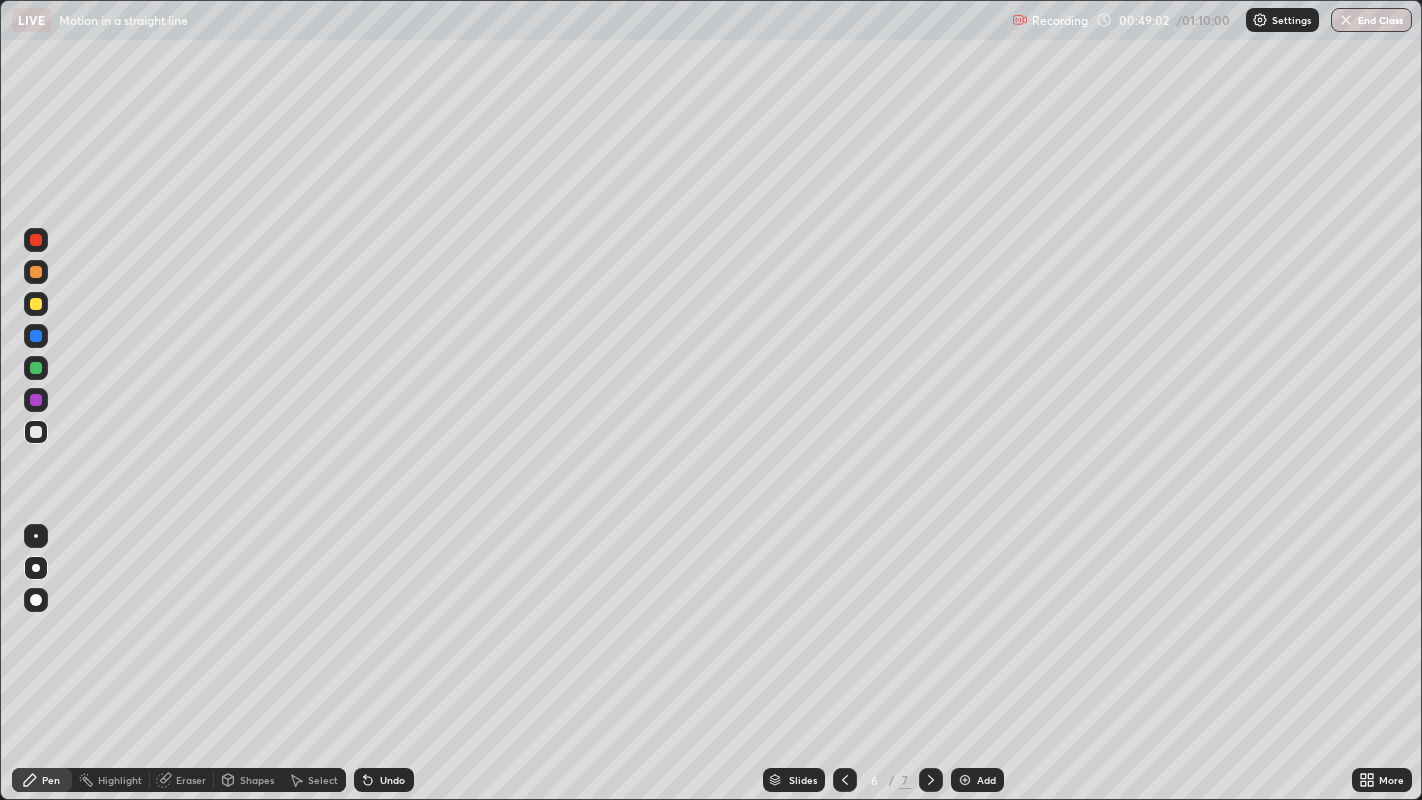 click on "Undo" at bounding box center (392, 780) 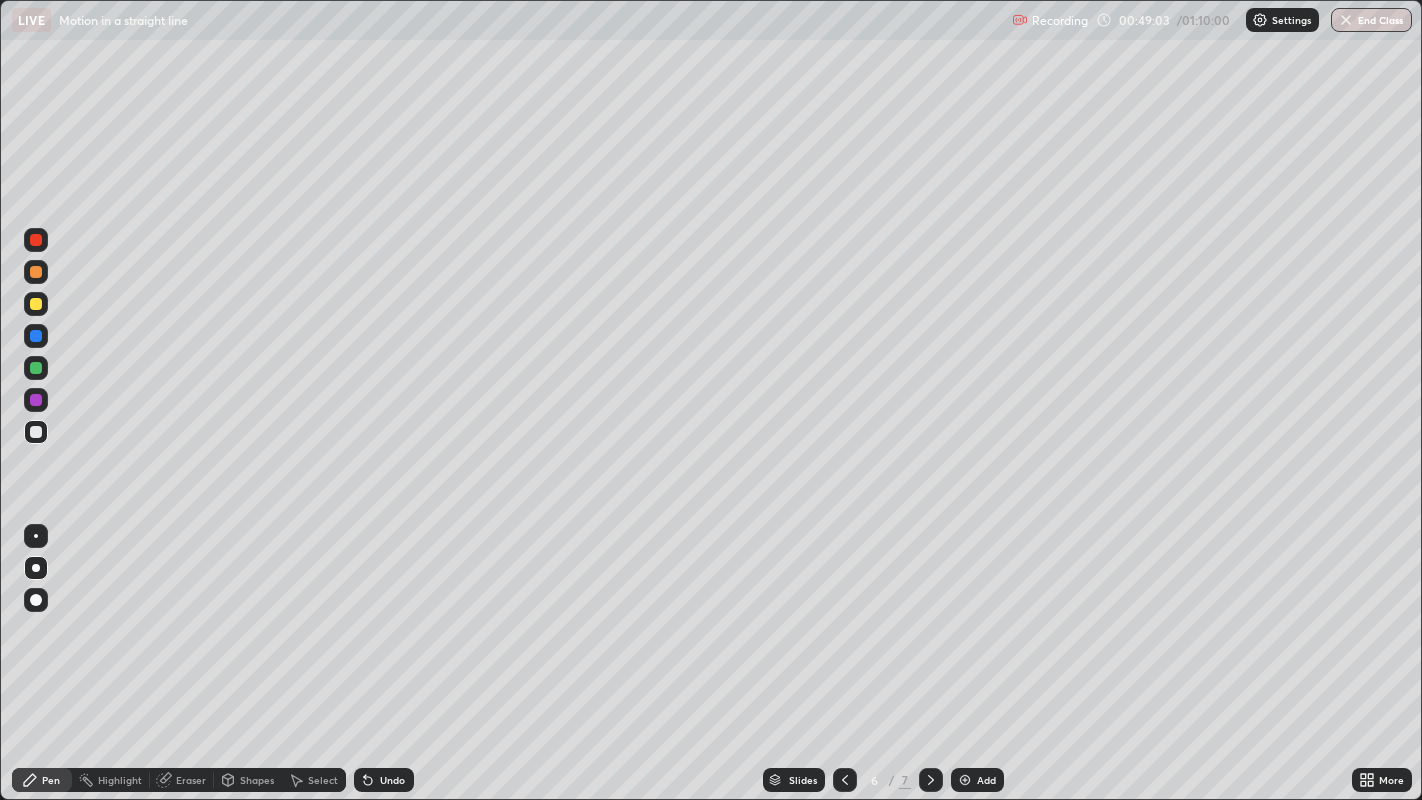 click on "Undo" at bounding box center [384, 780] 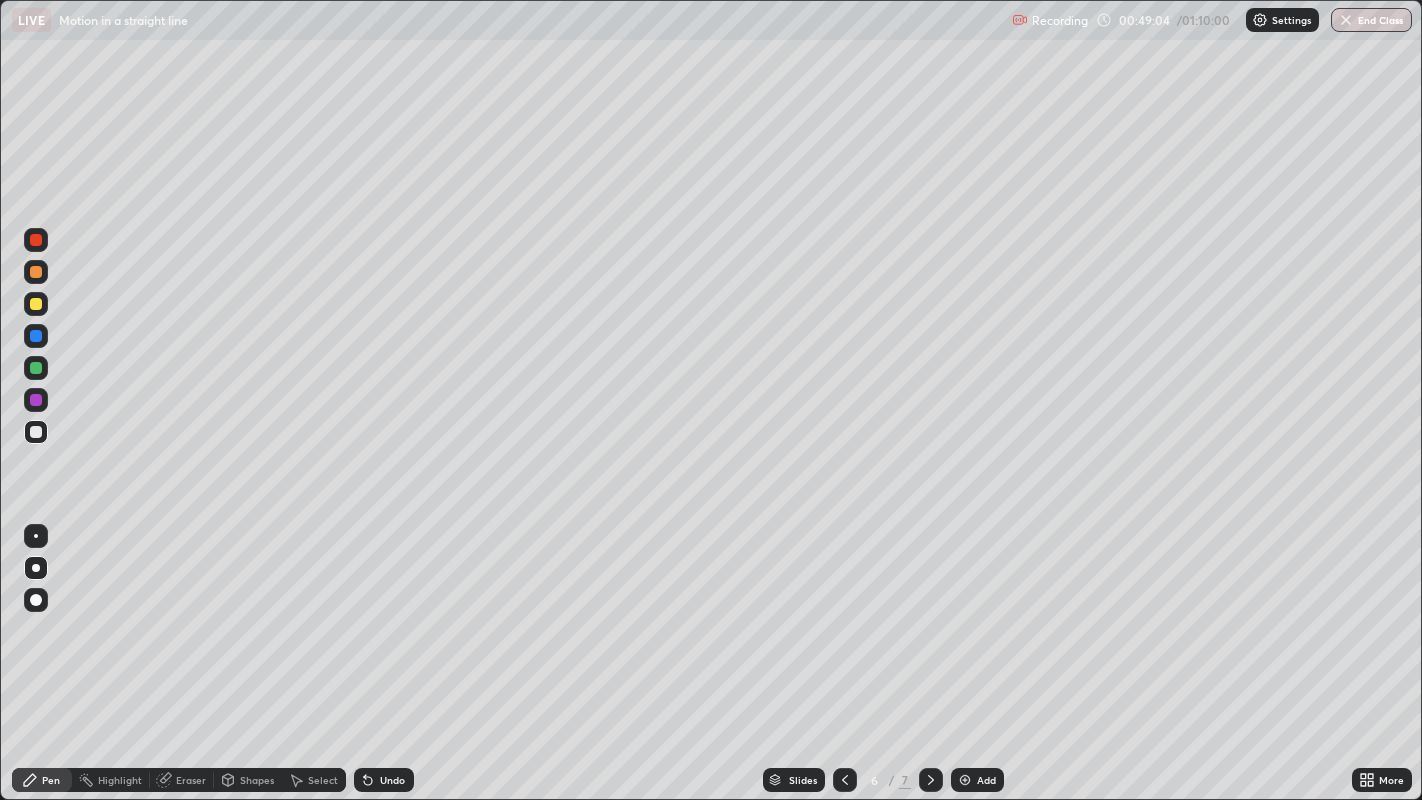 click on "Undo" at bounding box center [392, 780] 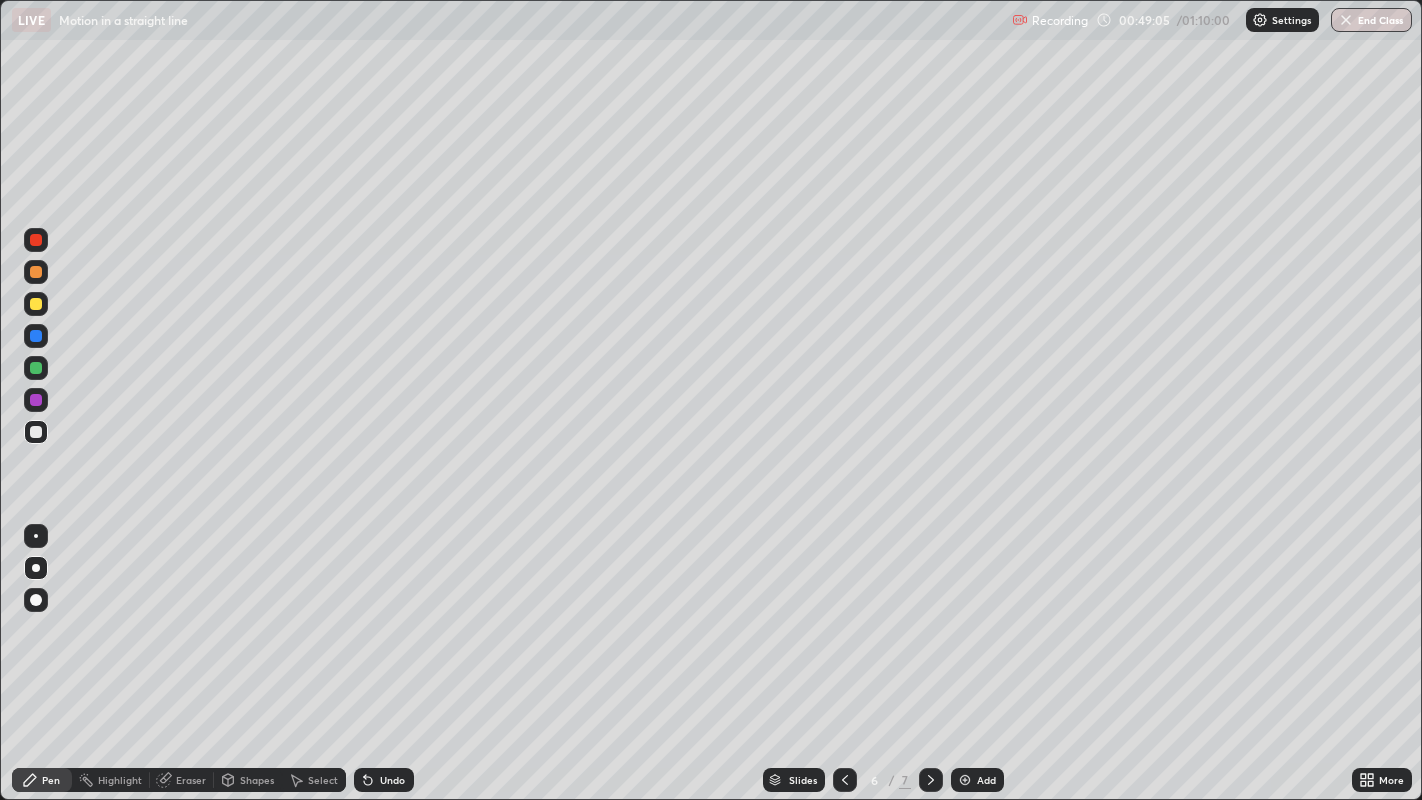 click on "Undo" at bounding box center (392, 780) 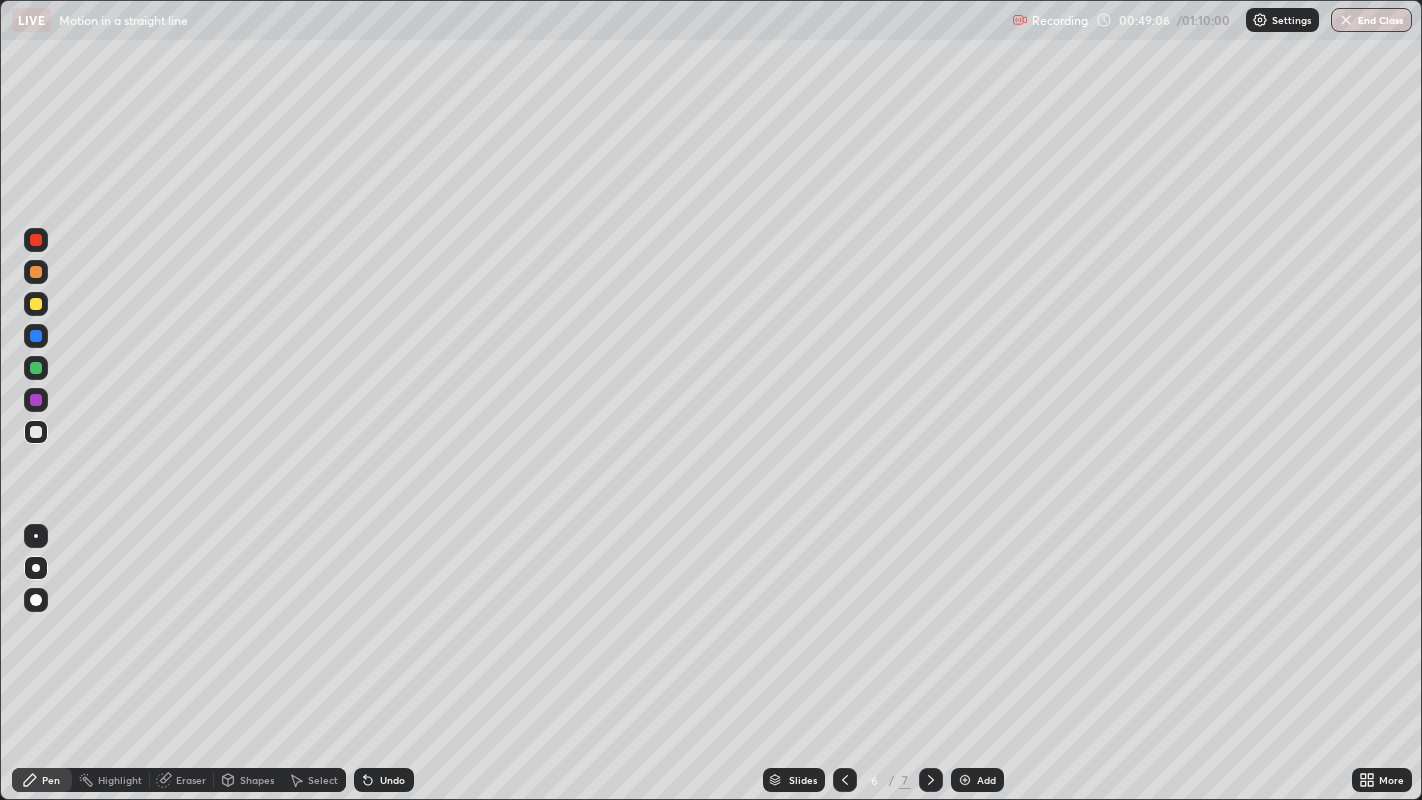 click on "Undo" at bounding box center (392, 780) 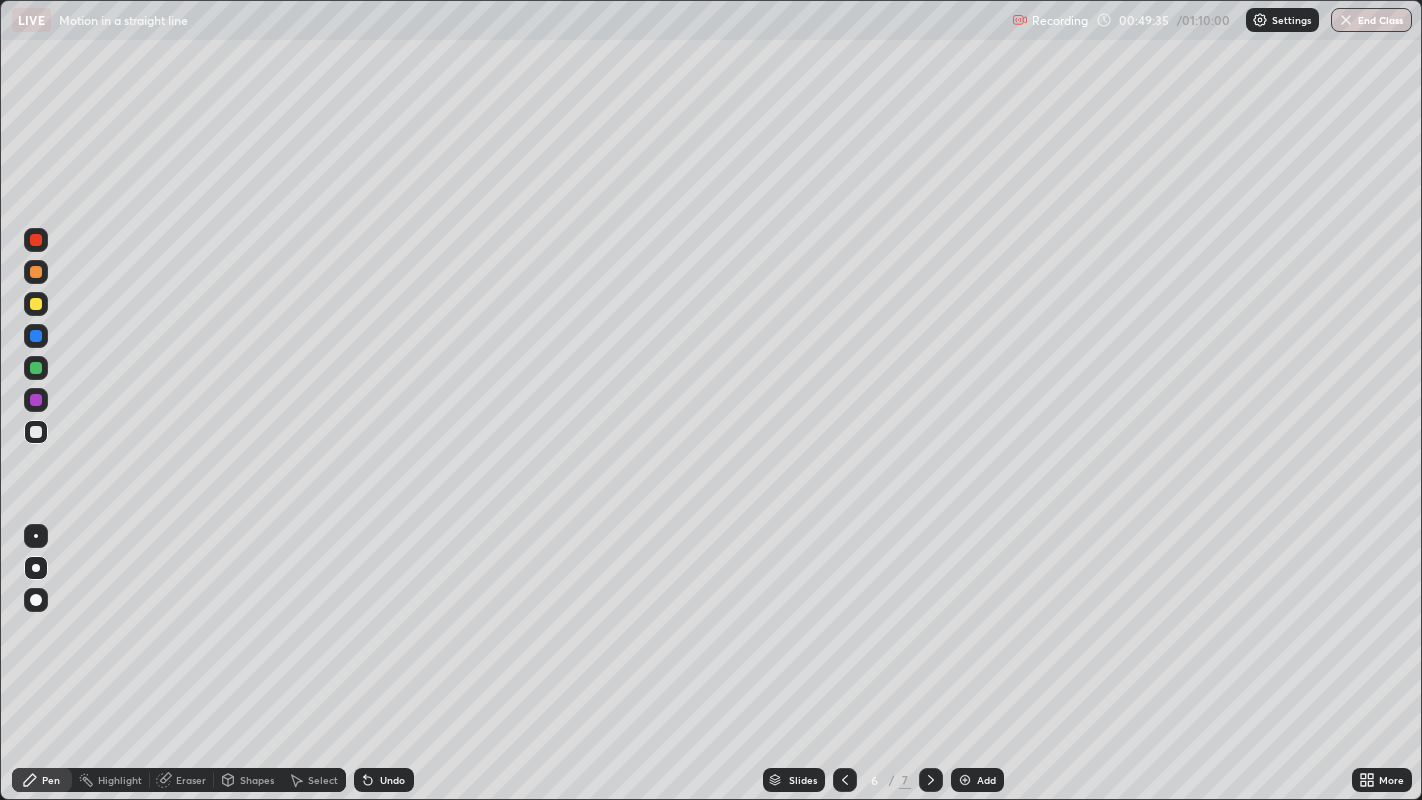 click on "Shapes" at bounding box center [257, 780] 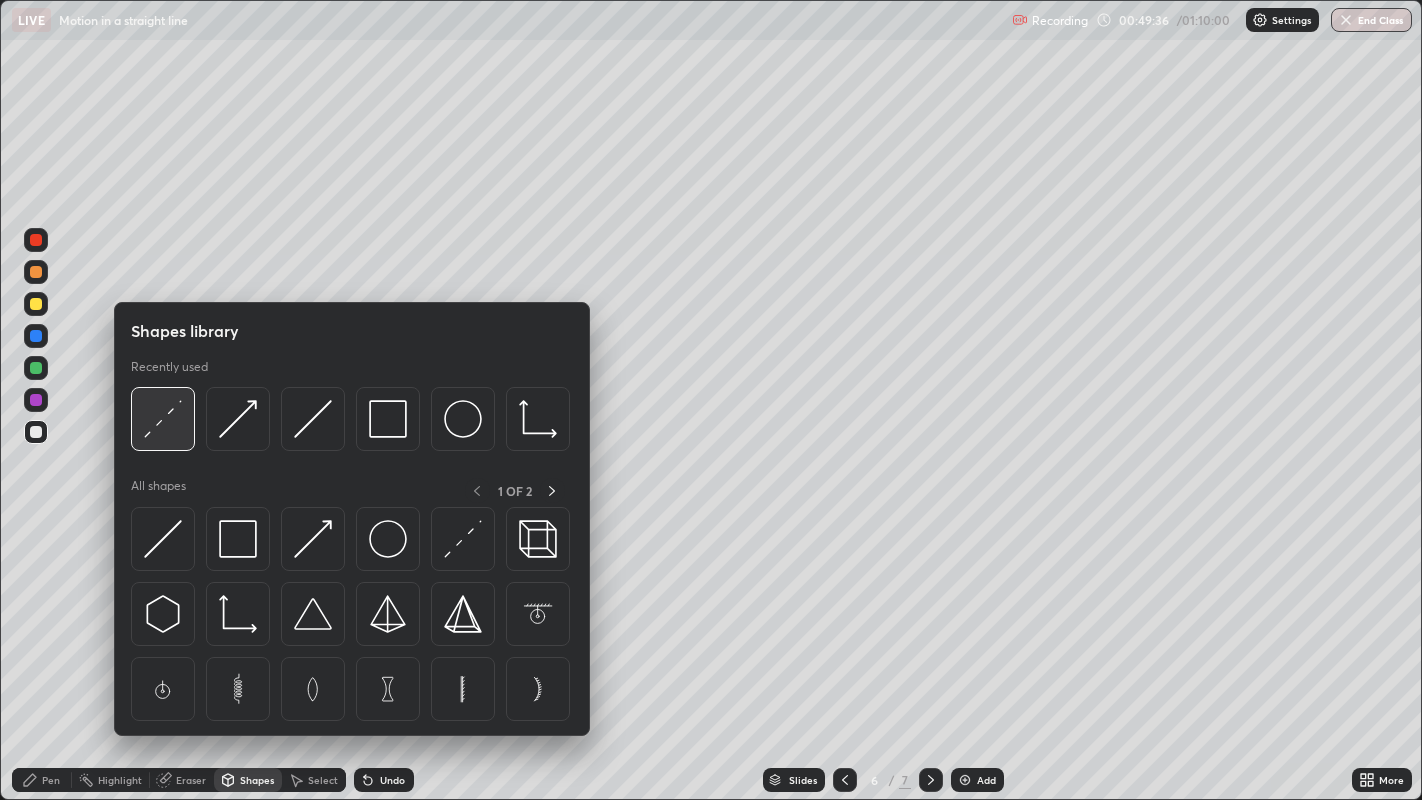 click at bounding box center (163, 419) 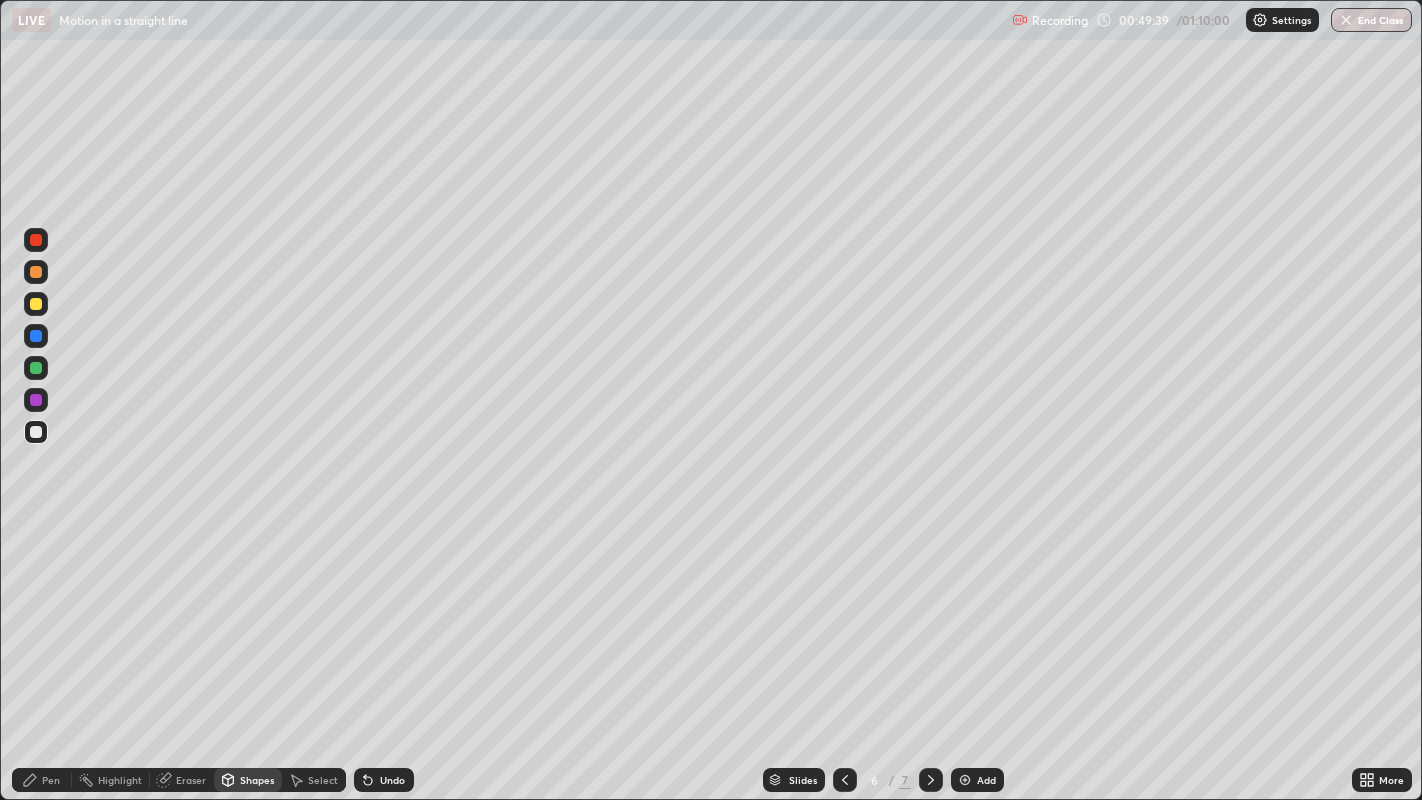 click on "Pen" at bounding box center [42, 780] 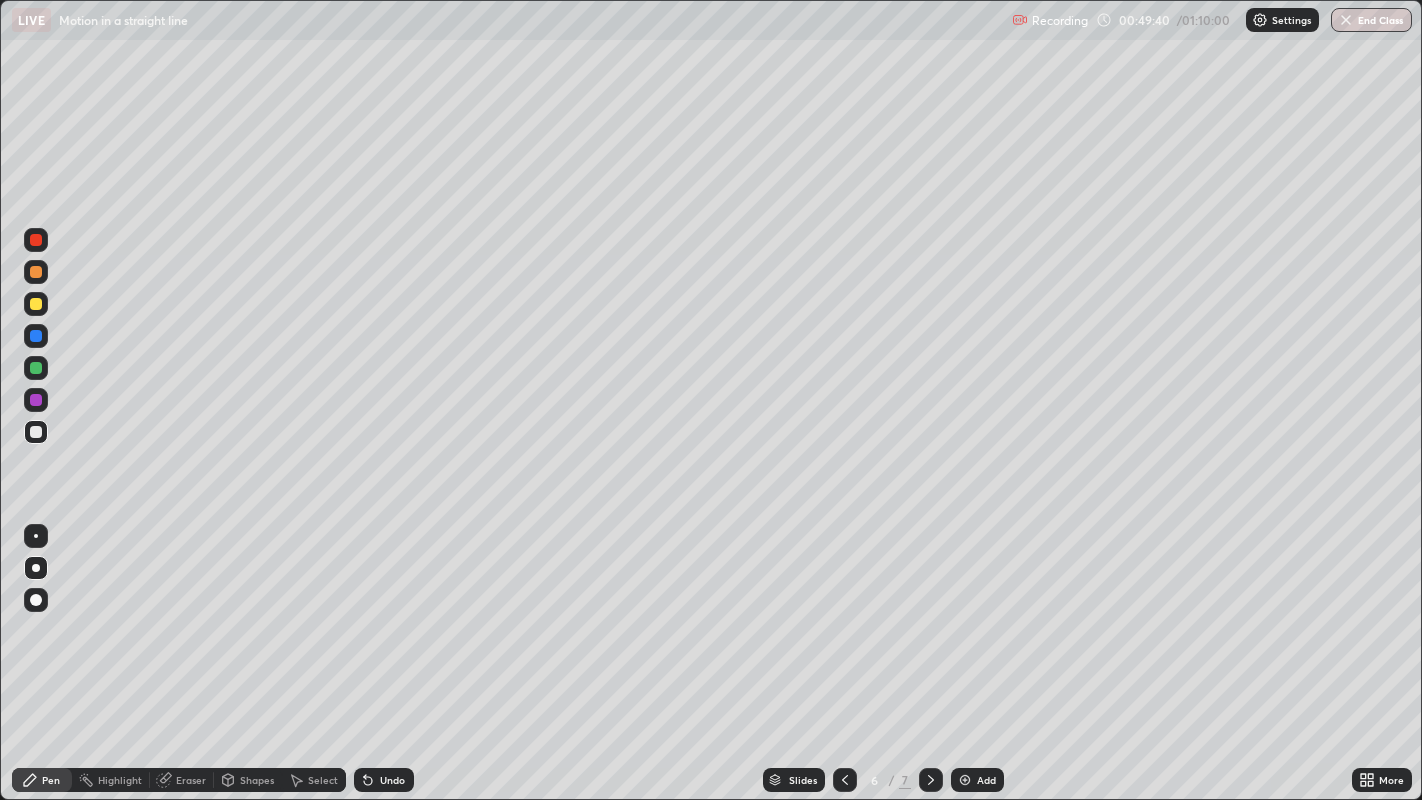 click at bounding box center (36, 304) 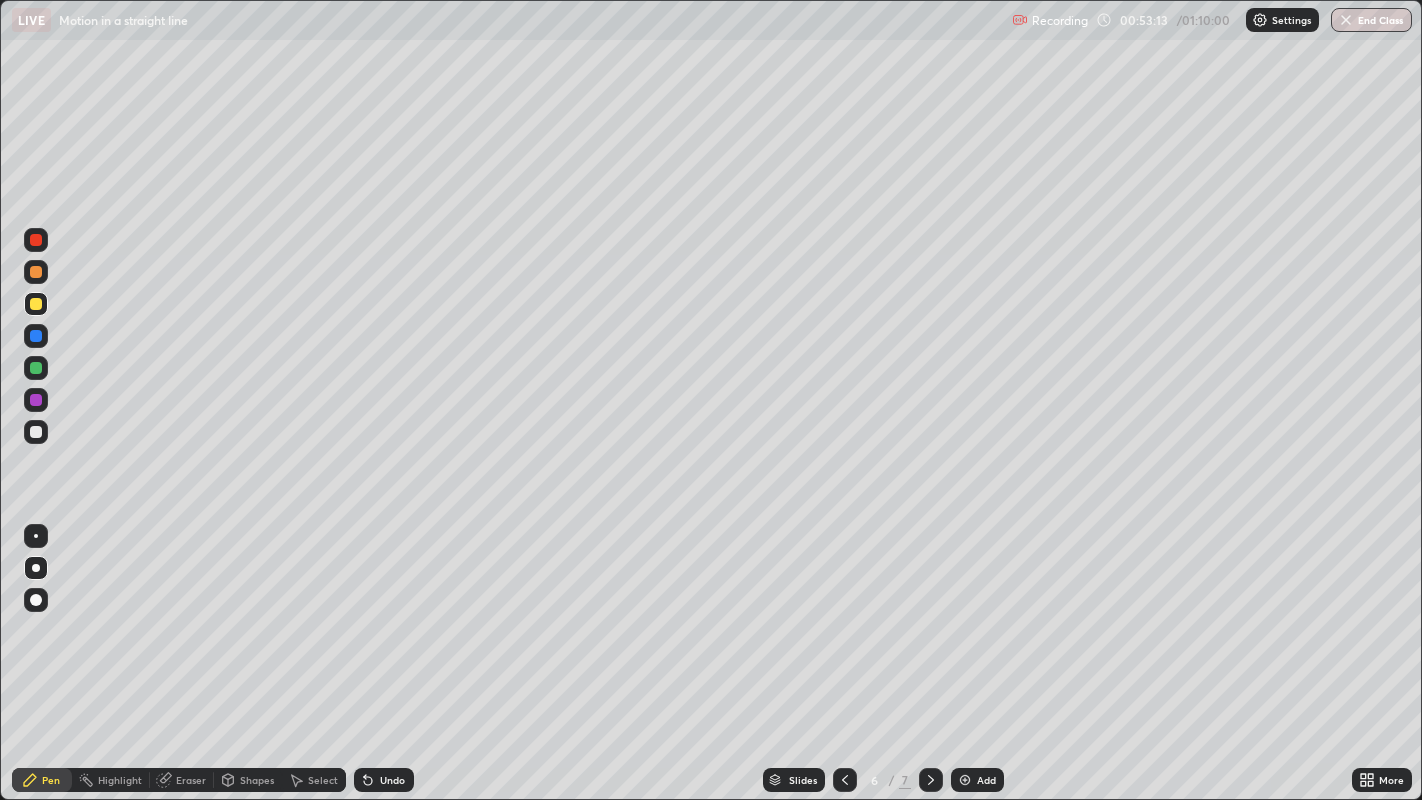 click 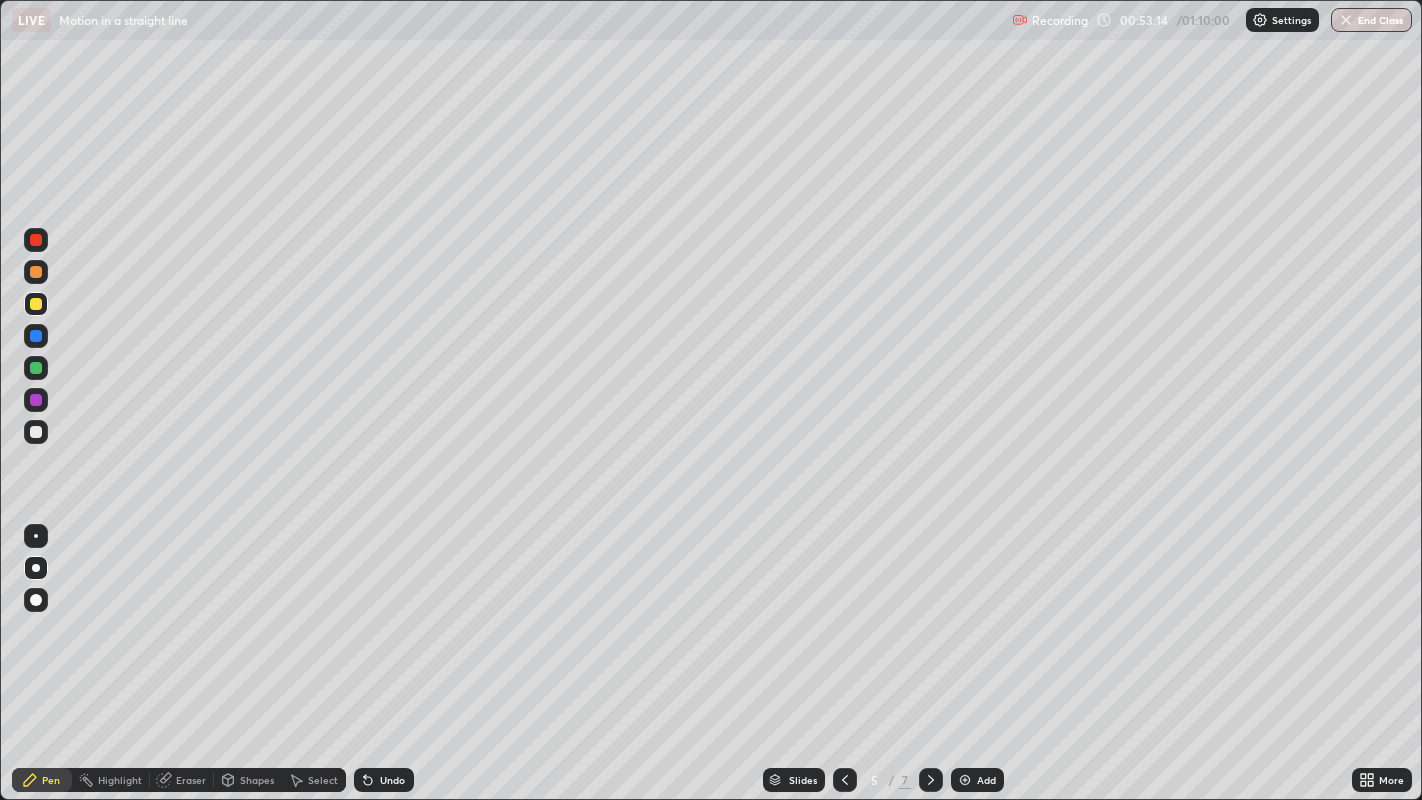 click 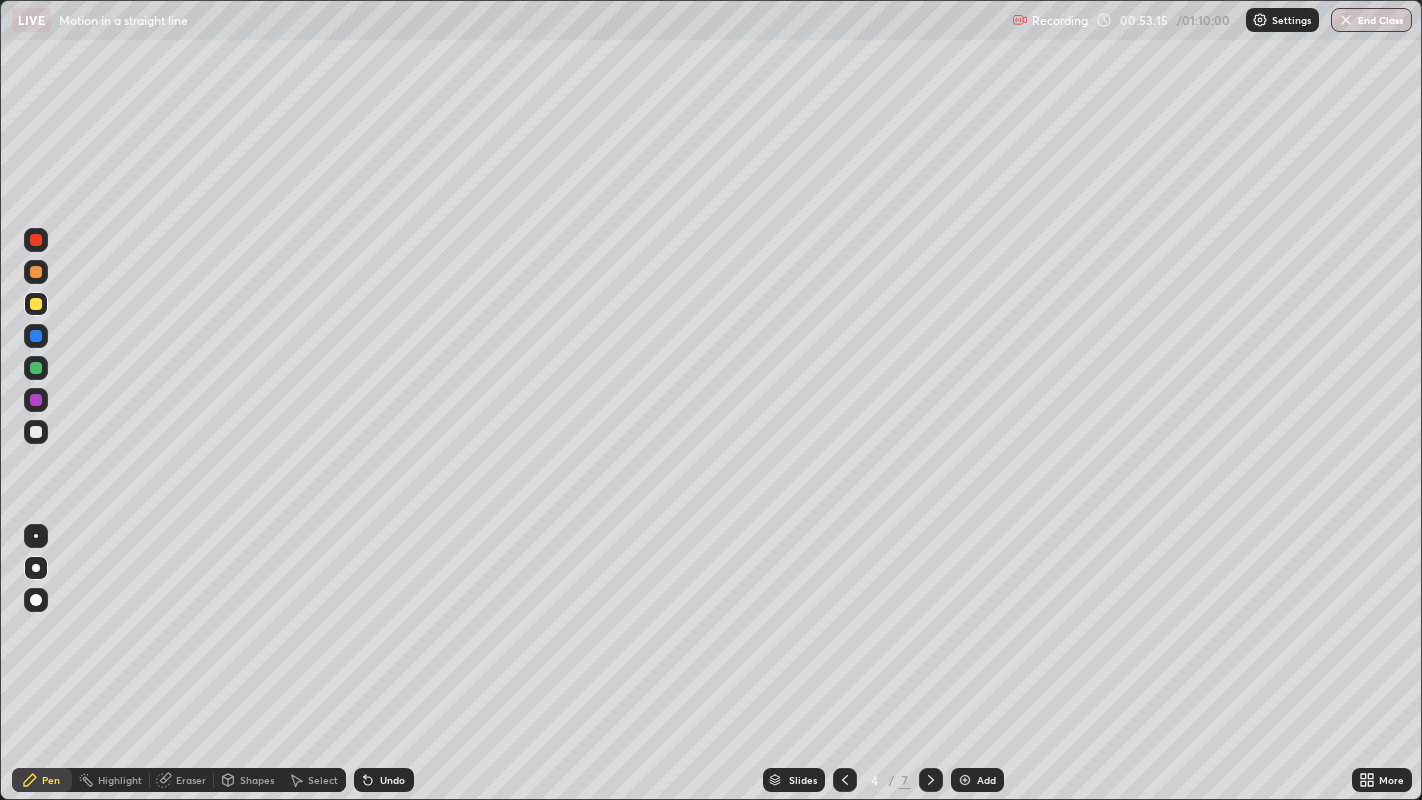 click 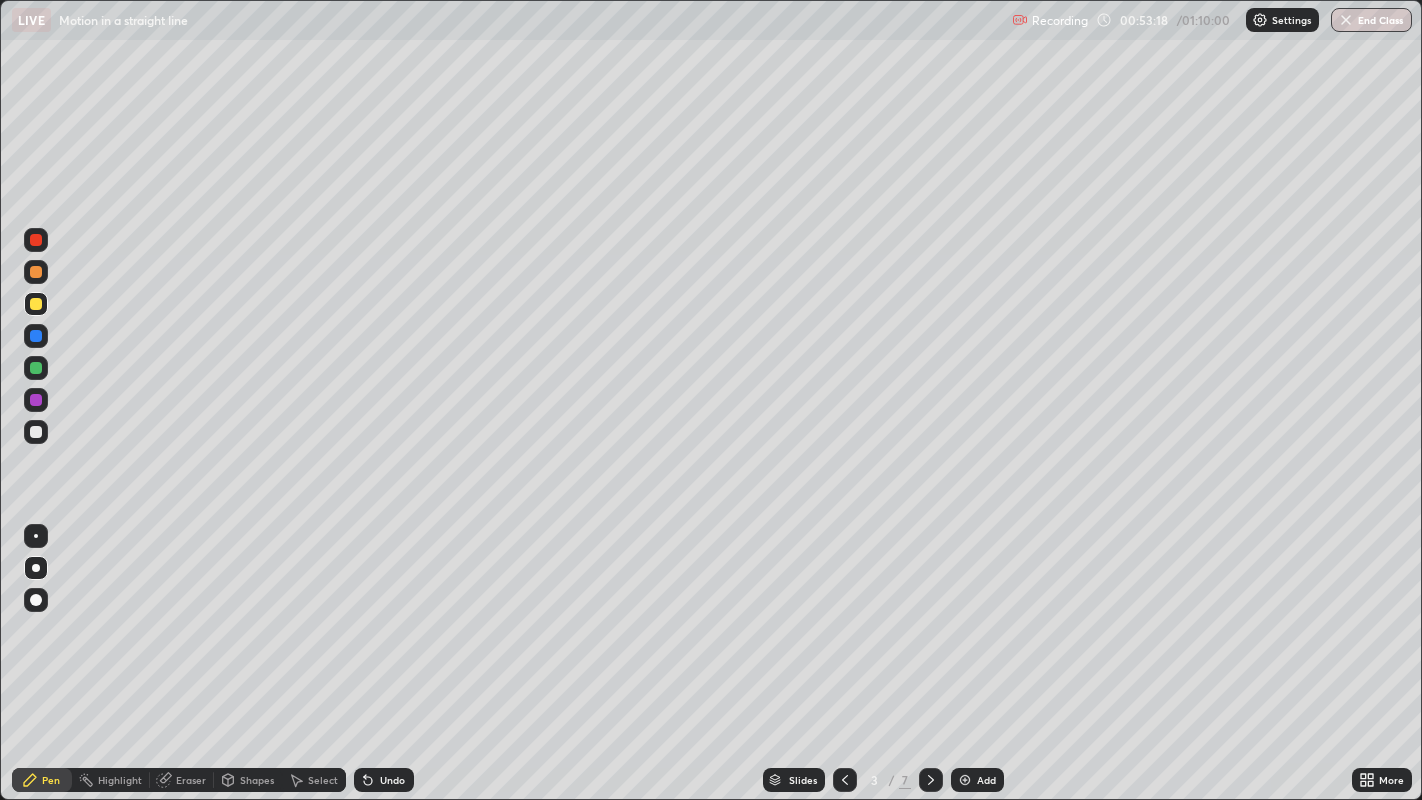 click 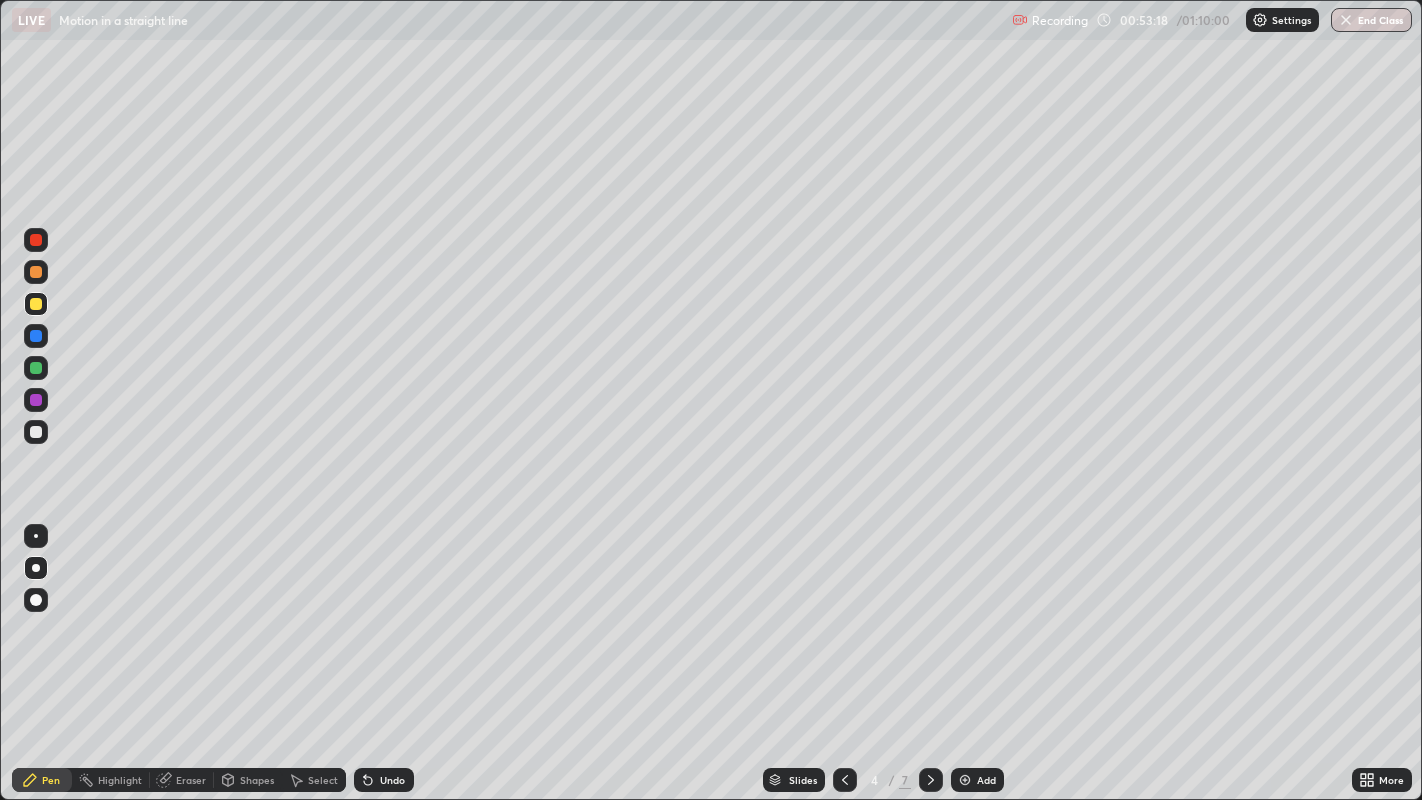 click 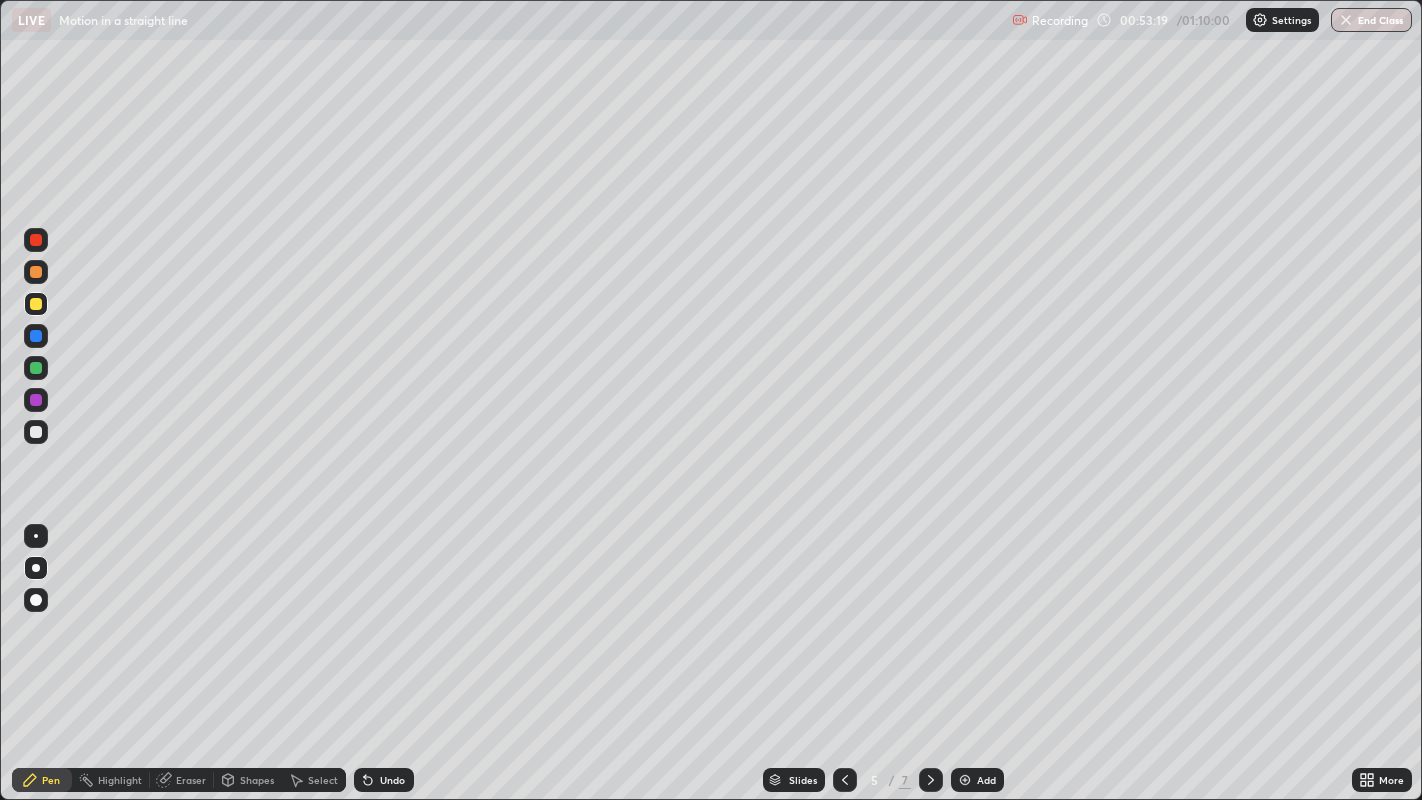 click 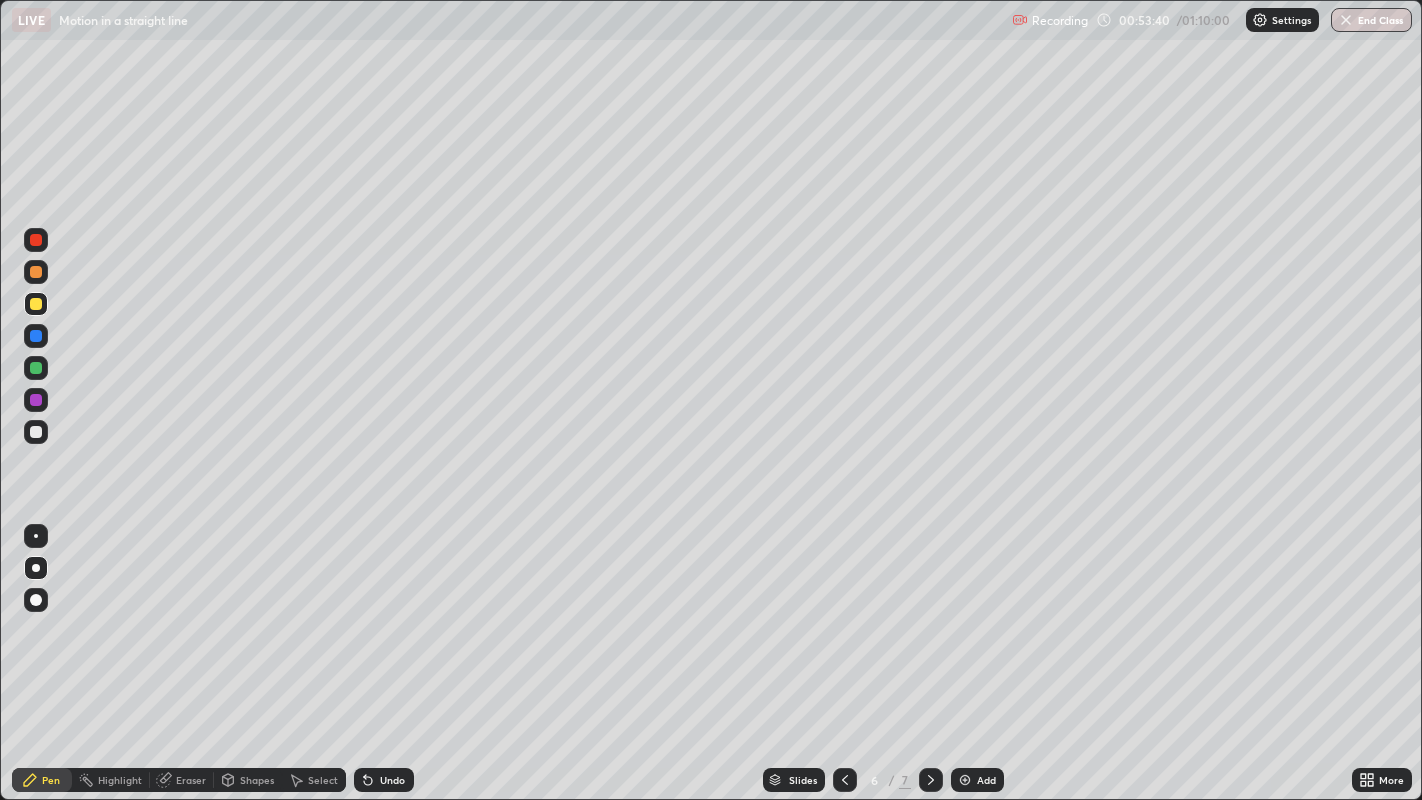 click on "Eraser" at bounding box center [182, 780] 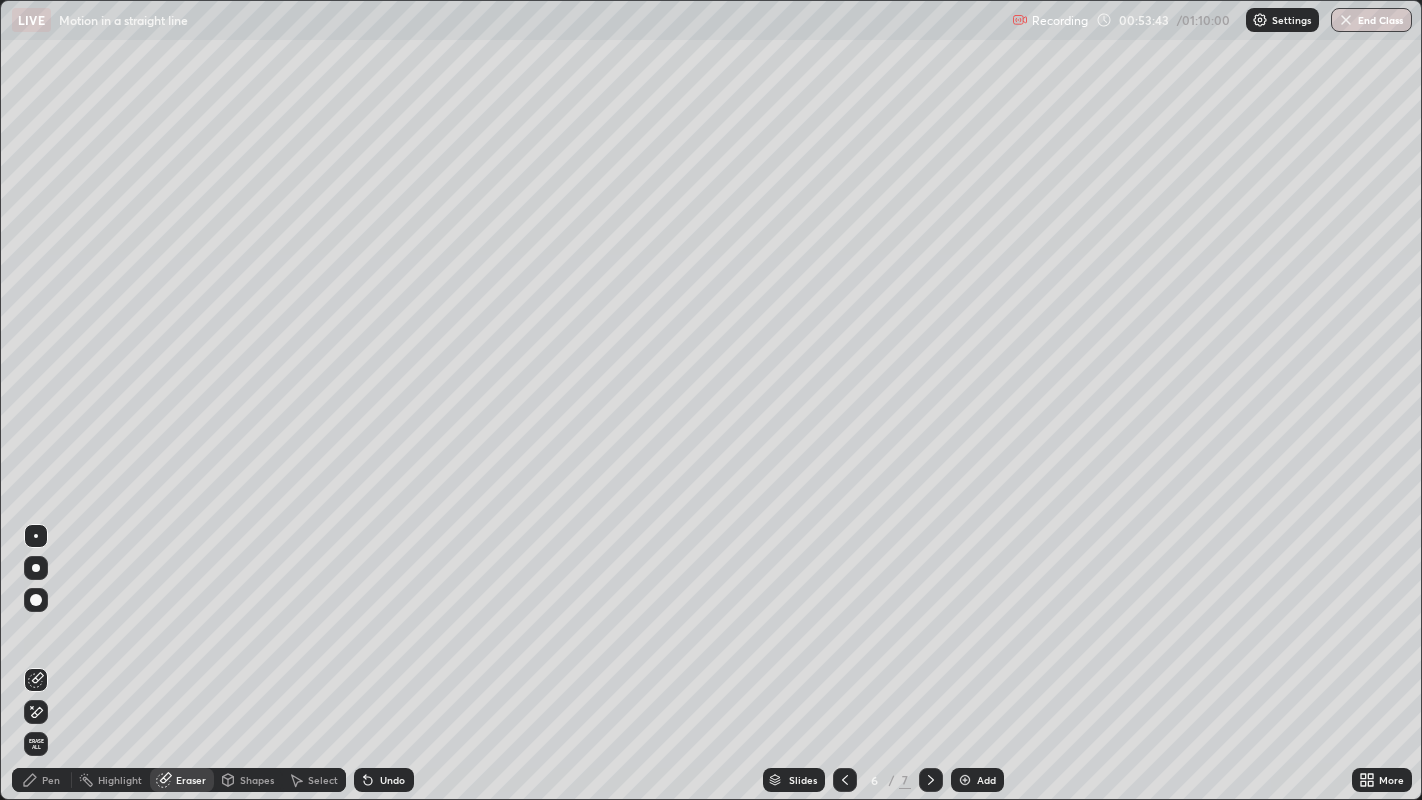 click on "Pen" at bounding box center [42, 780] 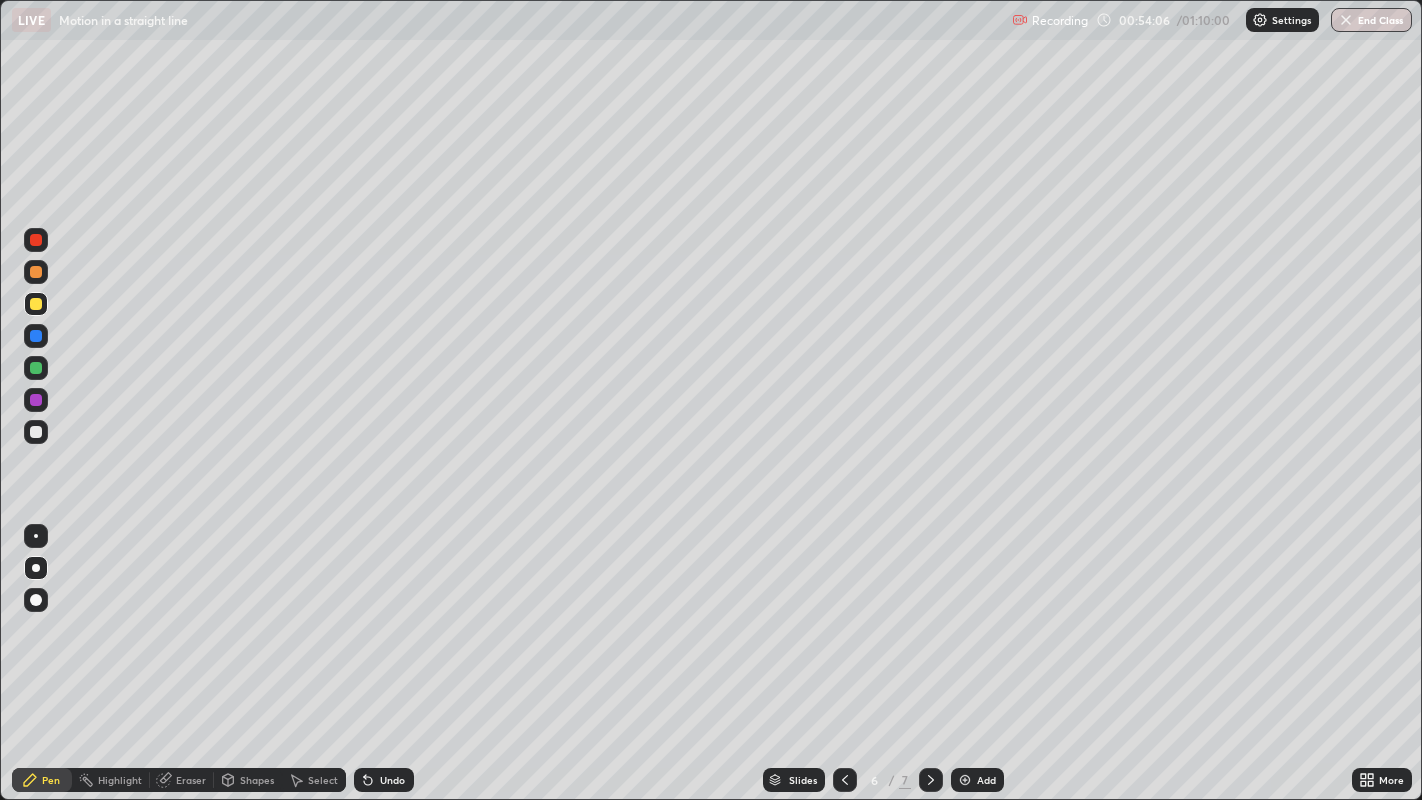 click 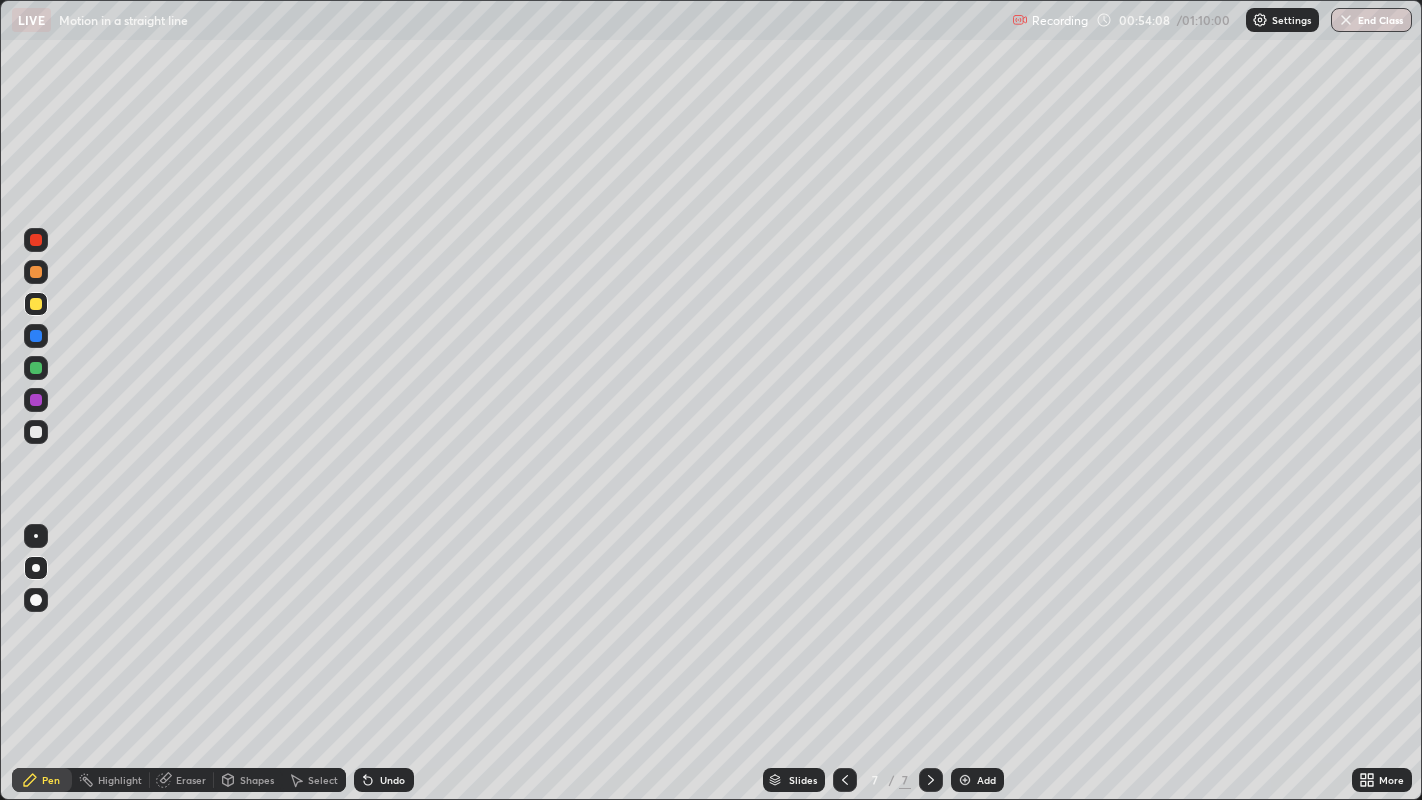 click at bounding box center (36, 368) 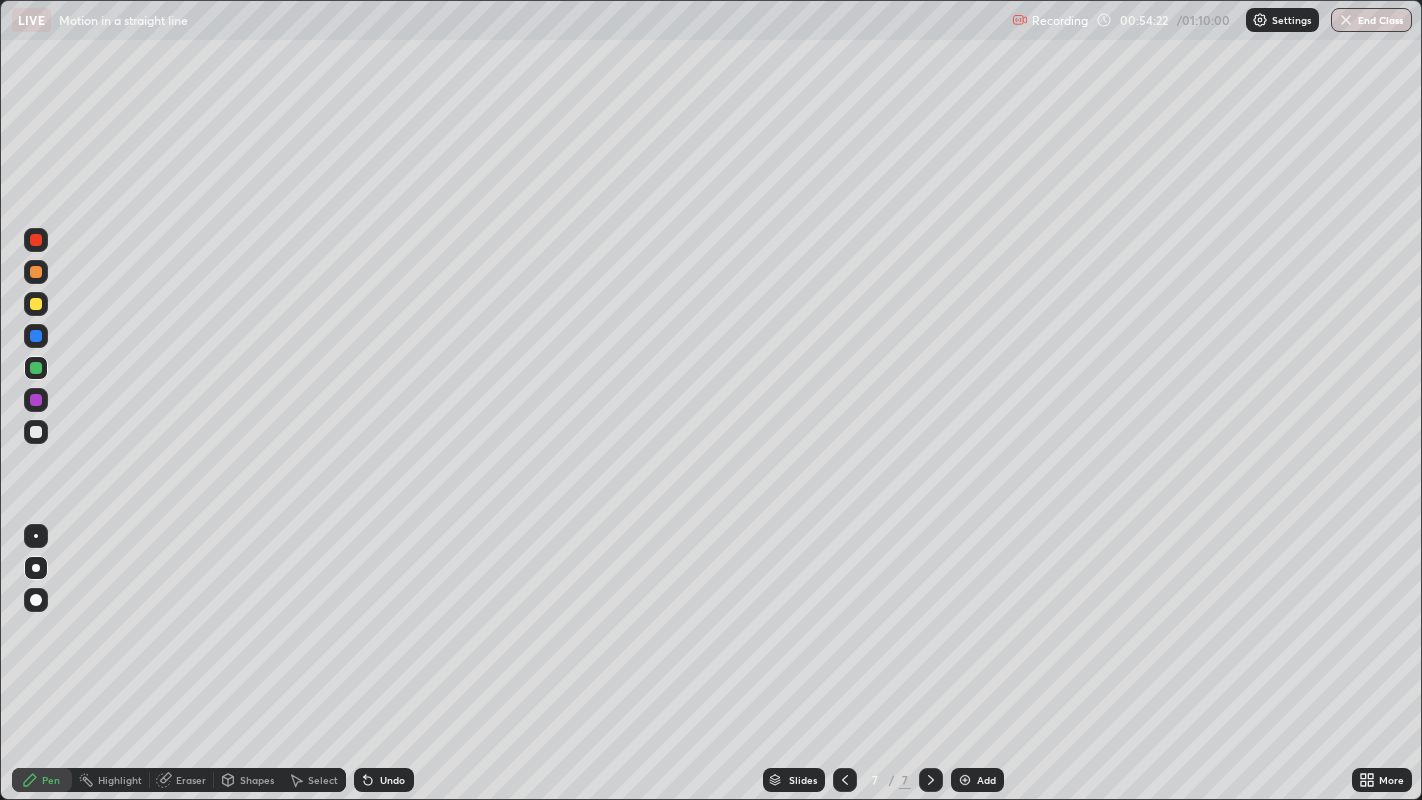click at bounding box center (36, 304) 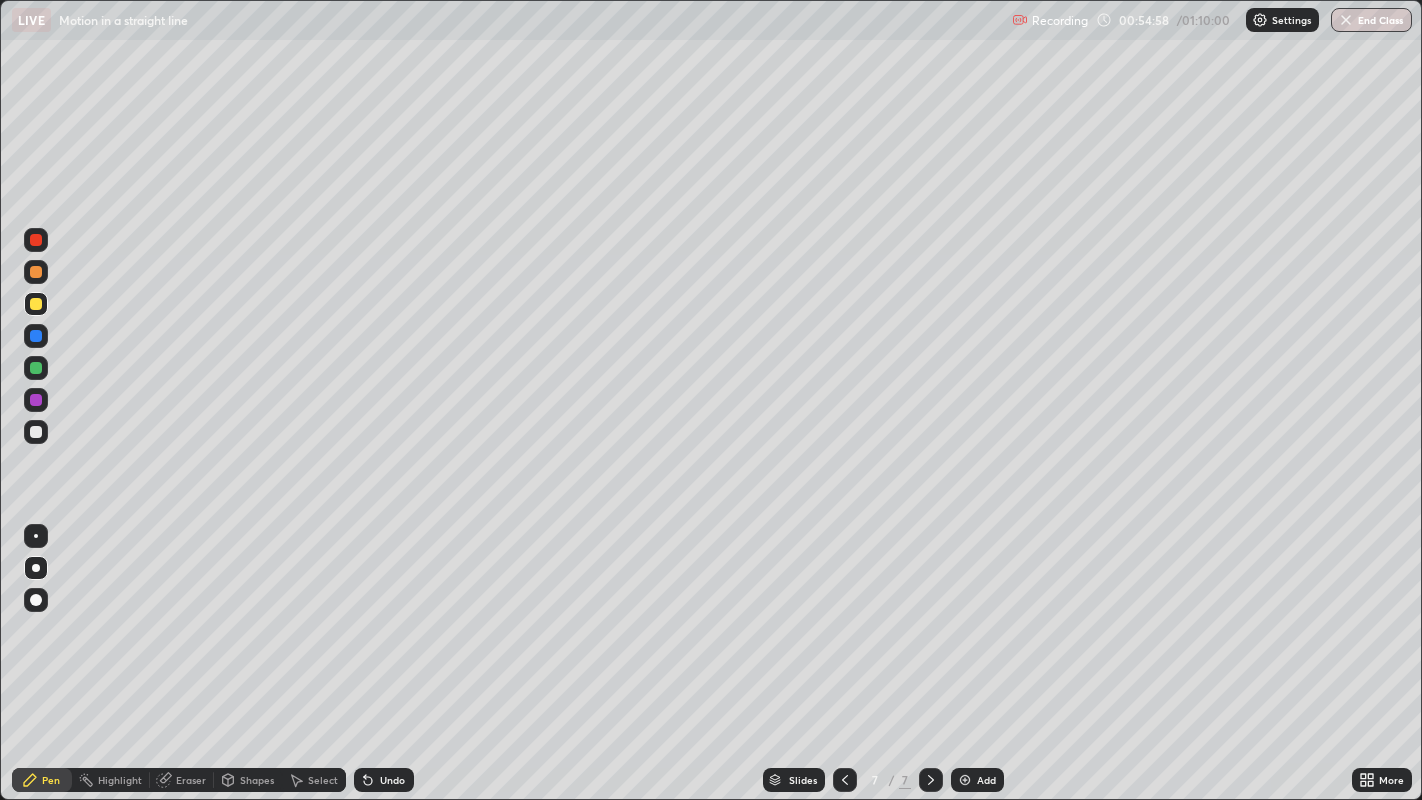 click at bounding box center (36, 368) 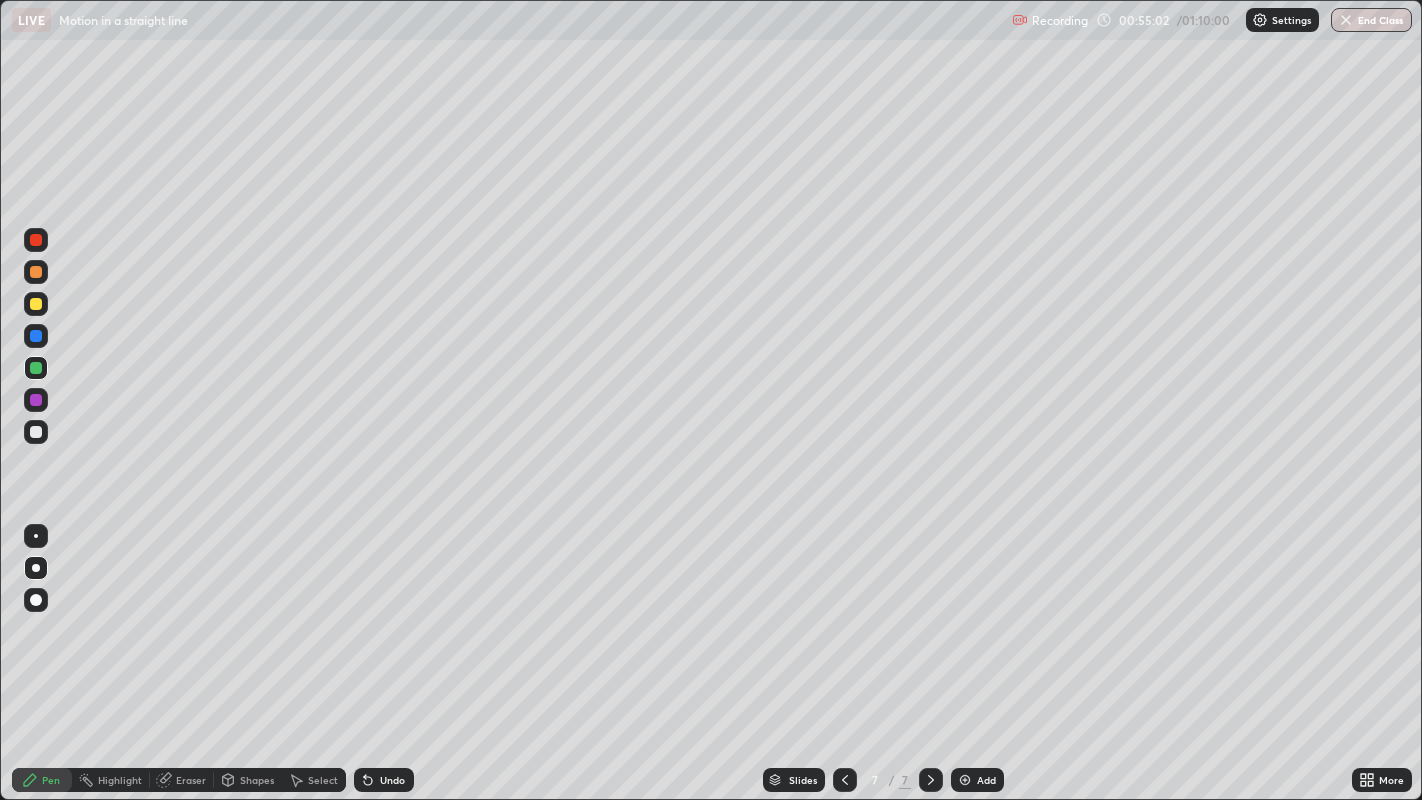 click on "Shapes" at bounding box center (257, 780) 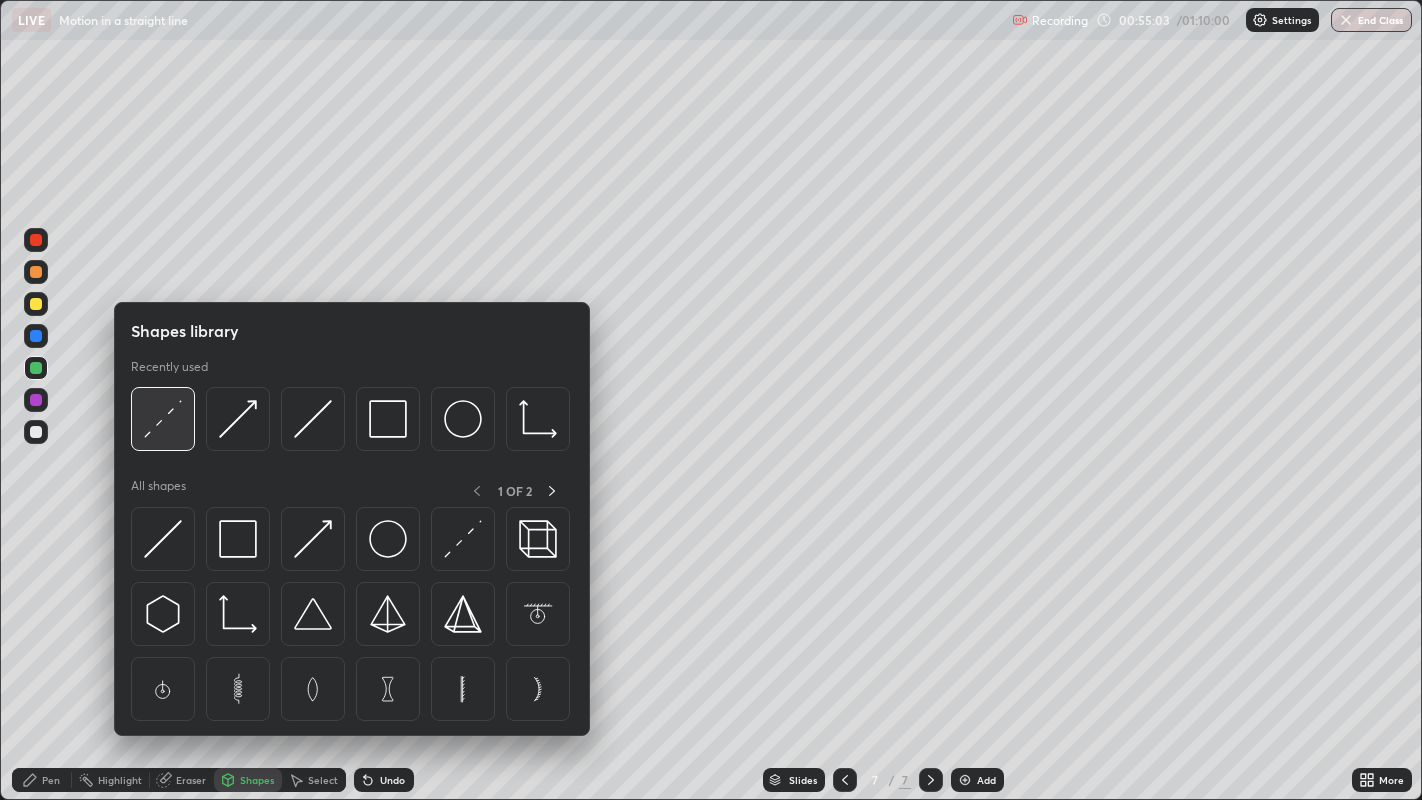 click at bounding box center (163, 419) 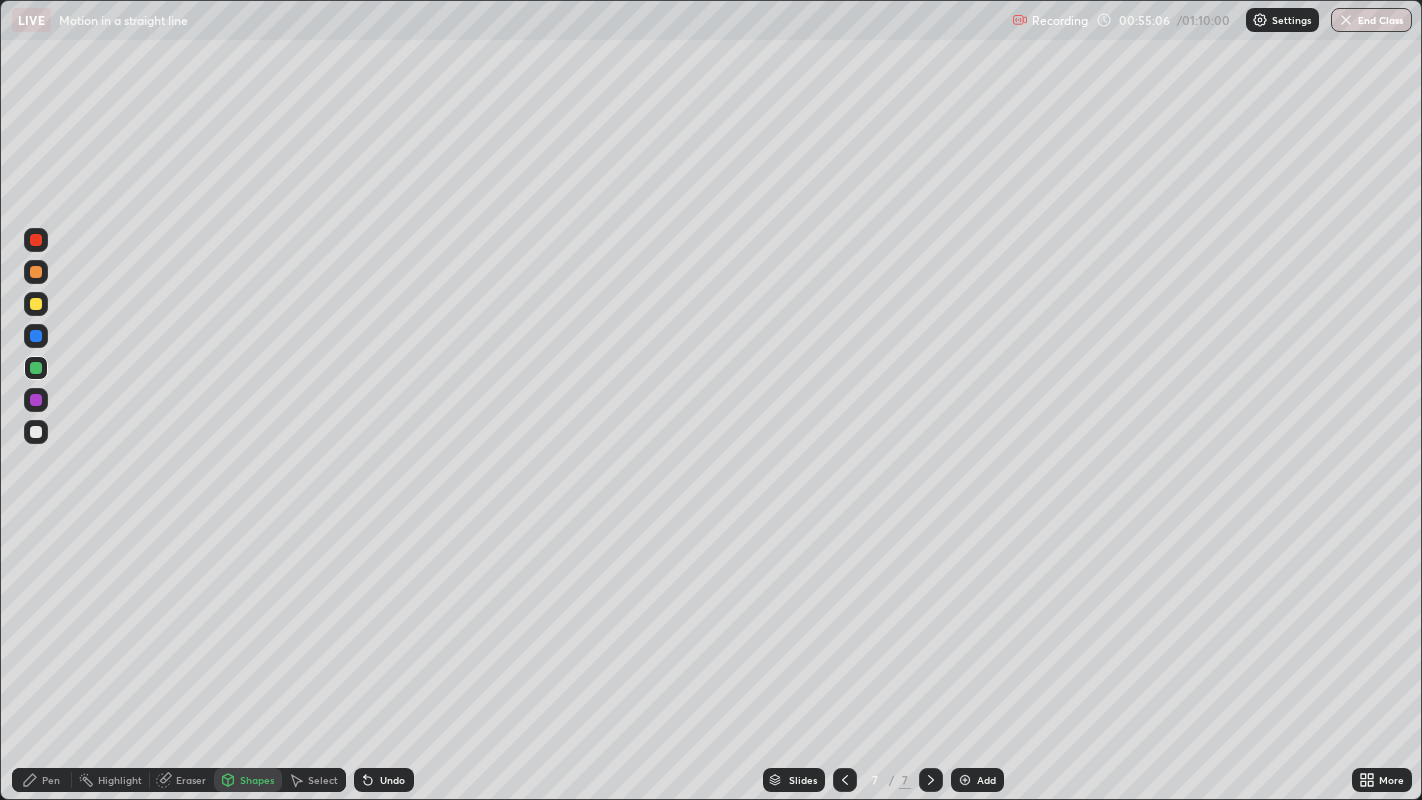 click on "Pen" at bounding box center [51, 780] 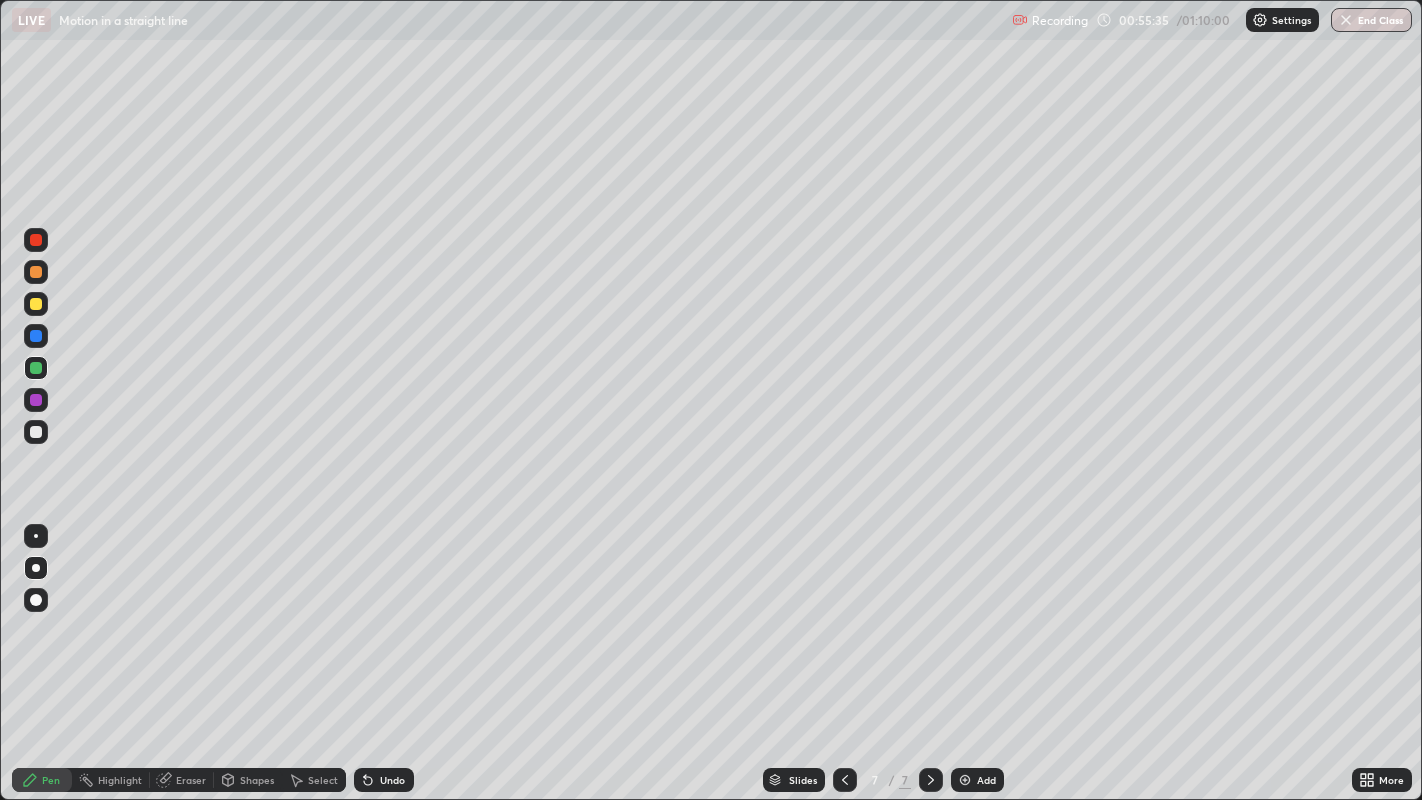 click on "Undo" at bounding box center [392, 780] 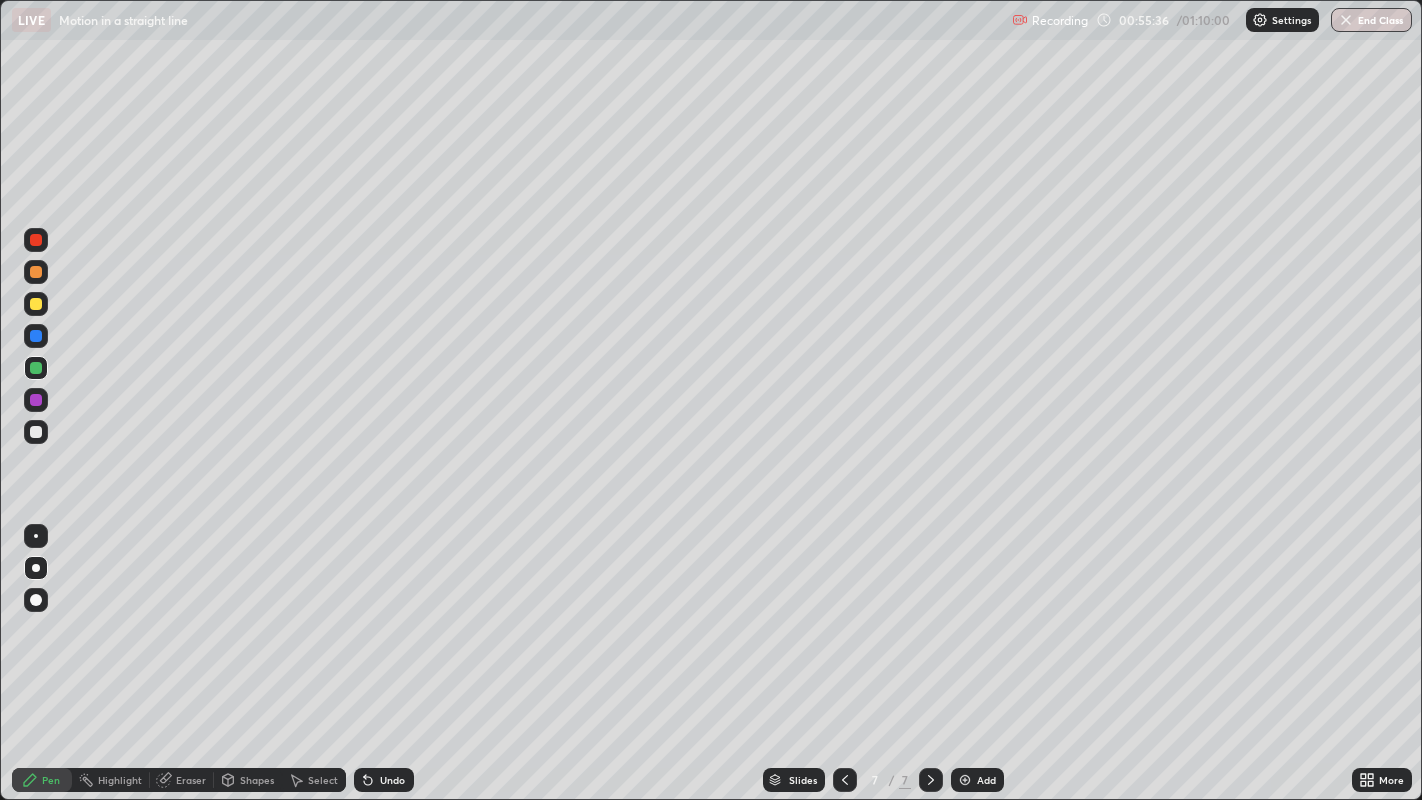 click on "Undo" at bounding box center (392, 780) 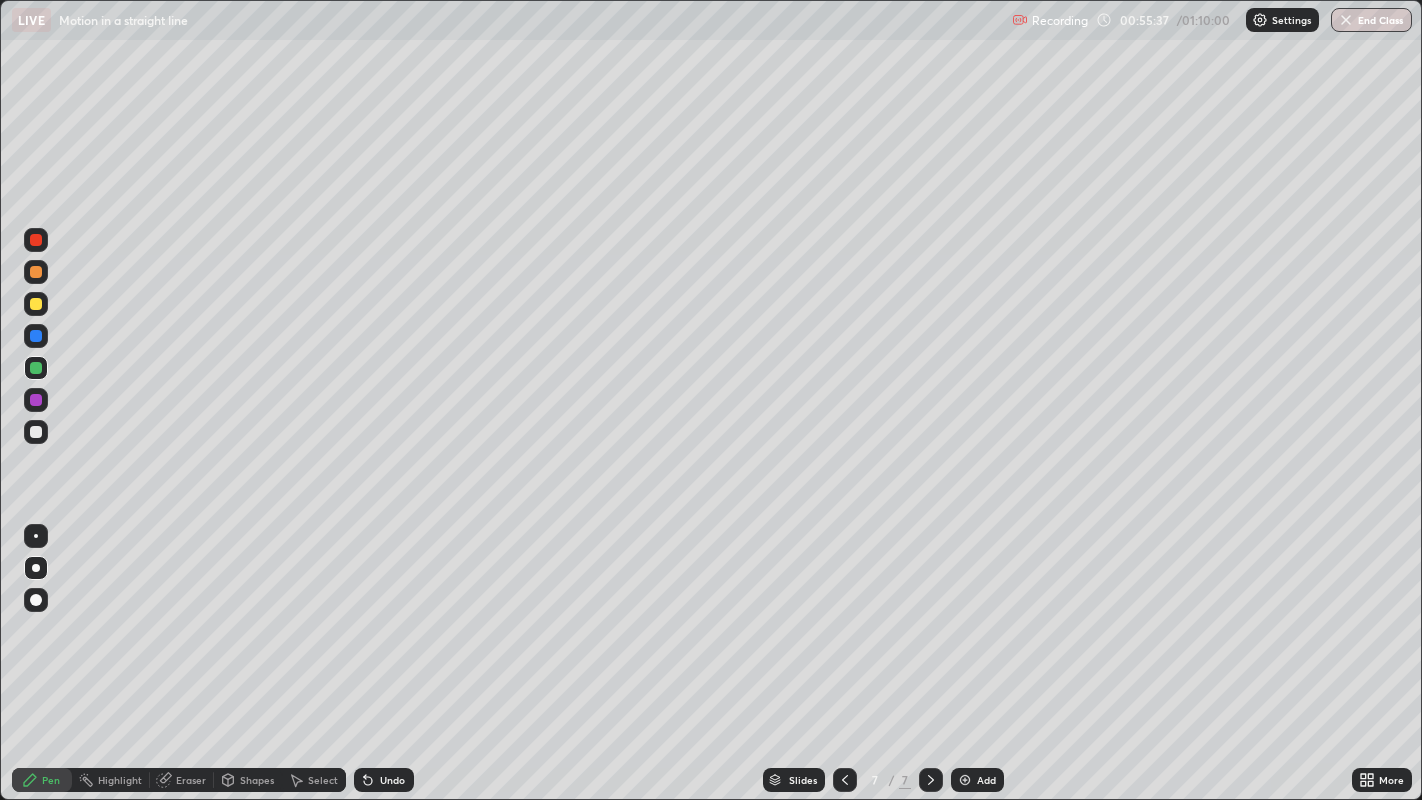 click on "Undo" at bounding box center (392, 780) 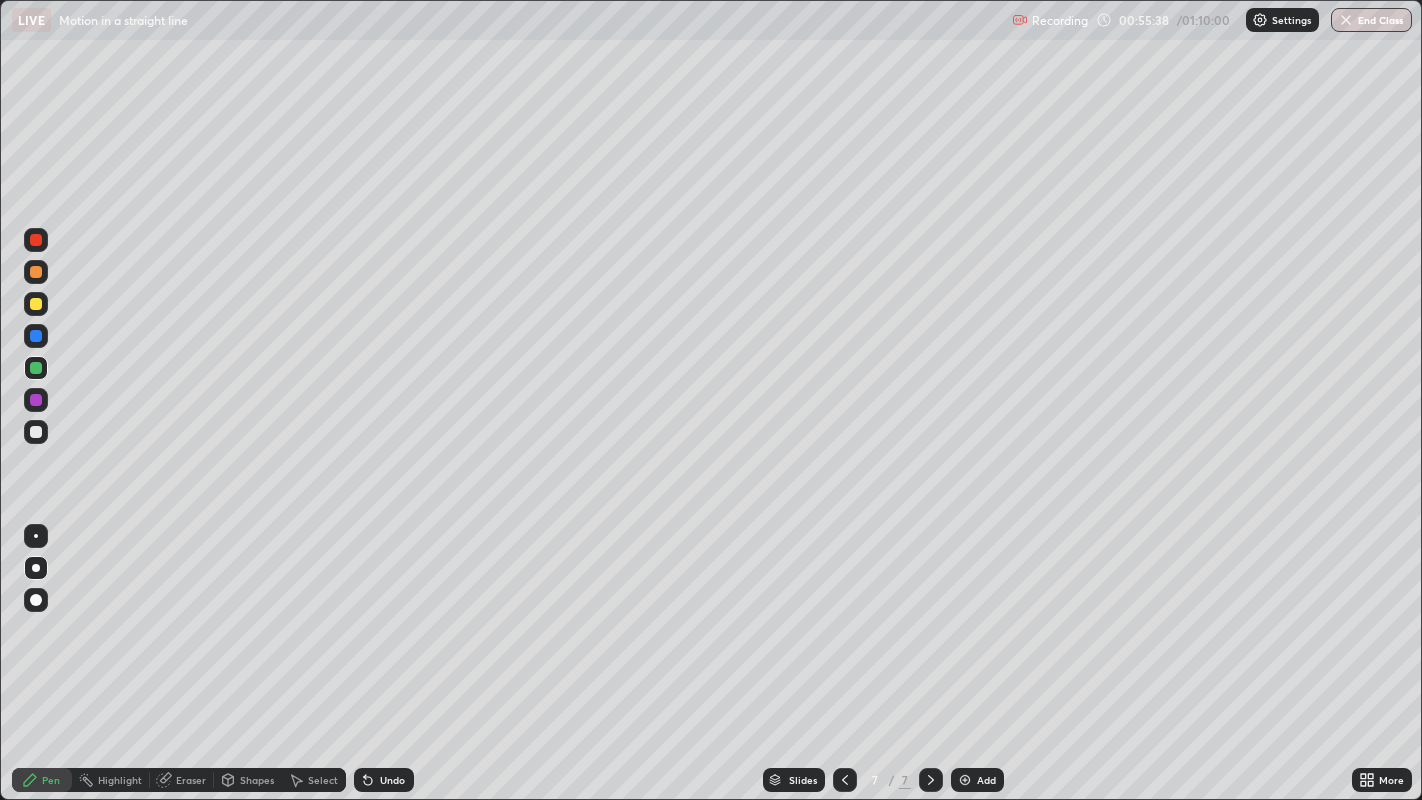 click on "Undo" at bounding box center [392, 780] 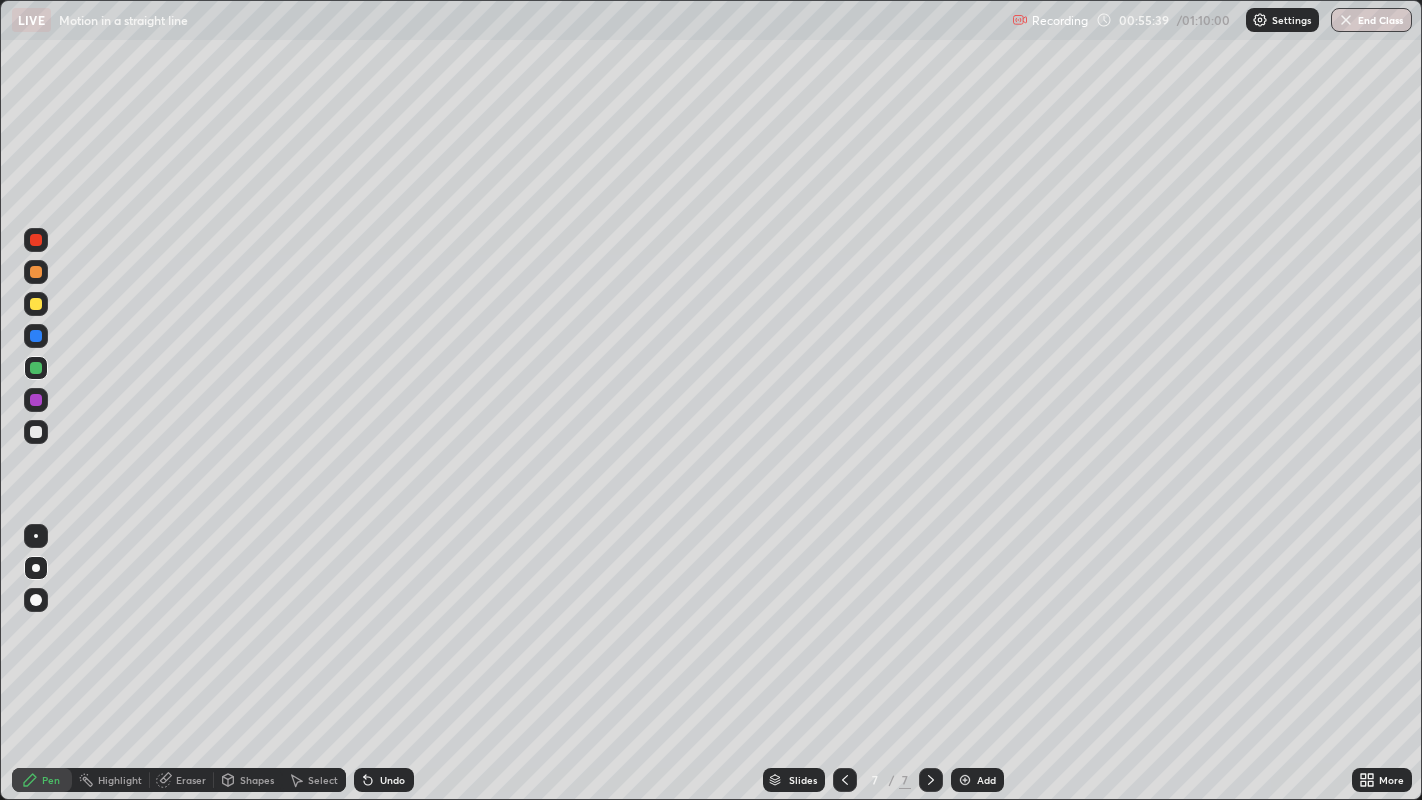 click on "Undo" at bounding box center [392, 780] 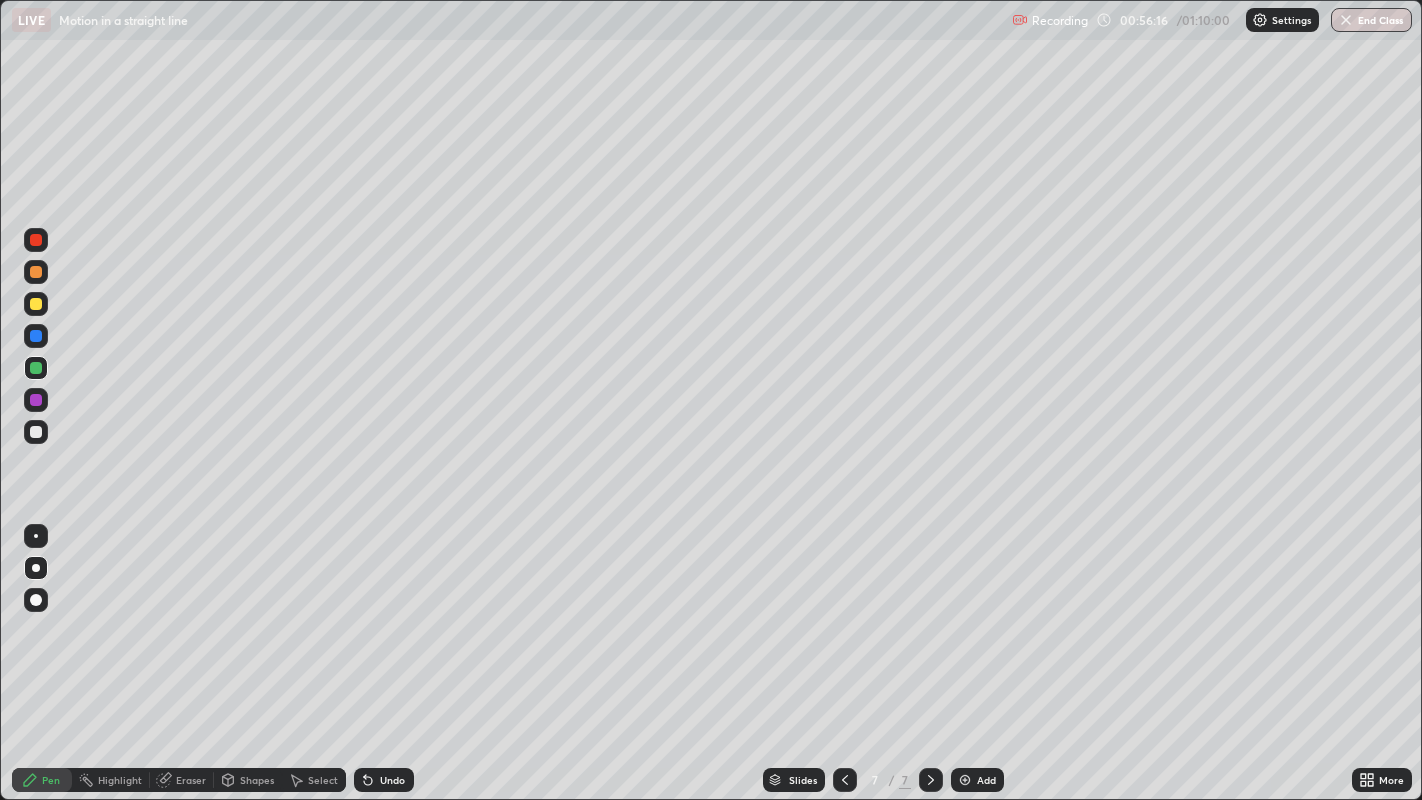 click at bounding box center (36, 432) 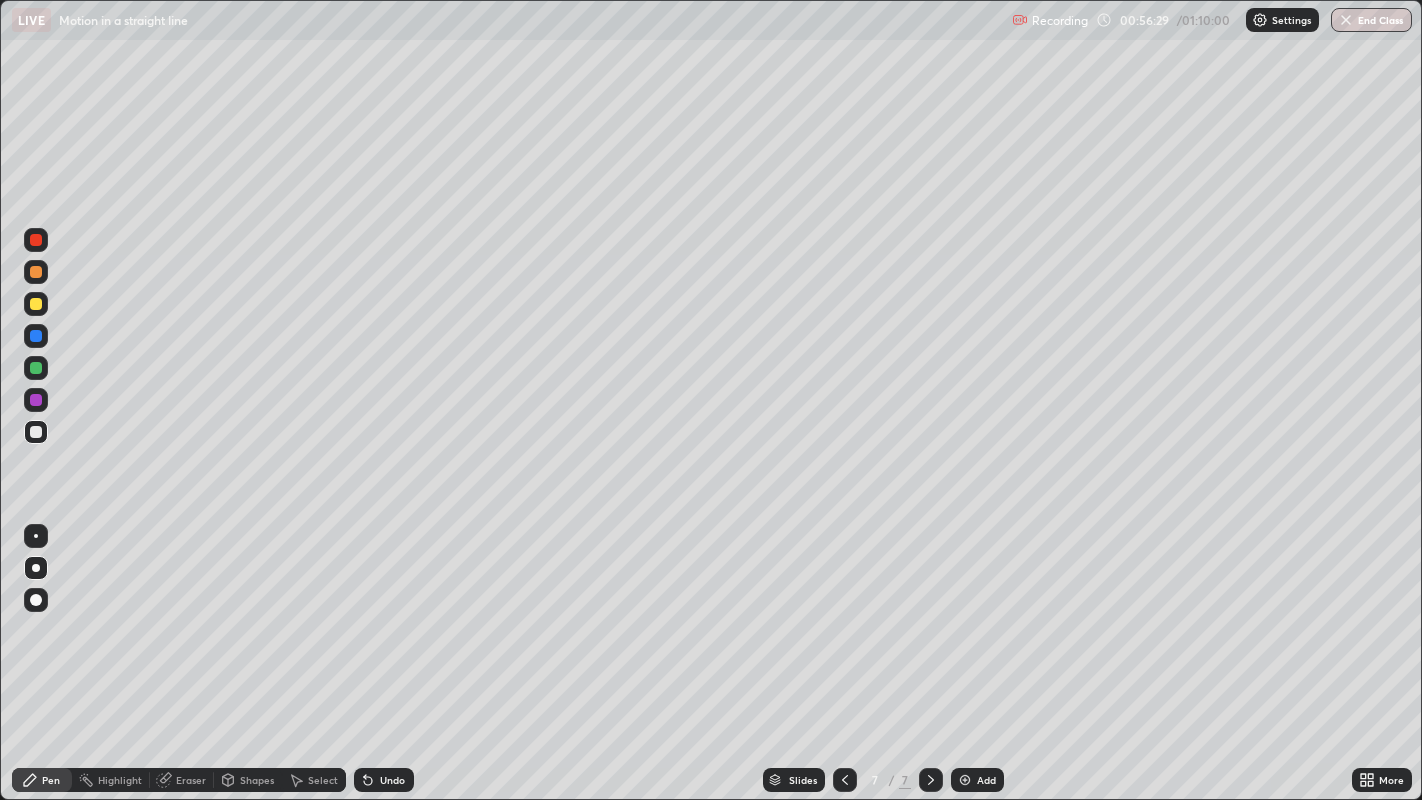 click on "Undo" at bounding box center (392, 780) 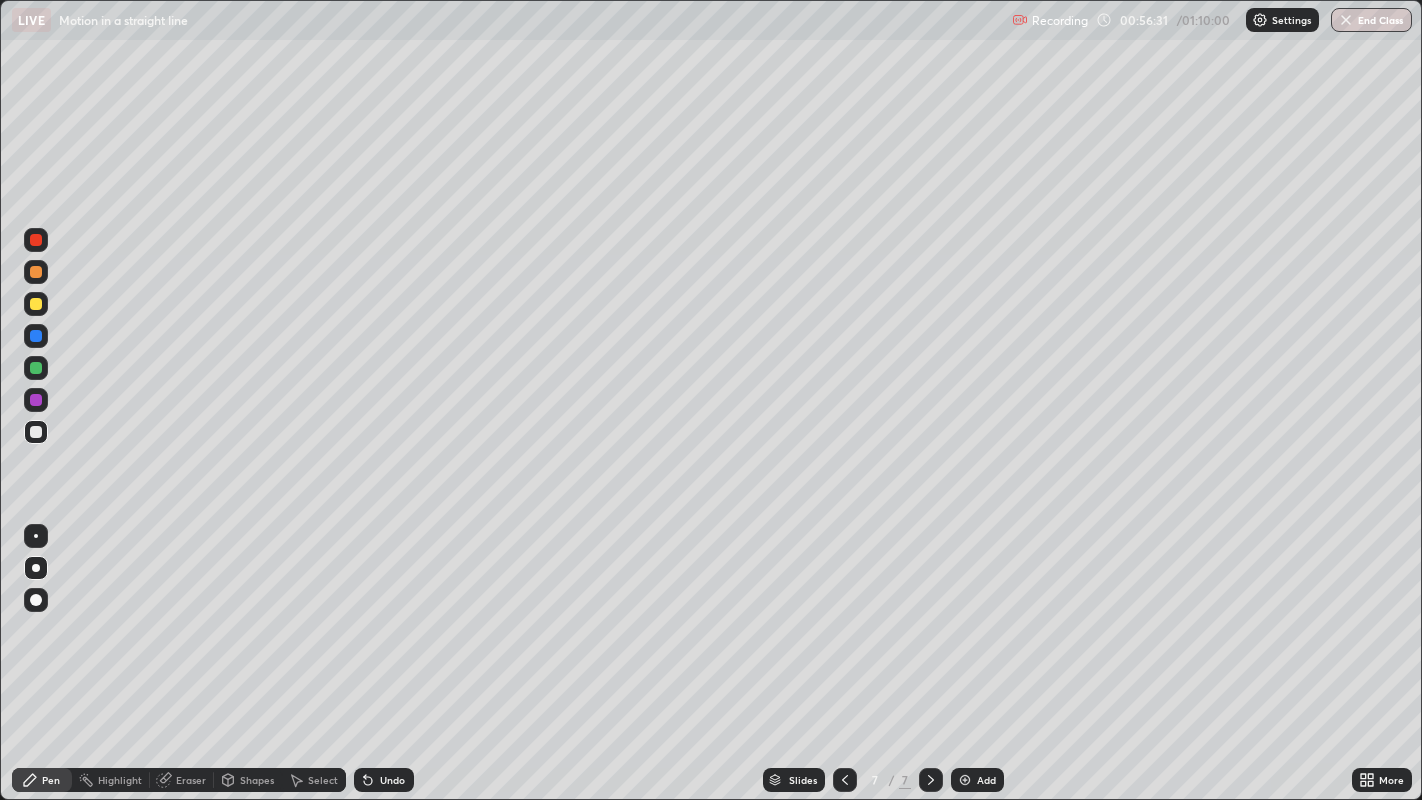 click on "Undo" at bounding box center [384, 780] 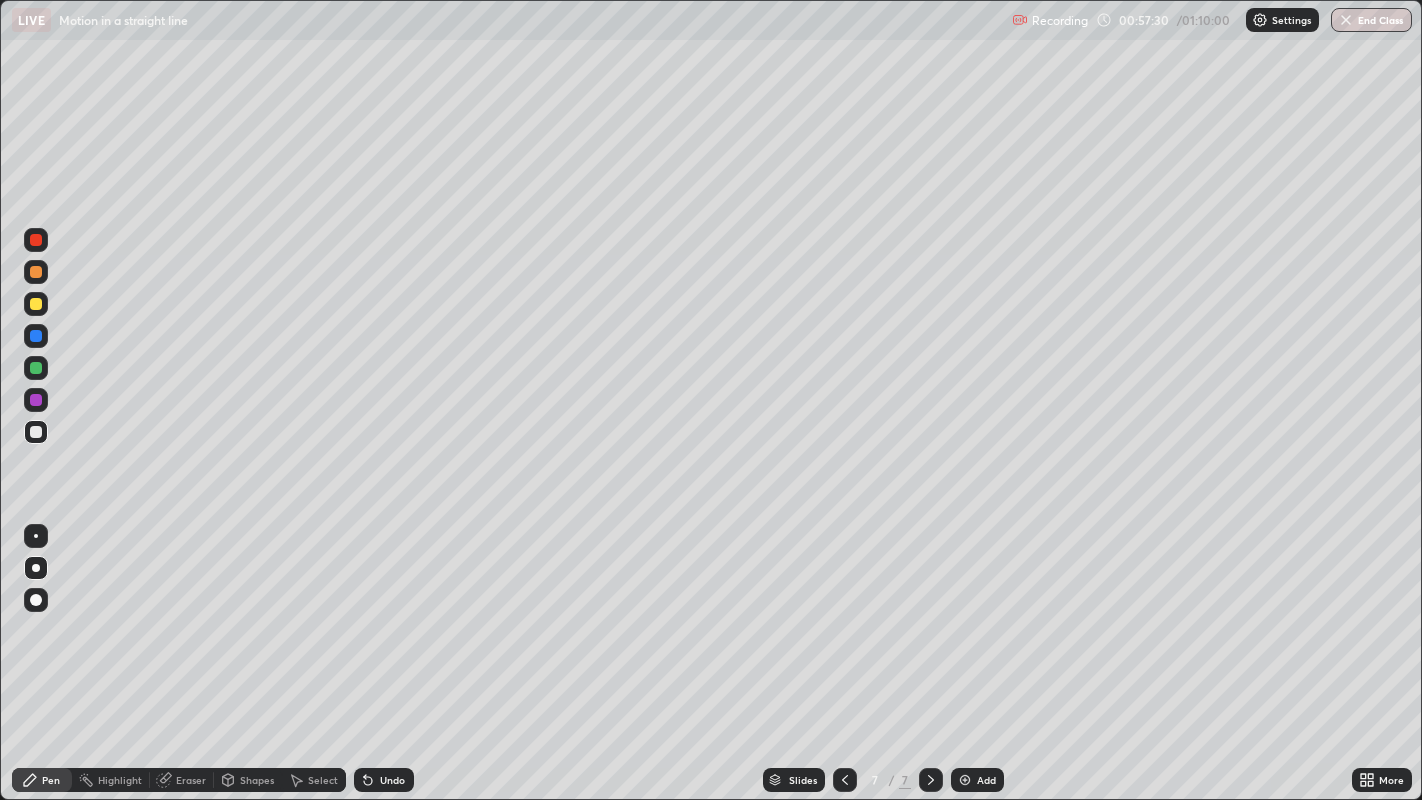 click at bounding box center (36, 272) 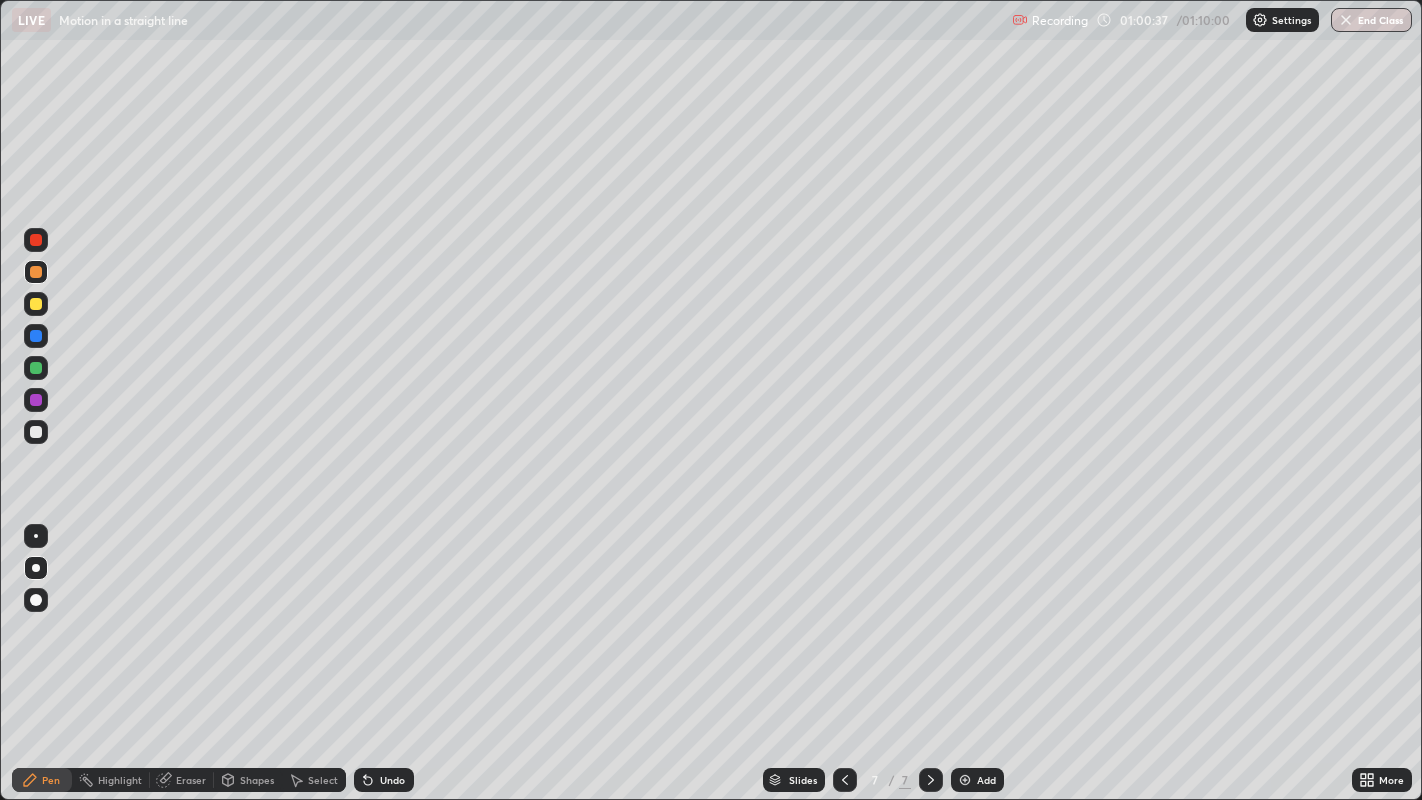 click on "Undo" at bounding box center (384, 780) 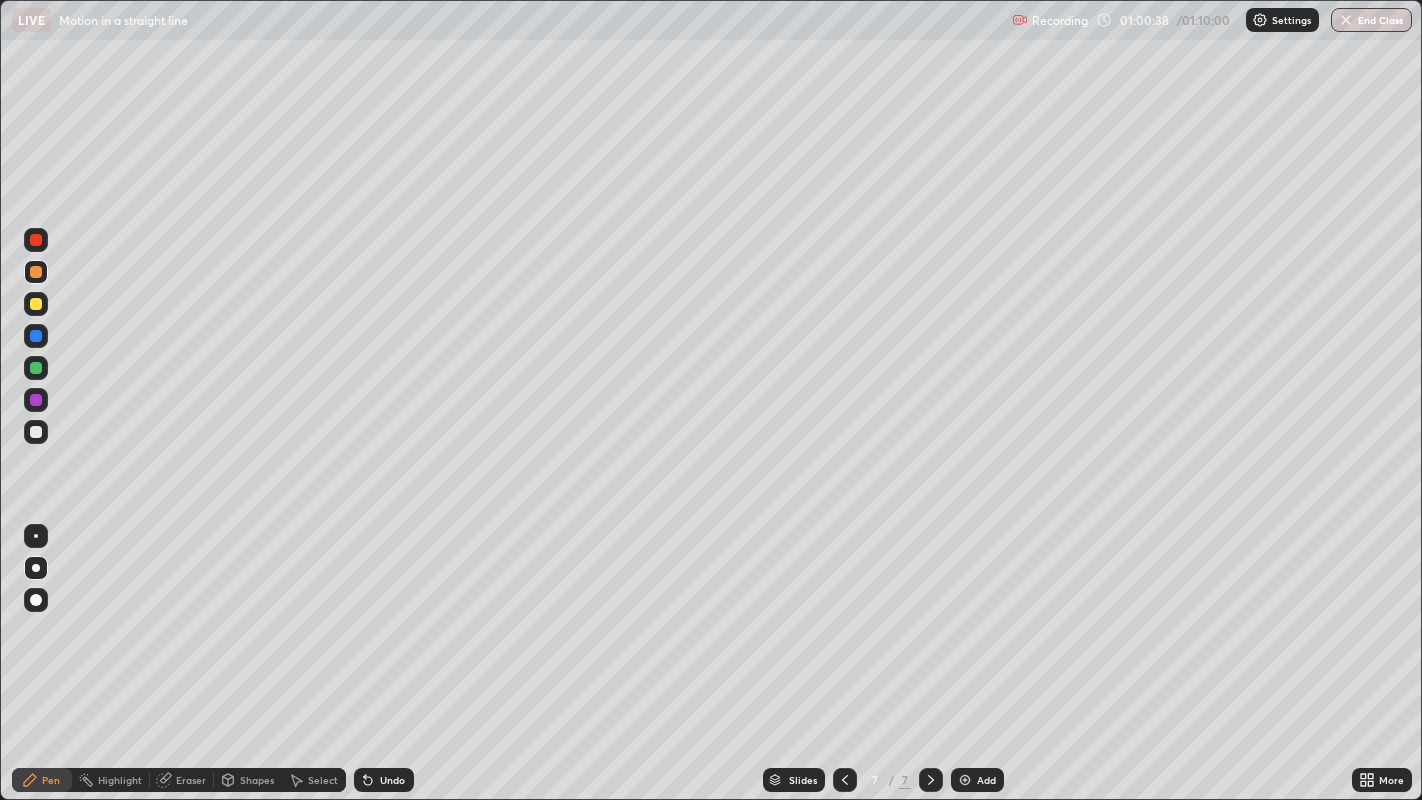 click on "Undo" at bounding box center (392, 780) 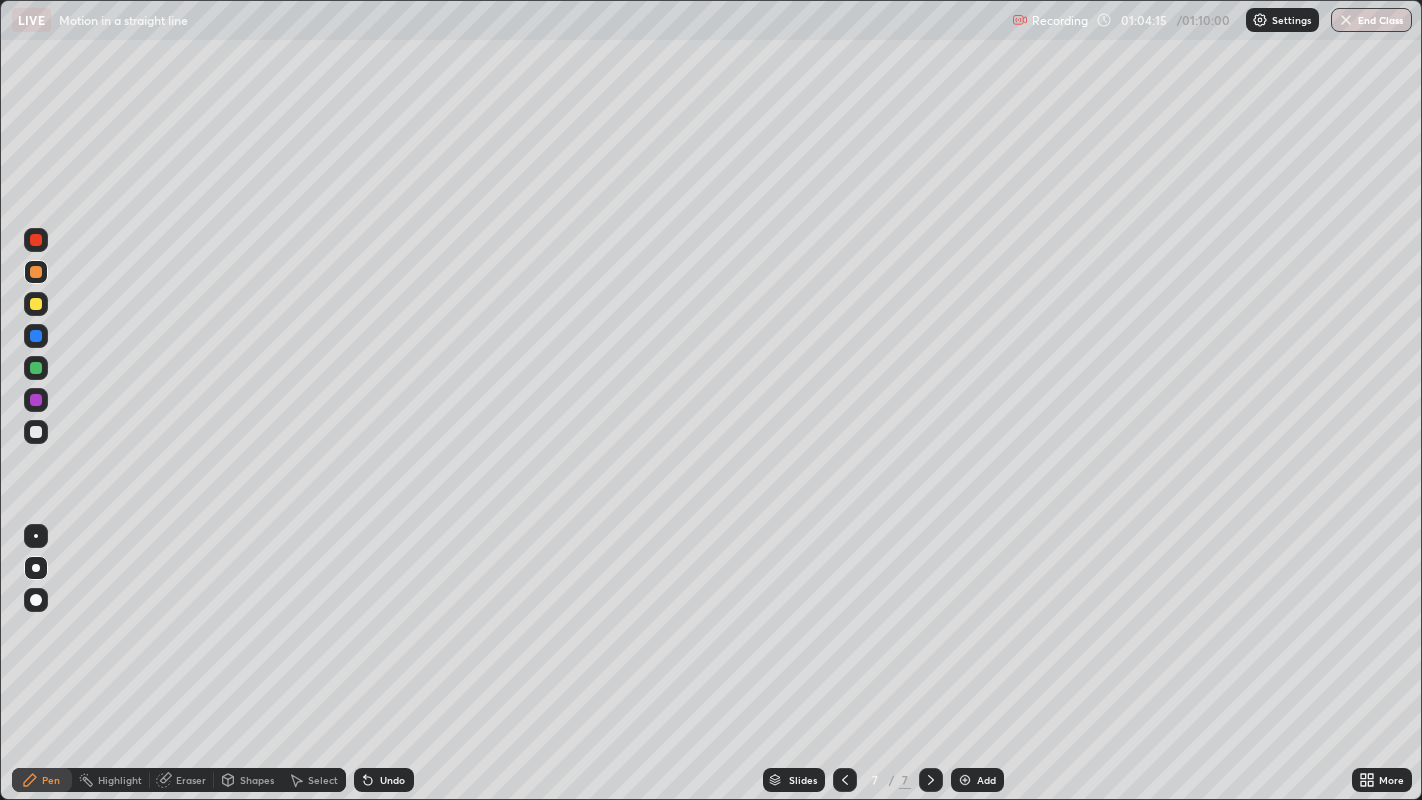 click on "/" at bounding box center [892, 780] 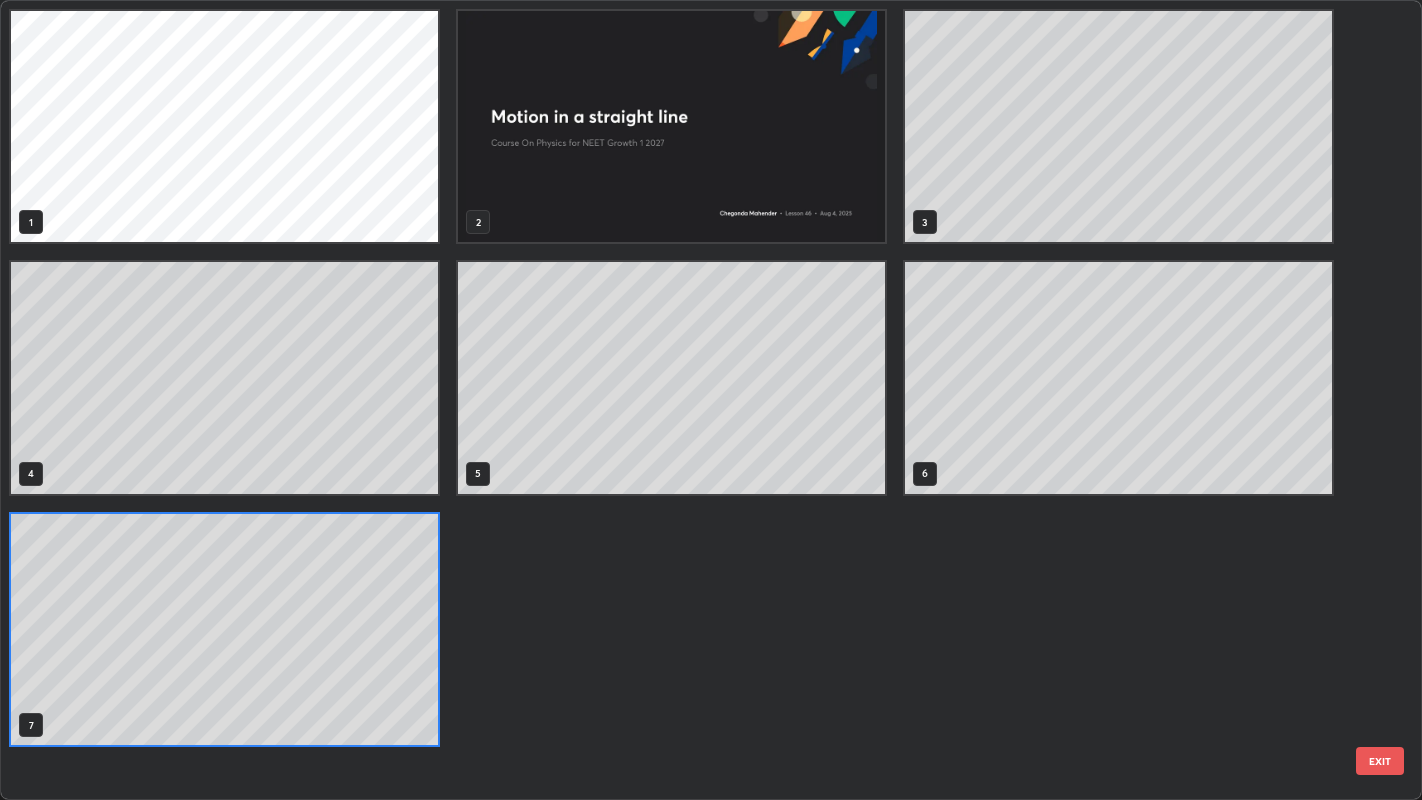 scroll, scrollTop: 7, scrollLeft: 10, axis: both 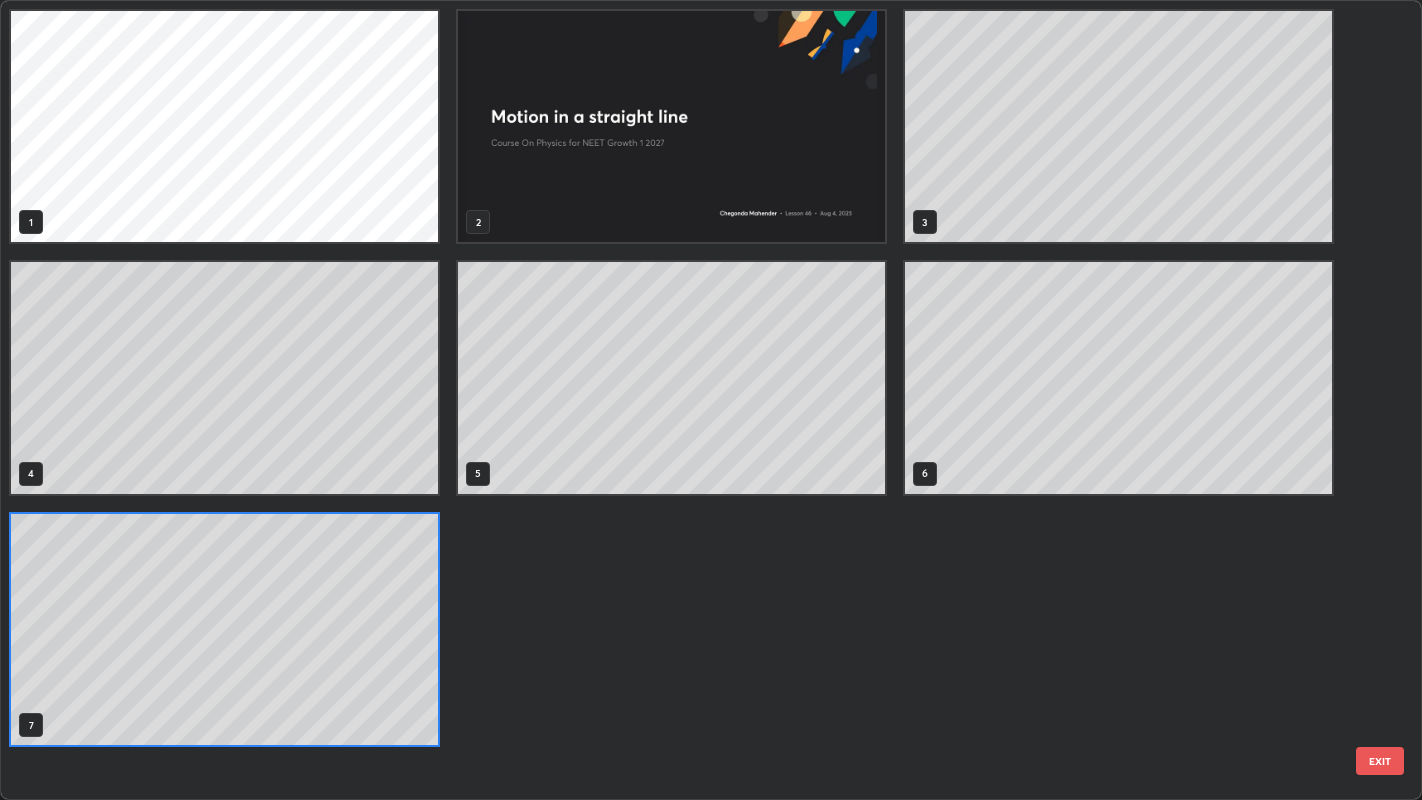 click on "EXIT" at bounding box center [1380, 761] 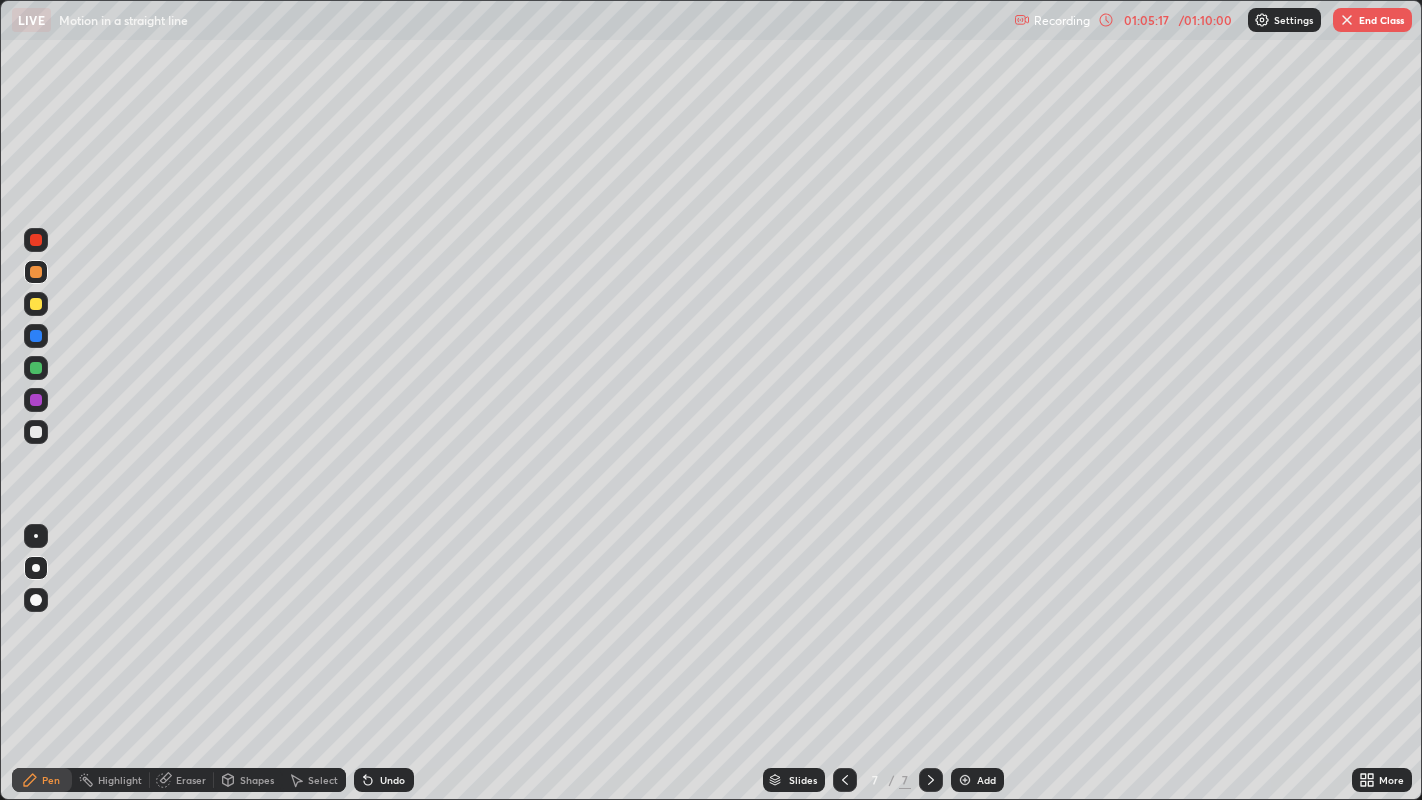 click on "End Class" at bounding box center [1372, 20] 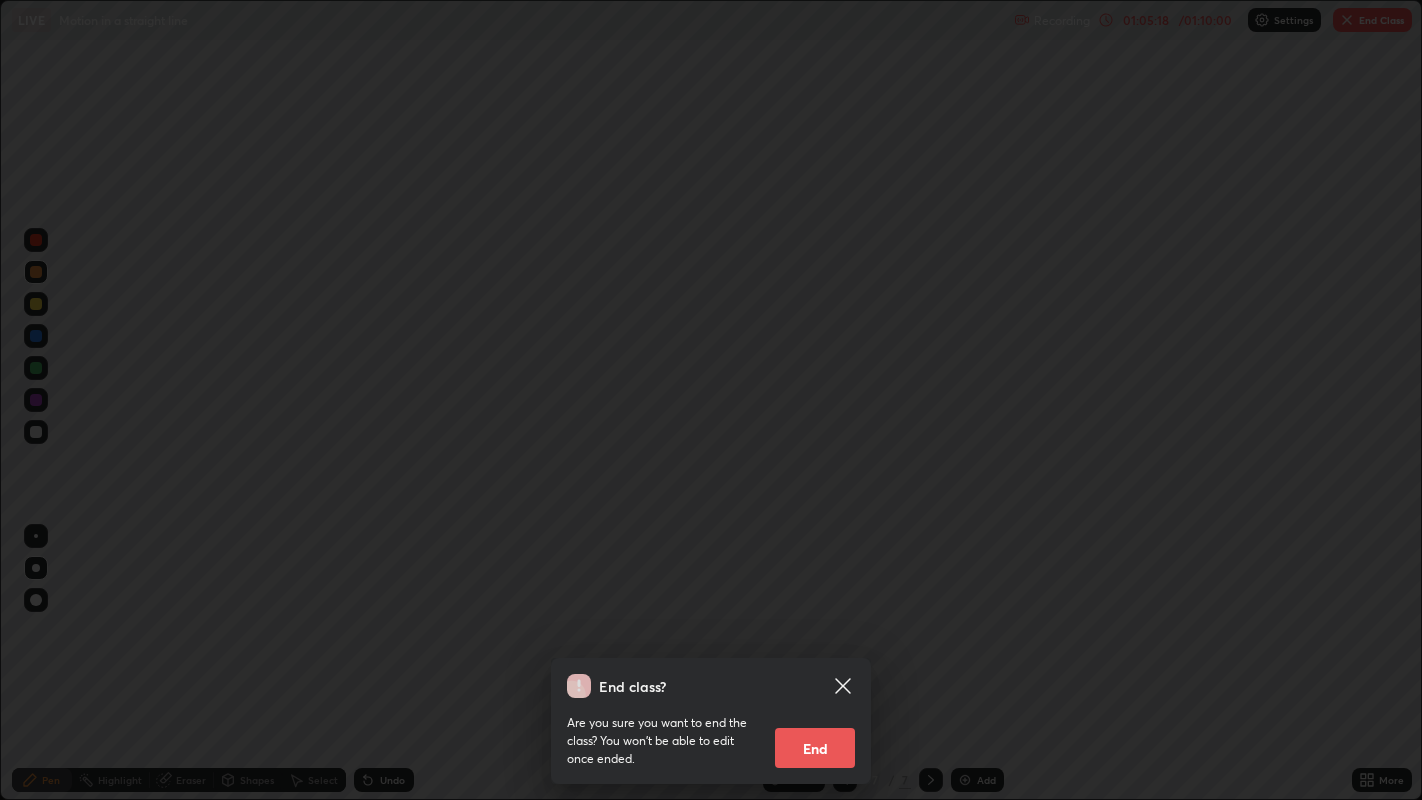 click on "End" at bounding box center [815, 748] 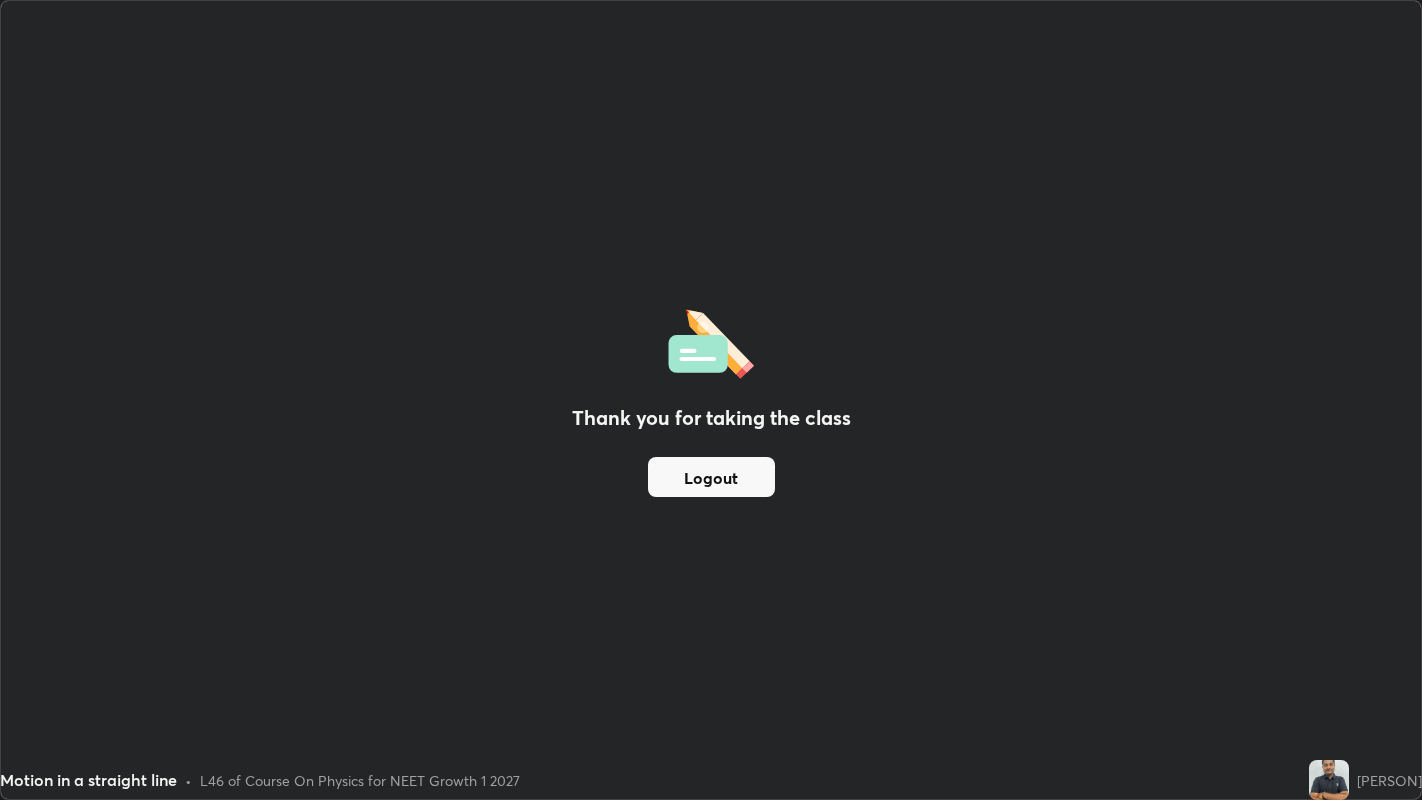click on "Logout" at bounding box center (711, 477) 